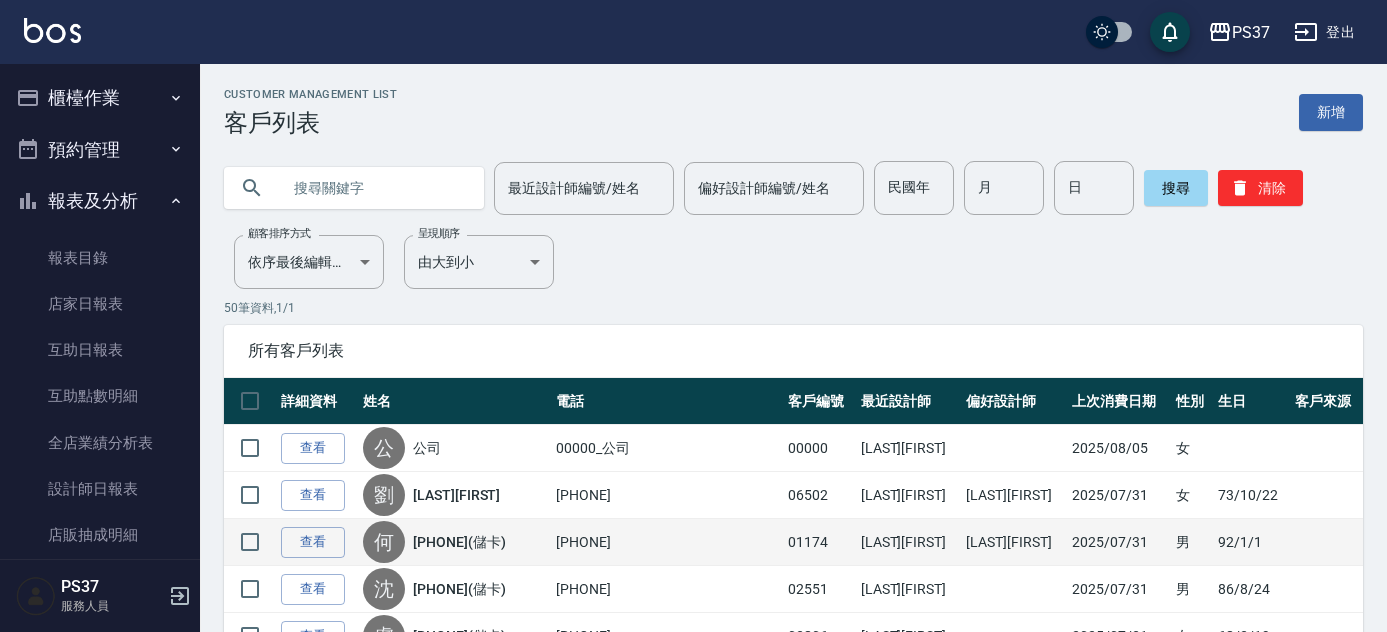 scroll, scrollTop: 0, scrollLeft: 0, axis: both 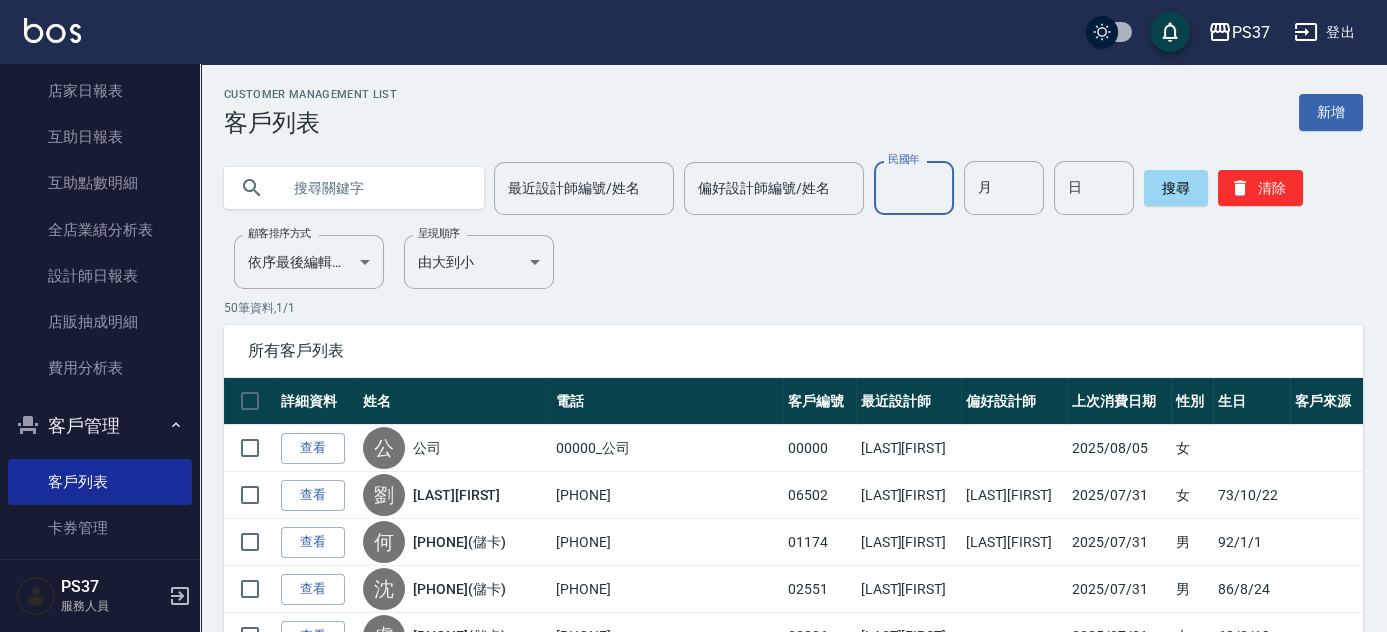 click on "民國年" at bounding box center (914, 188) 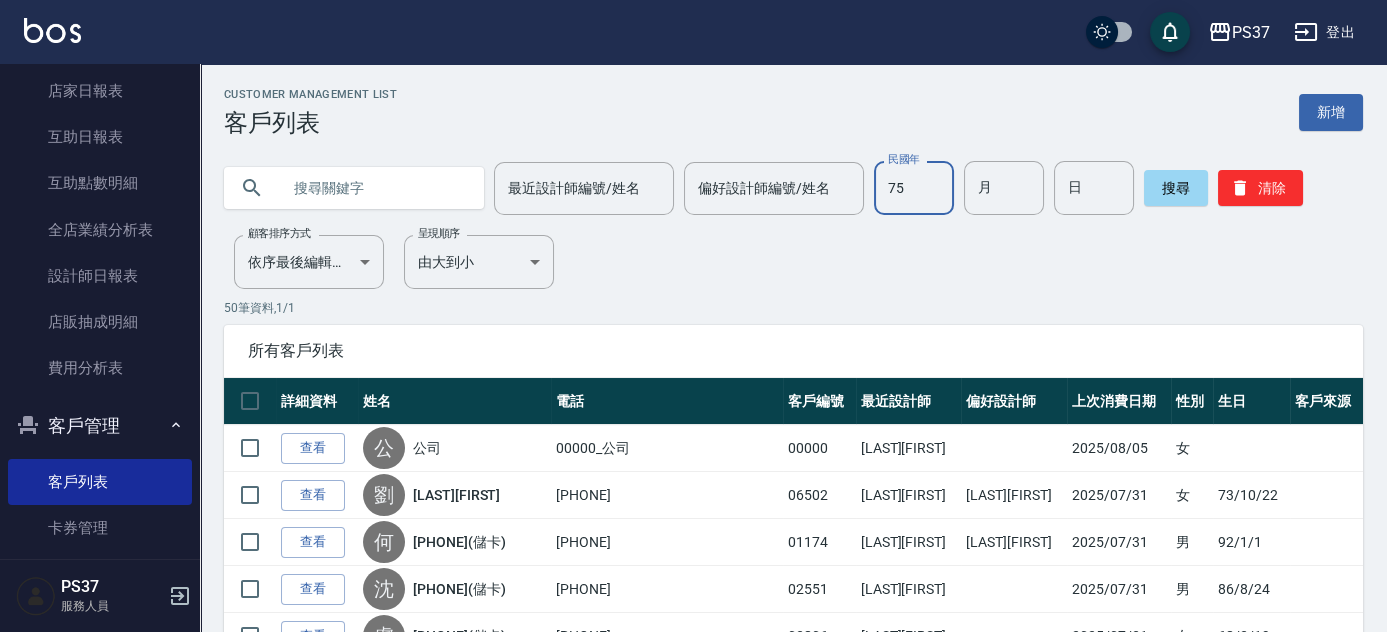 type on "75" 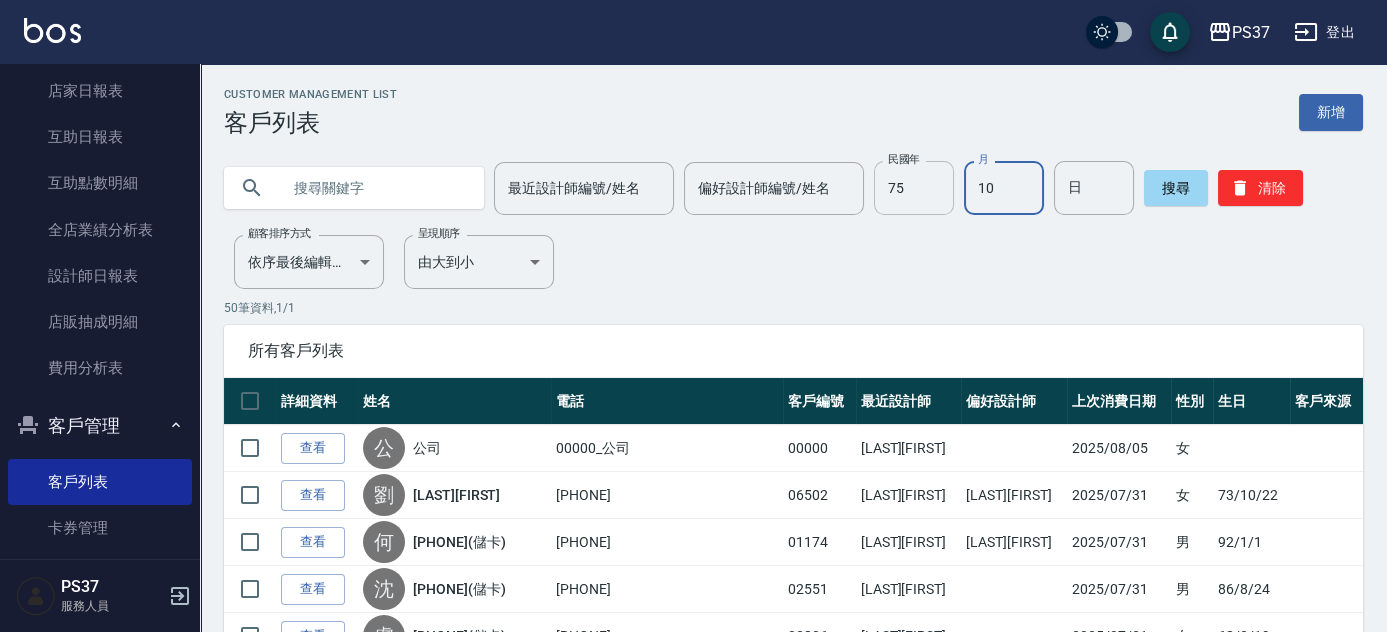 type on "10" 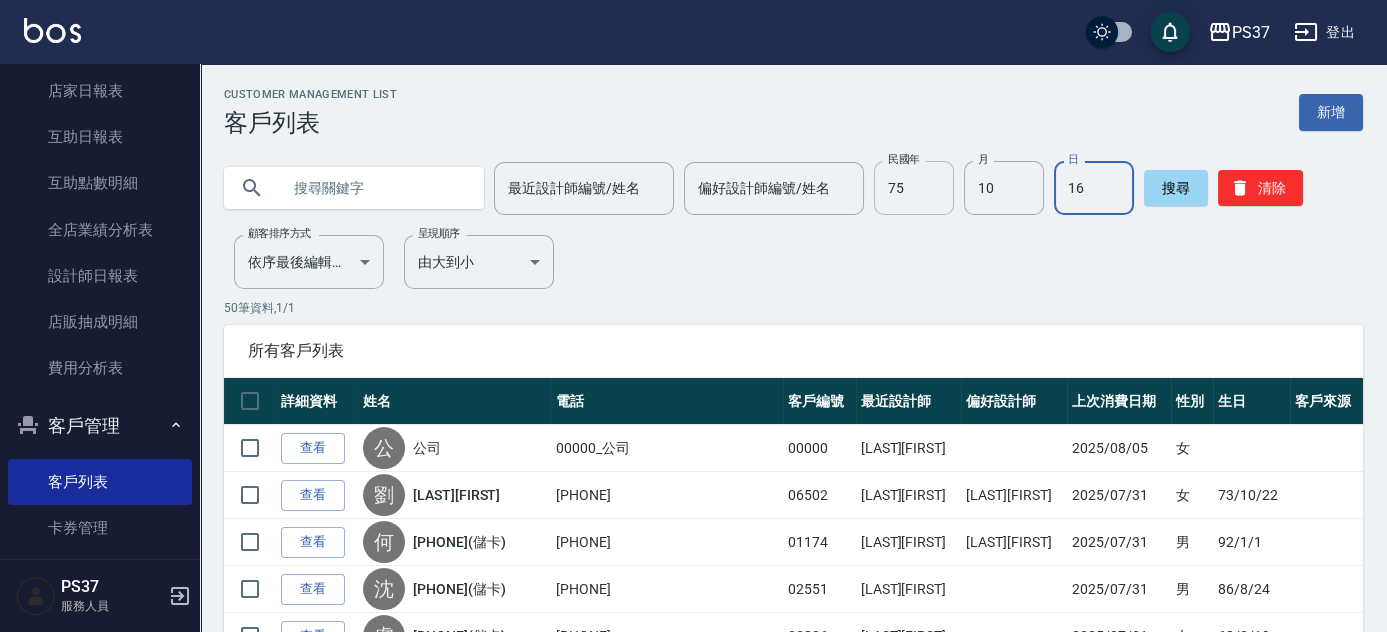 type on "16" 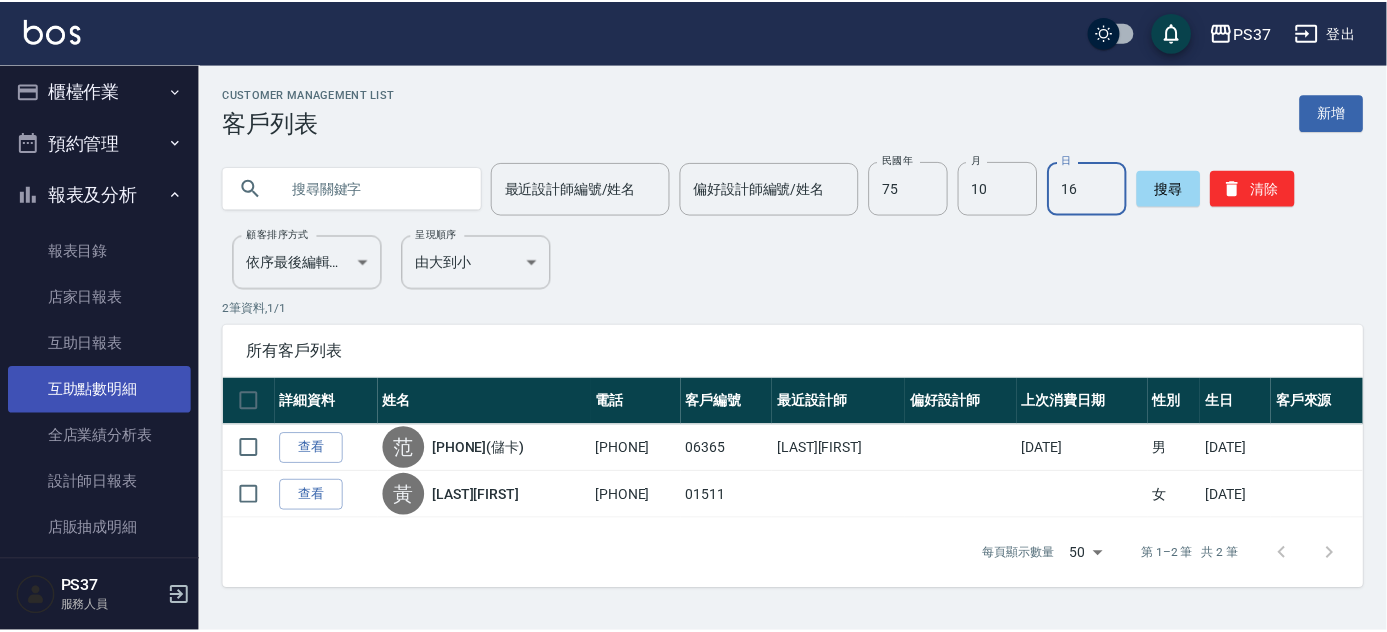 scroll, scrollTop: 0, scrollLeft: 0, axis: both 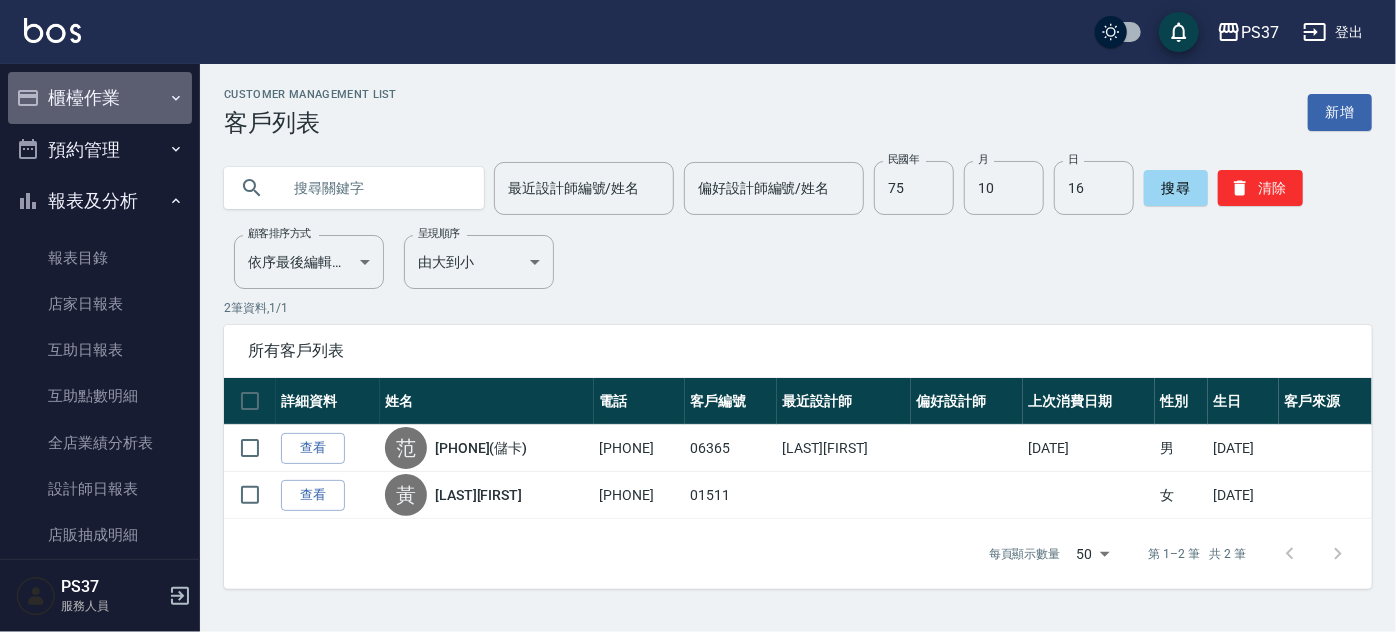 click on "櫃檯作業" at bounding box center [100, 98] 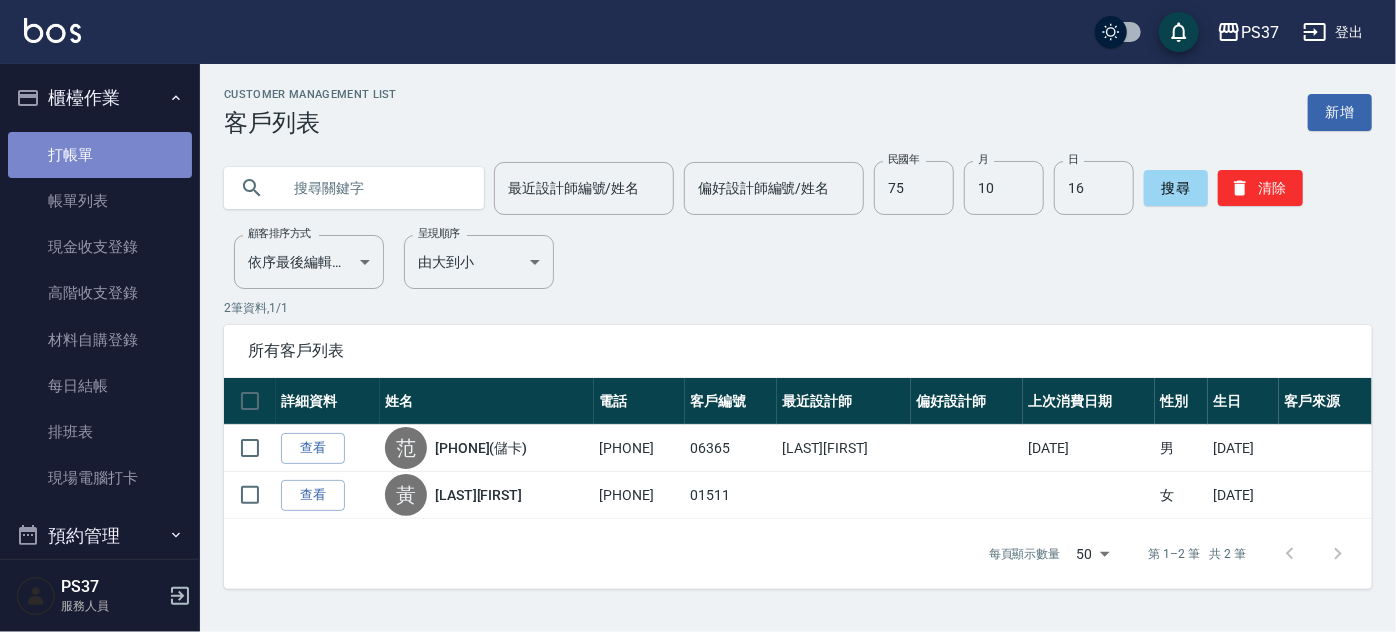 click on "打帳單" at bounding box center [100, 155] 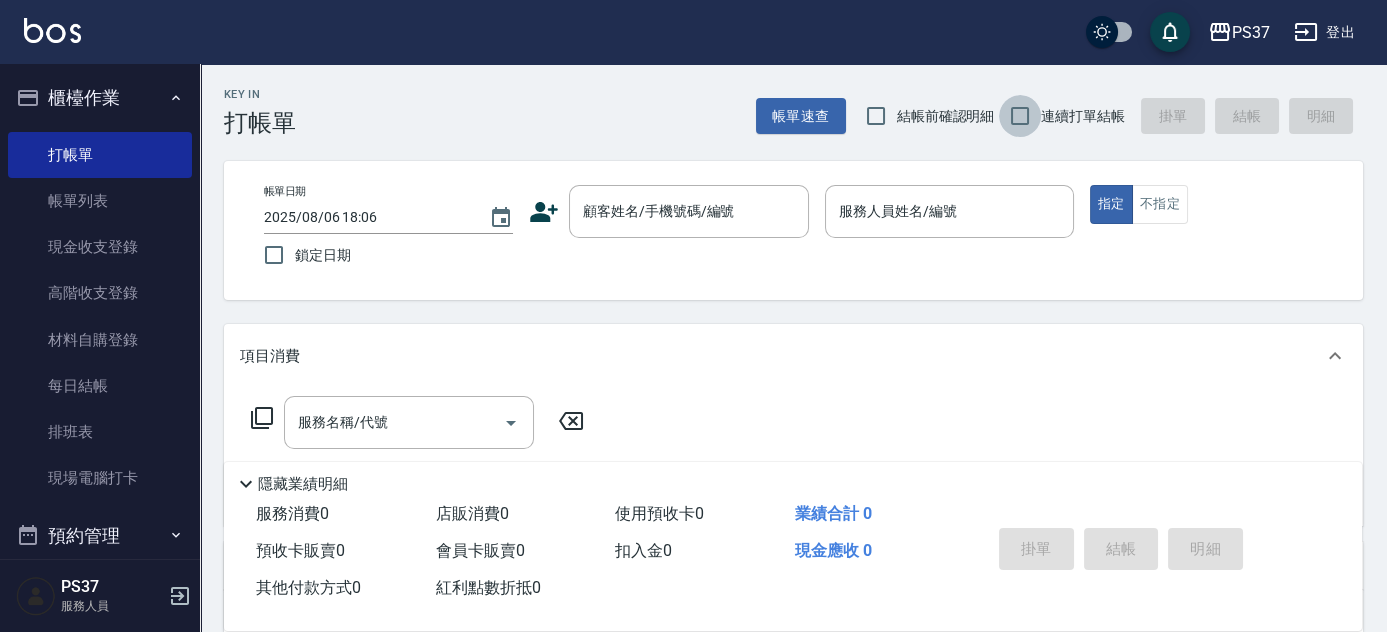 click on "連續打單結帳" at bounding box center (1020, 116) 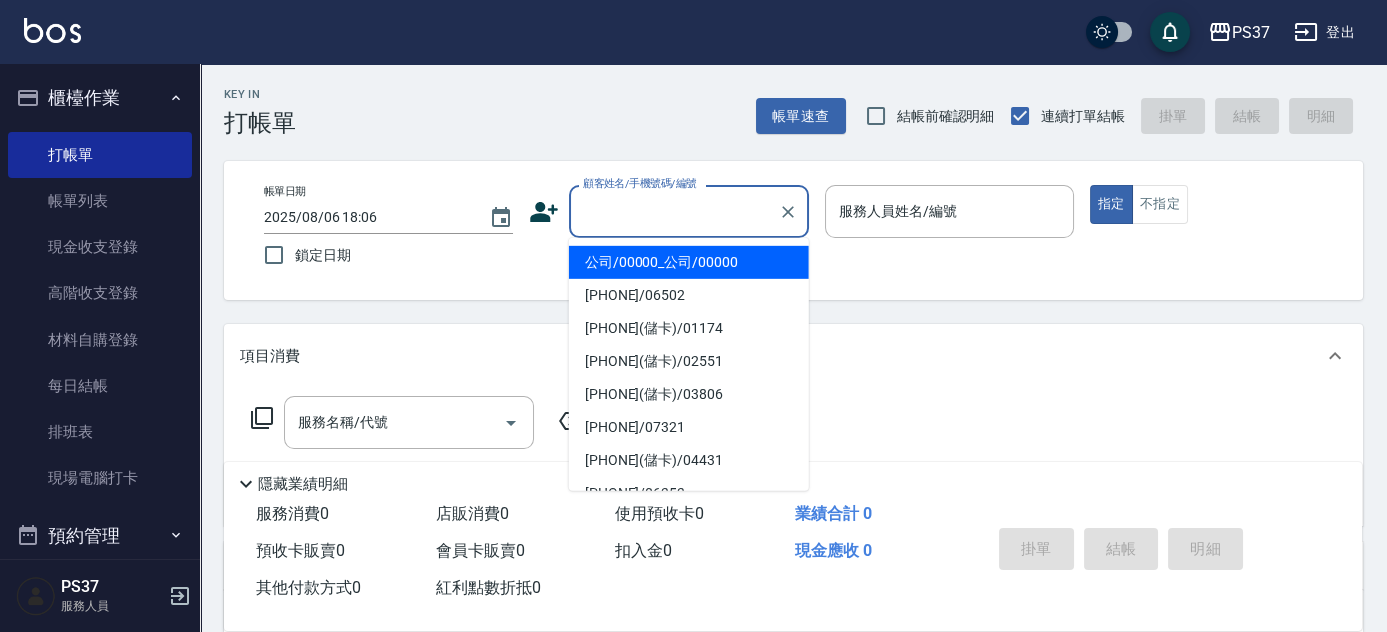 click on "顧客姓名/手機號碼/編號" at bounding box center [674, 211] 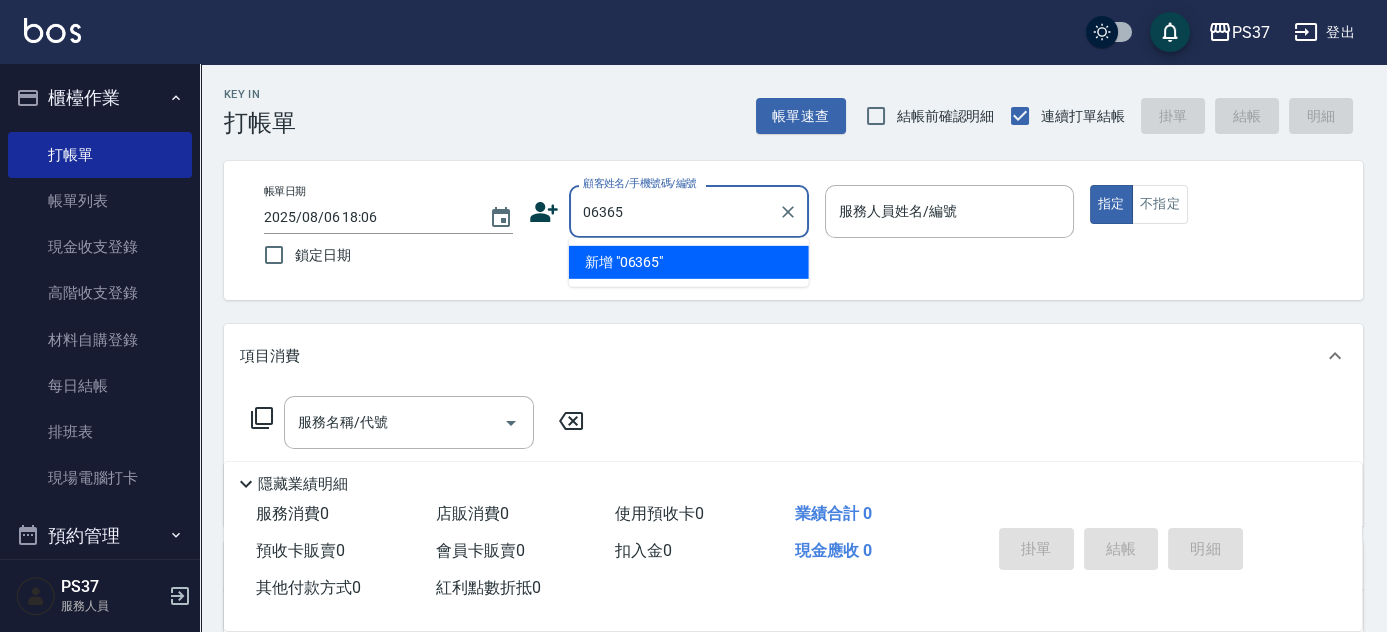 type on "06365" 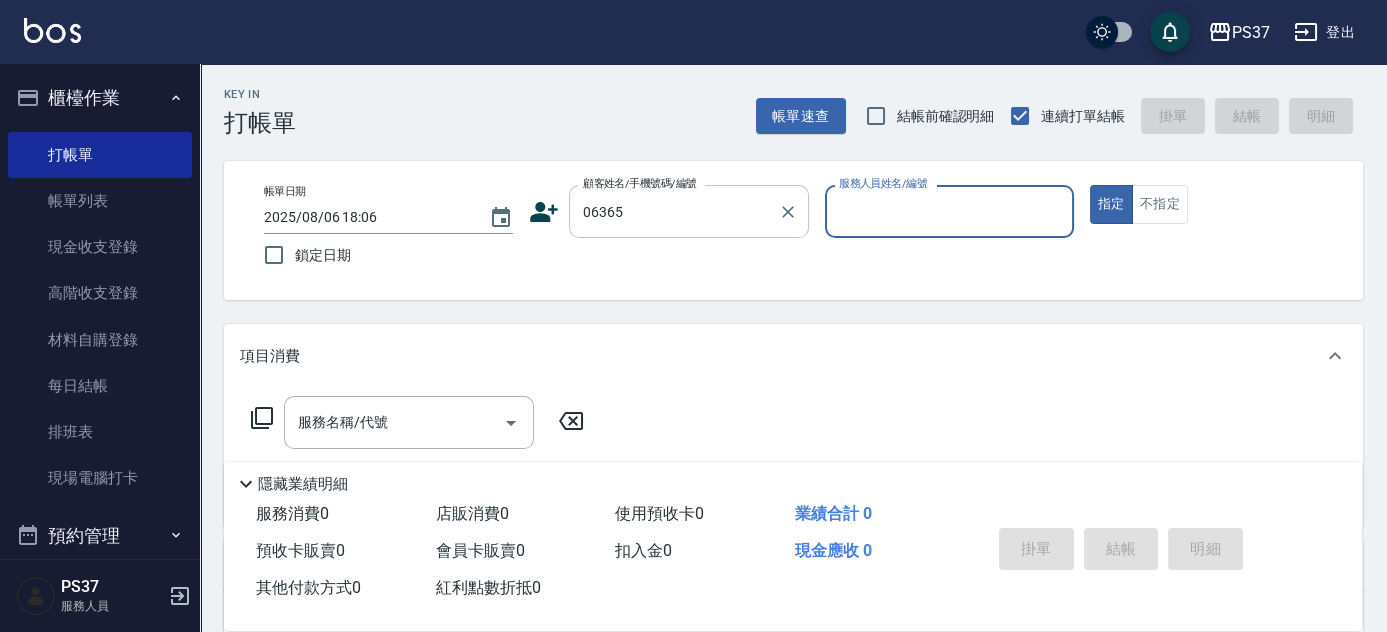 type on "5" 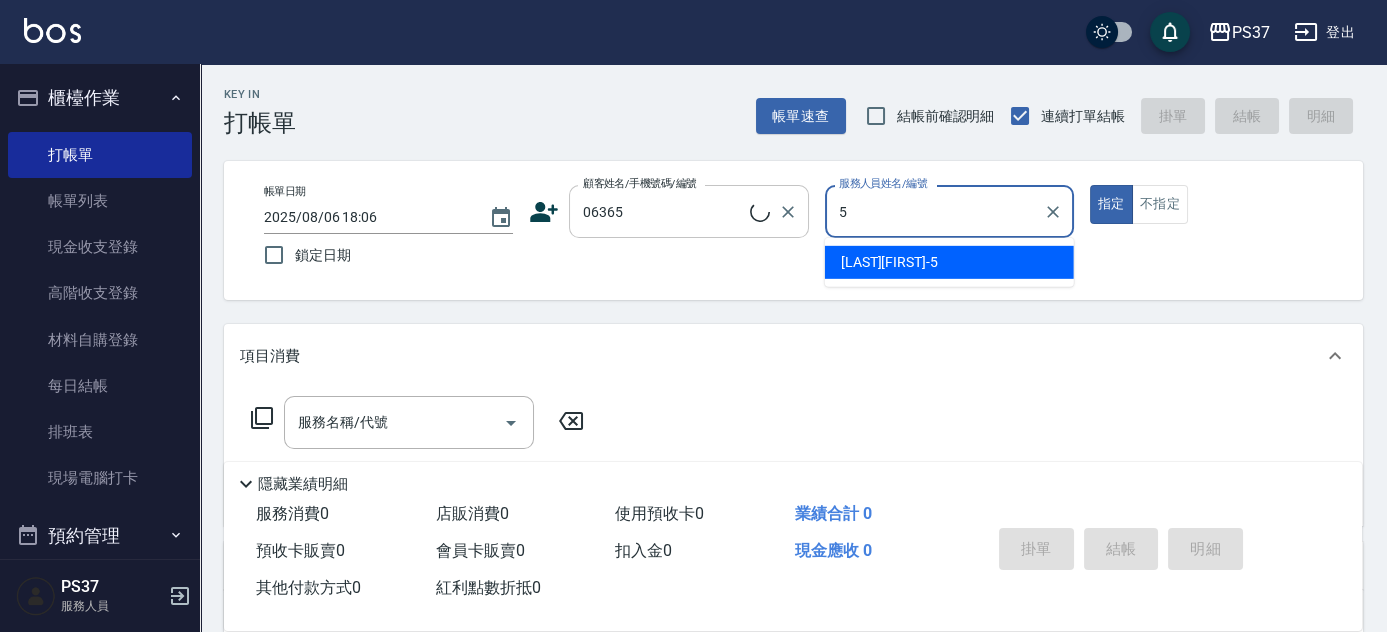 type on "無名字/[NUMBER]/null" 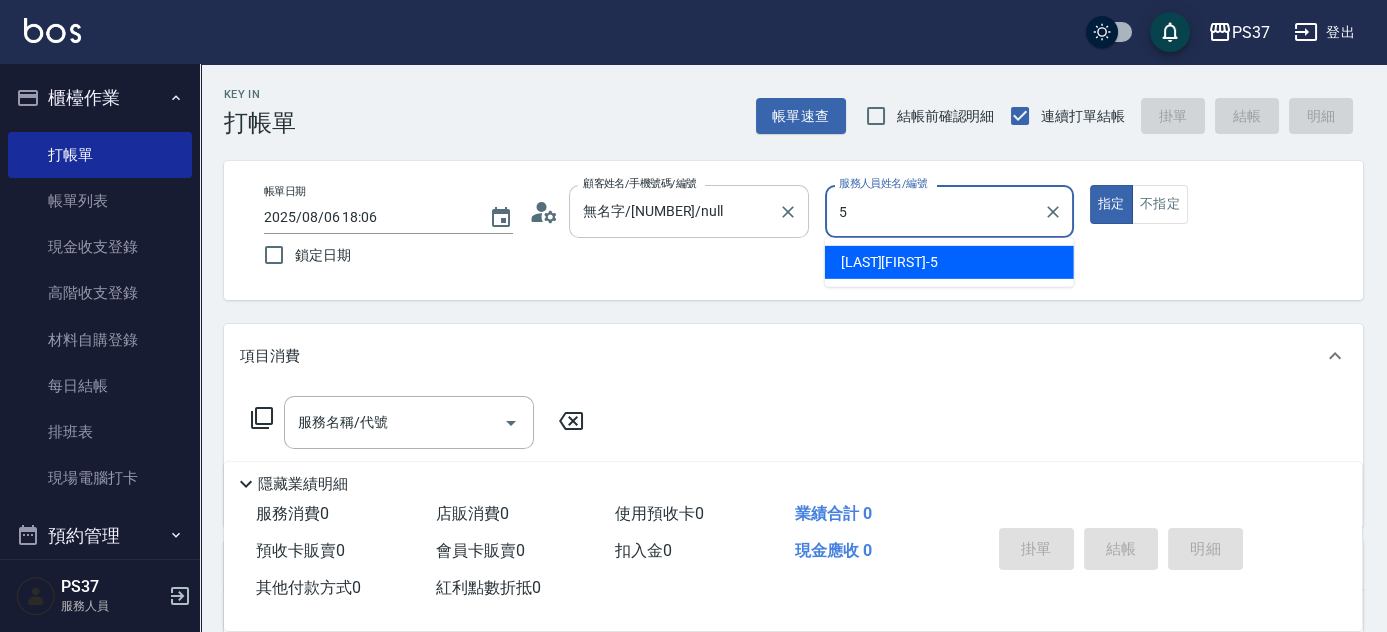 type on "[PHONE]-5" 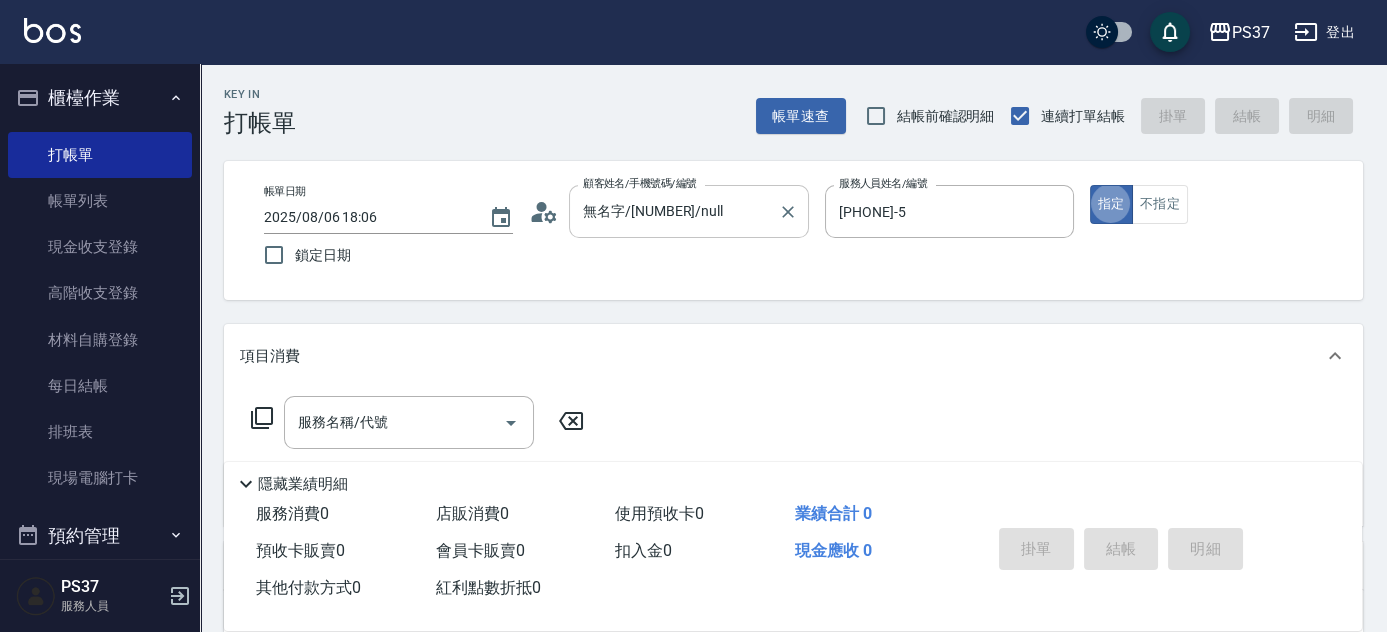 type on "true" 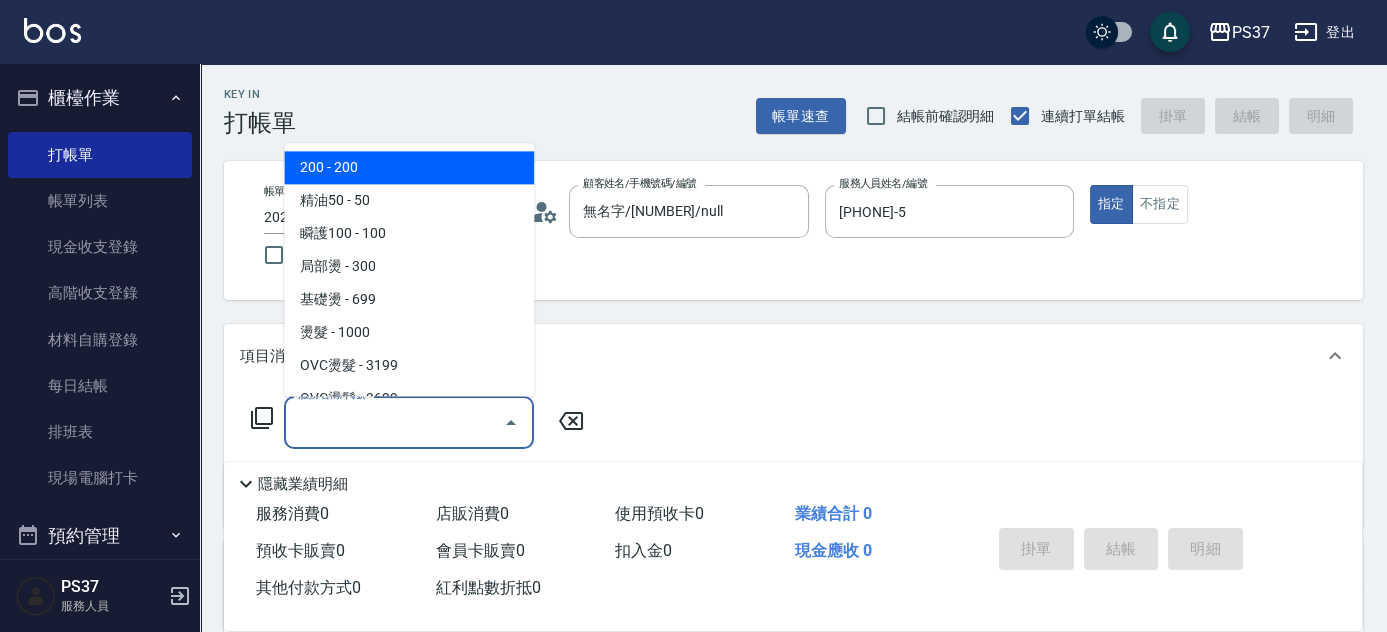 click on "服務名稱/代號" at bounding box center (394, 422) 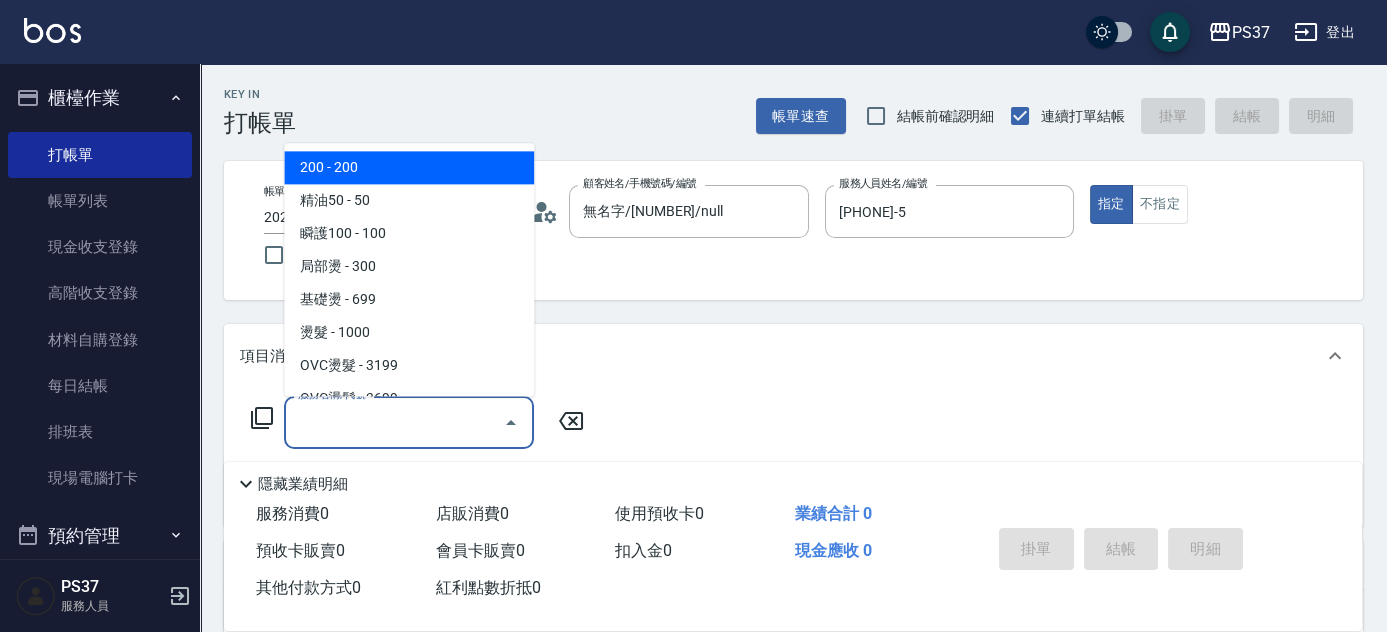 type on "200(111)" 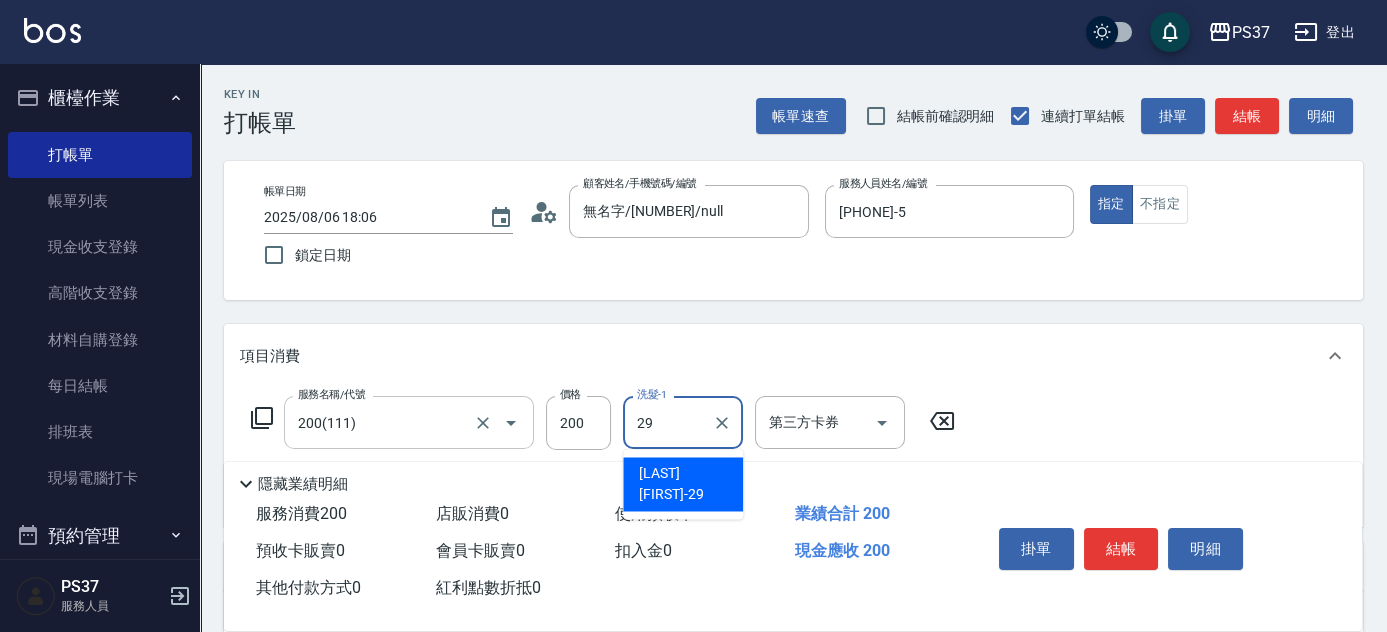type on "[PHONE]-29" 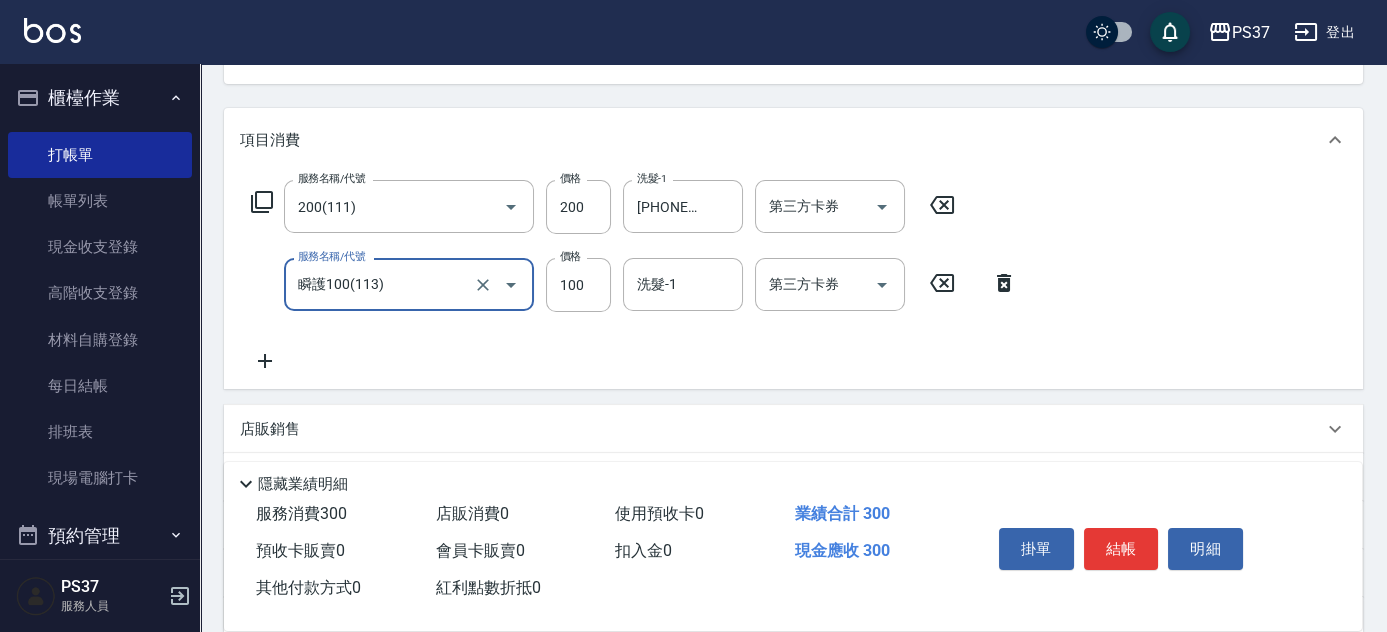 scroll, scrollTop: 217, scrollLeft: 0, axis: vertical 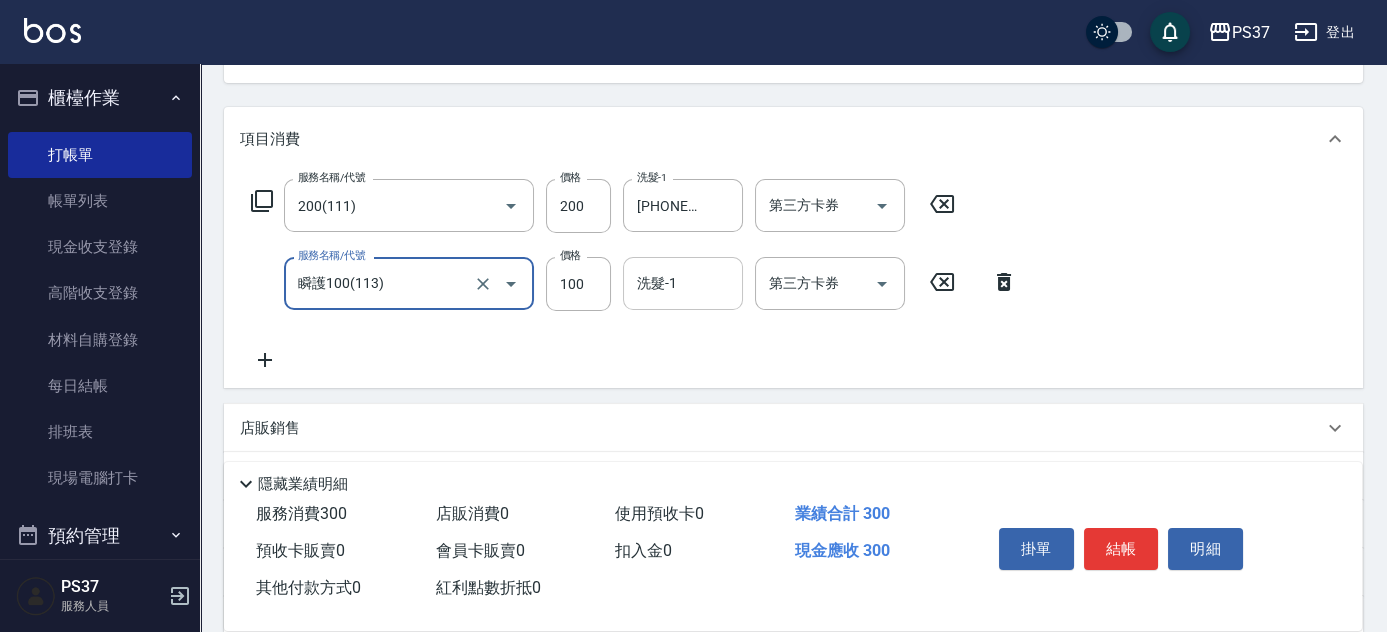 type on "瞬護100(113)" 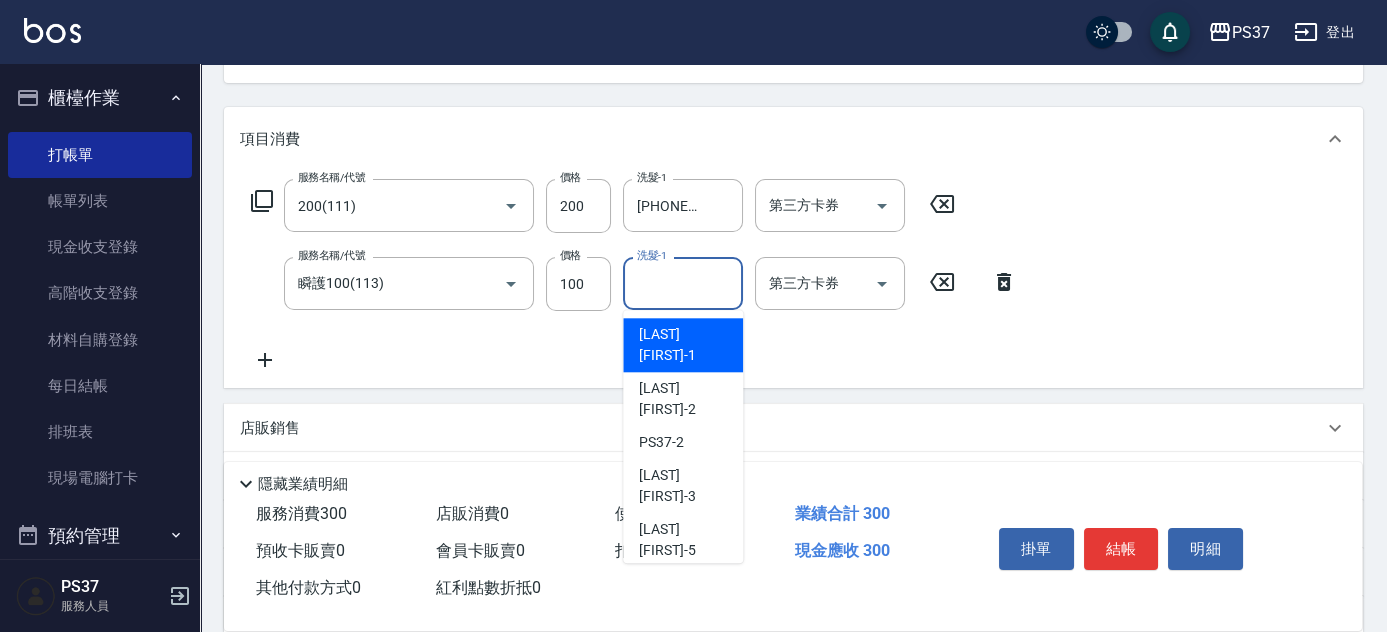 click on "洗髮-1" at bounding box center (683, 283) 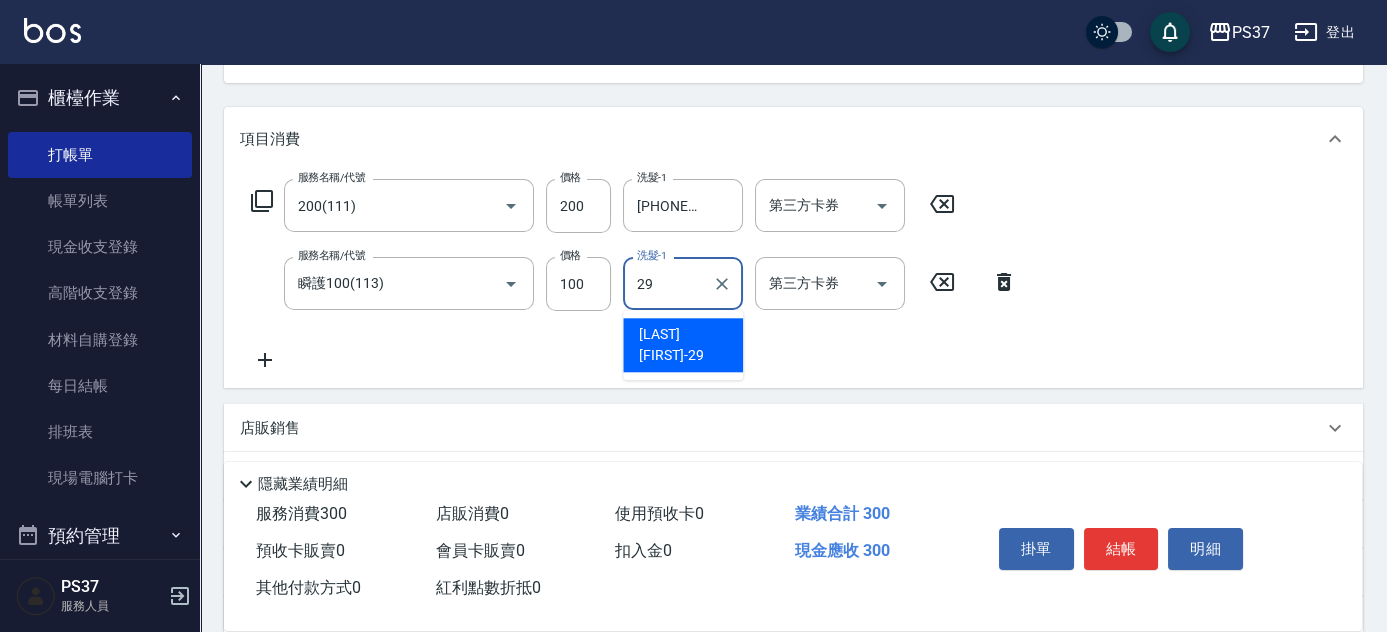 type on "[PHONE]-29" 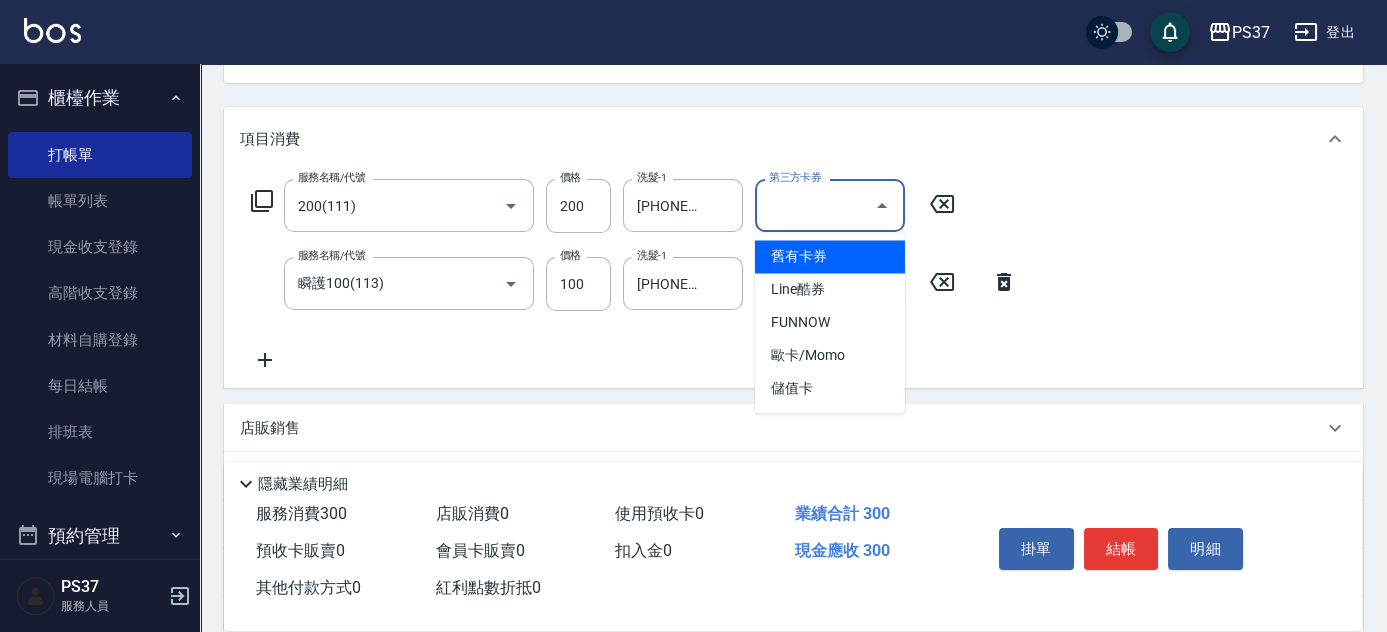 click on "第三方卡券" at bounding box center (815, 205) 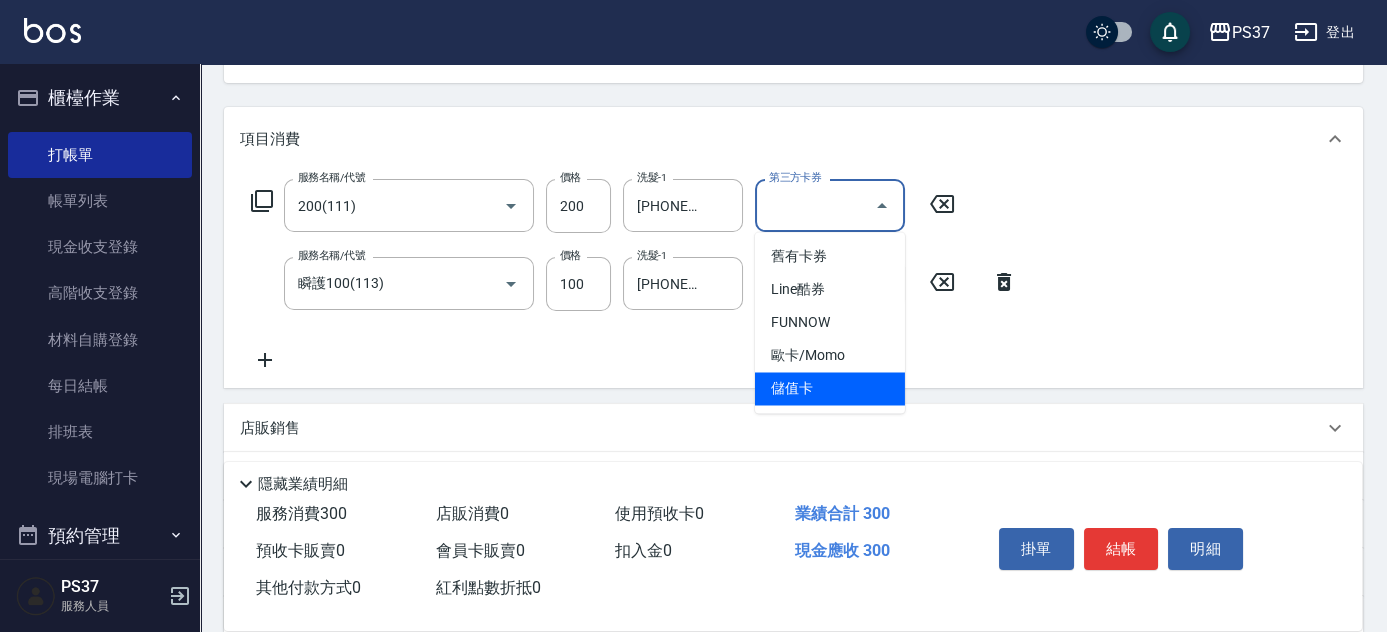 click on "儲值卡" at bounding box center (830, 388) 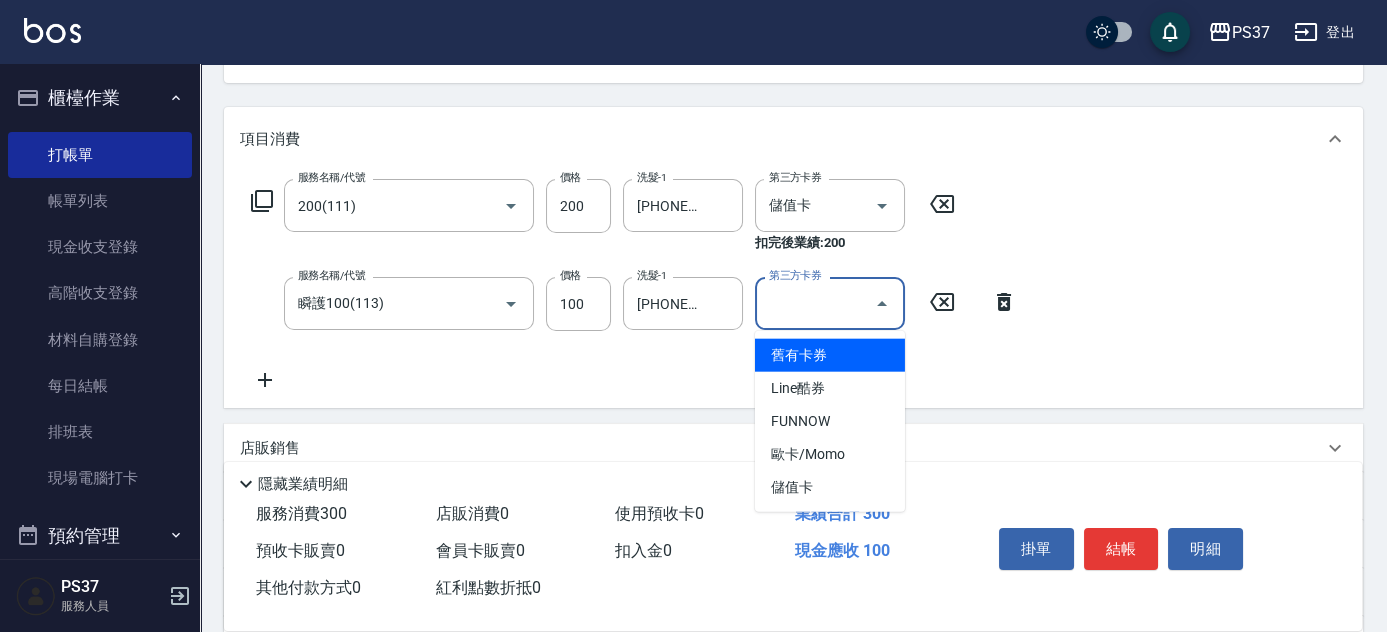 click on "第三方卡券" at bounding box center (815, 303) 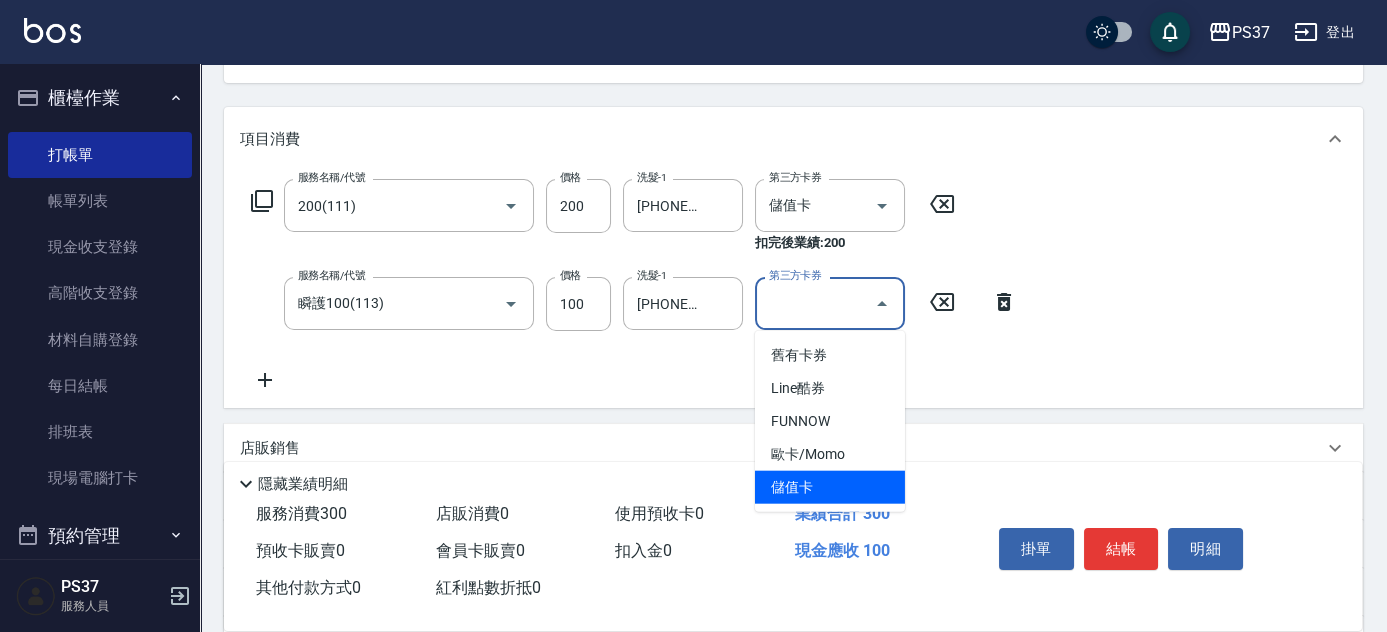 click on "儲值卡" at bounding box center (830, 487) 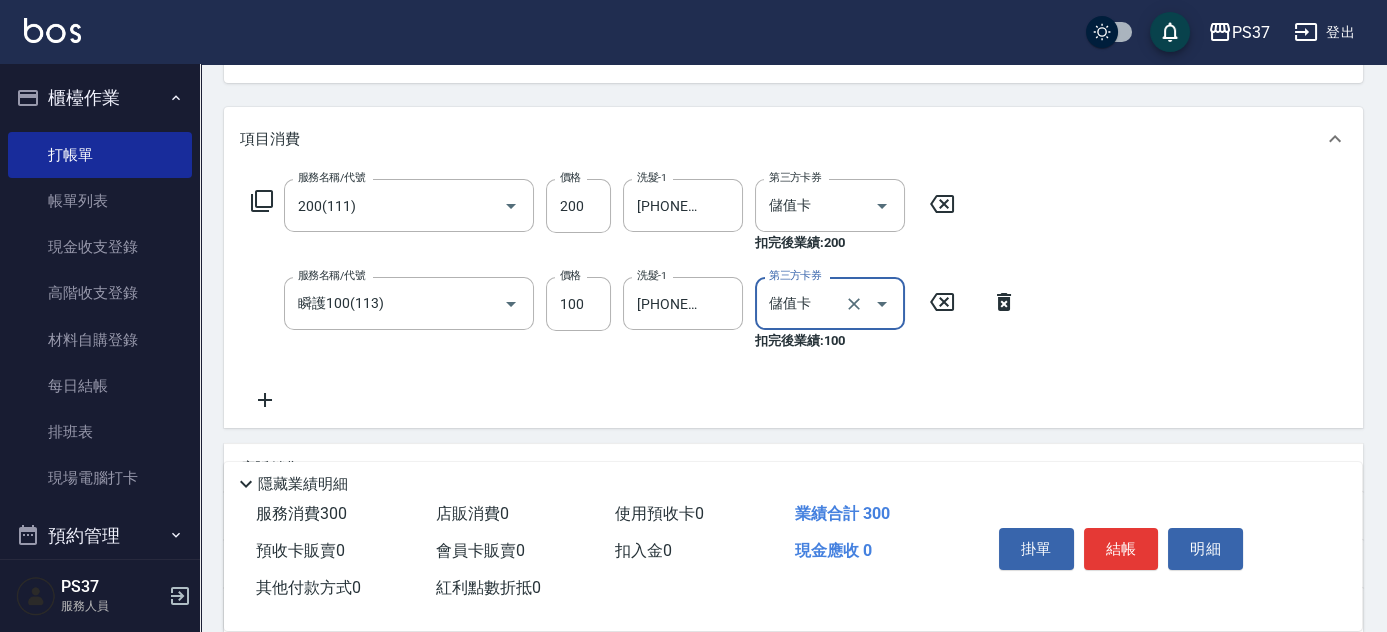 type on "儲值卡" 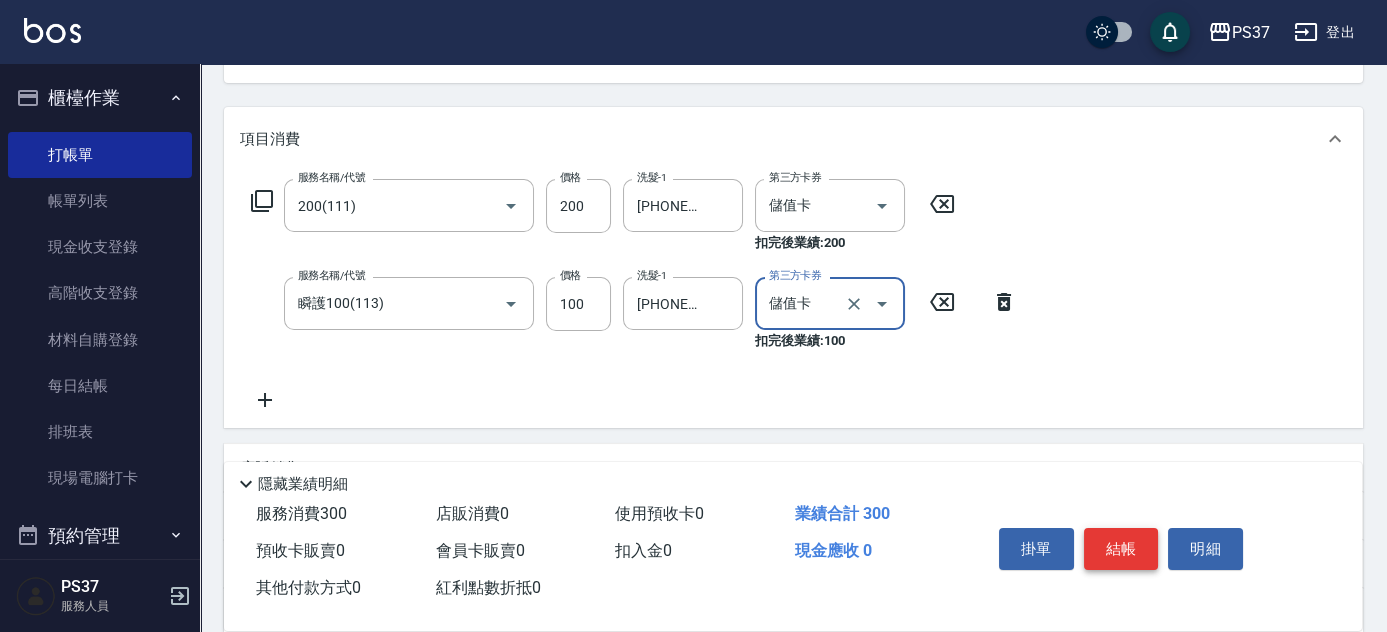 click on "結帳" at bounding box center [1121, 549] 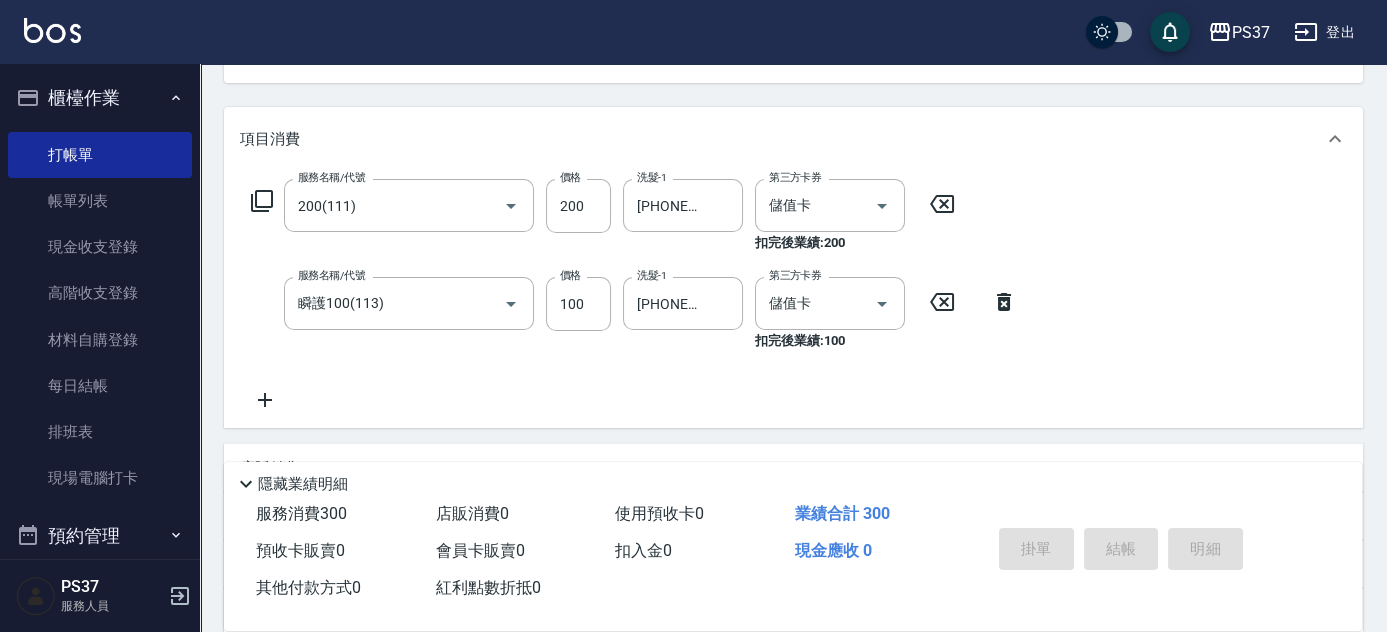 type on "[DATE] [TIME]" 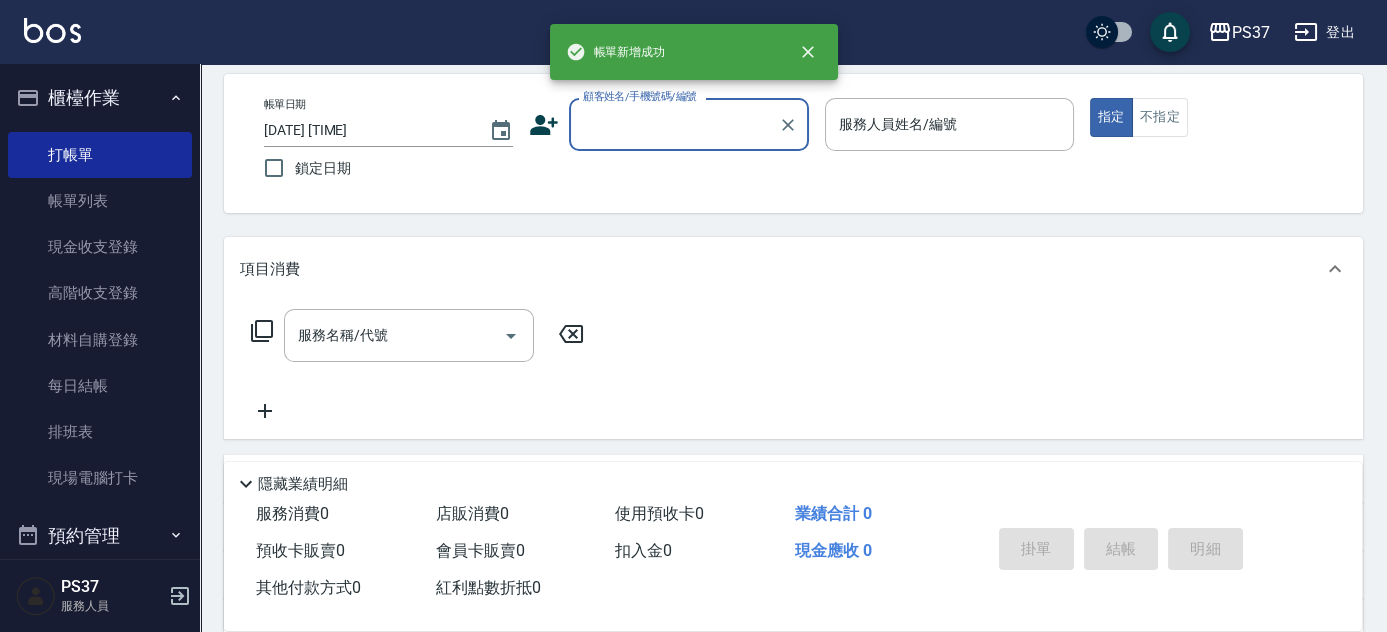 scroll, scrollTop: 82, scrollLeft: 0, axis: vertical 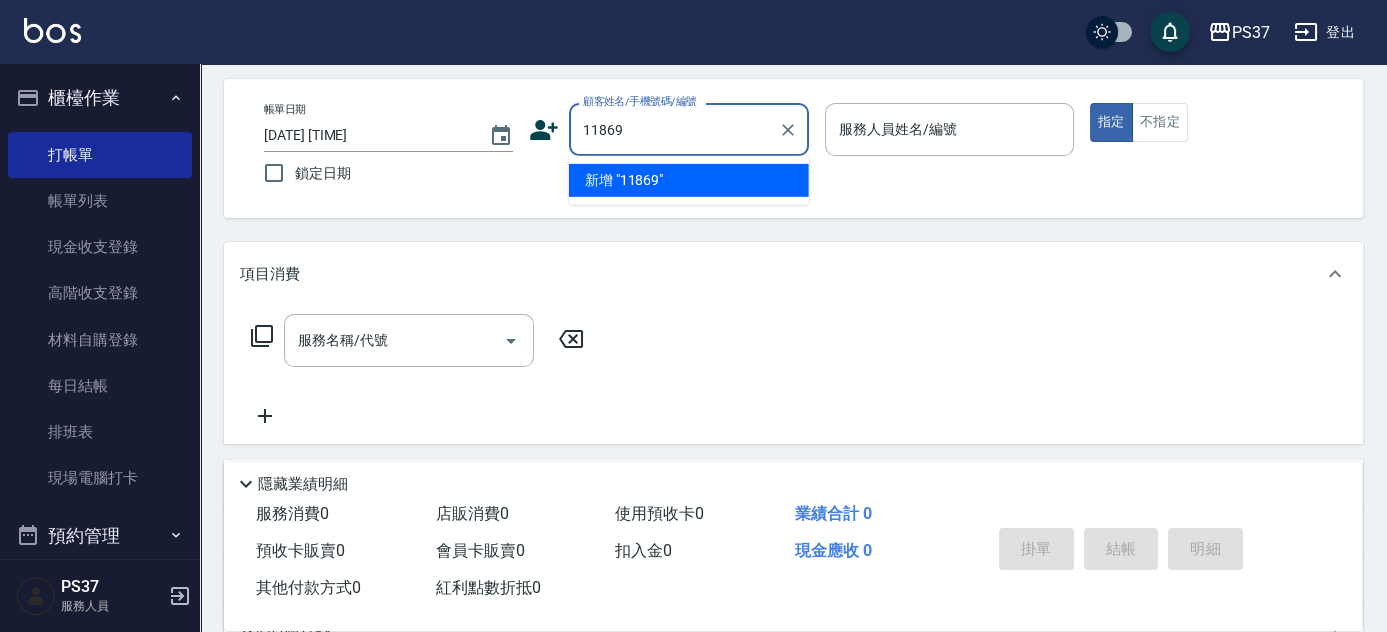 type on "11869" 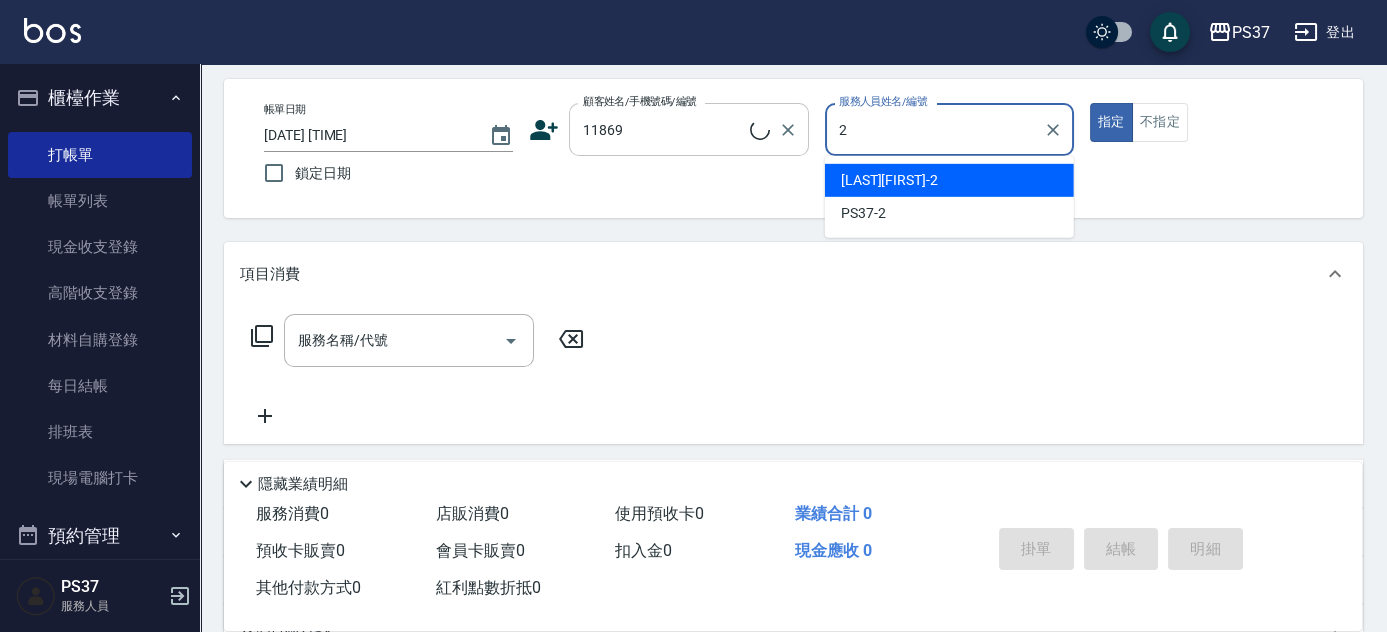 type on "2" 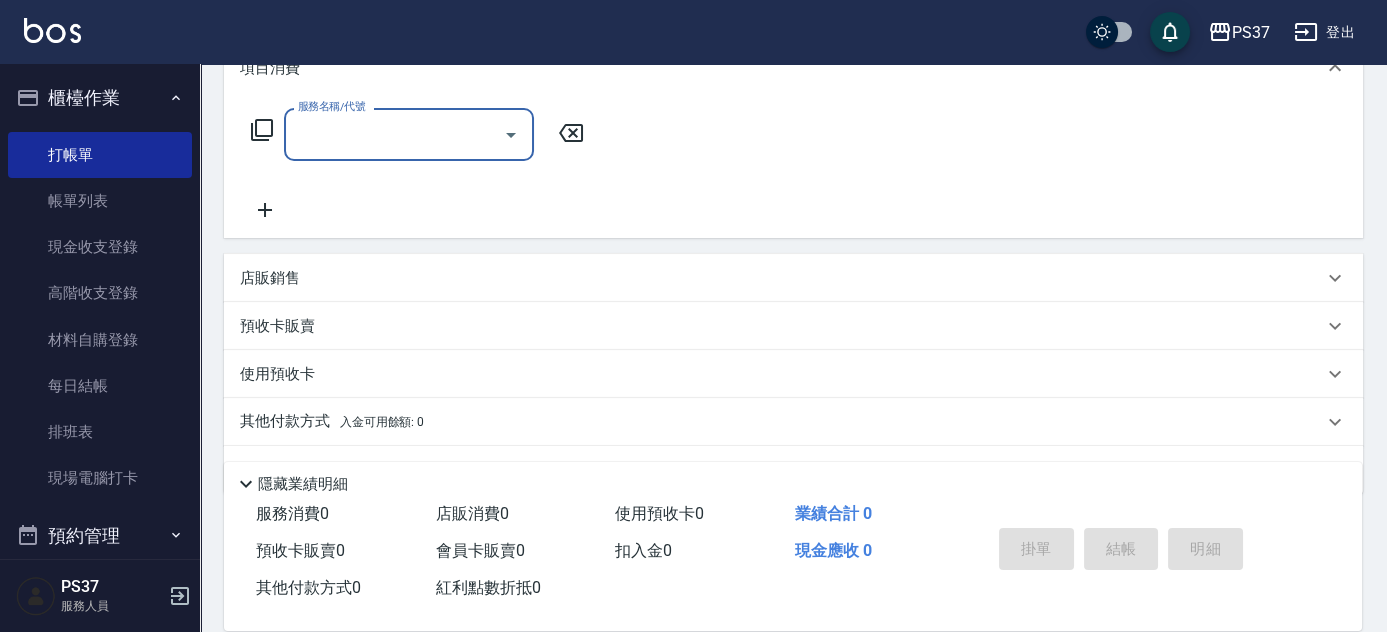 scroll, scrollTop: 285, scrollLeft: 0, axis: vertical 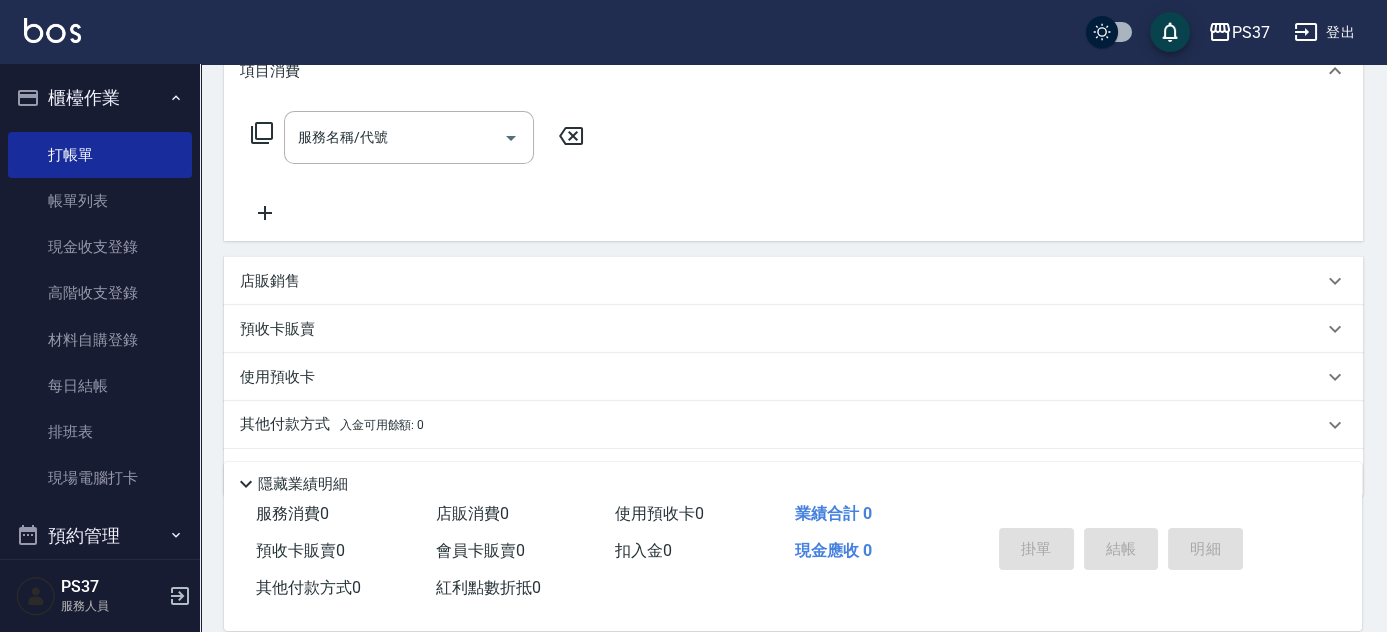 click on "店販銷售" at bounding box center (793, 281) 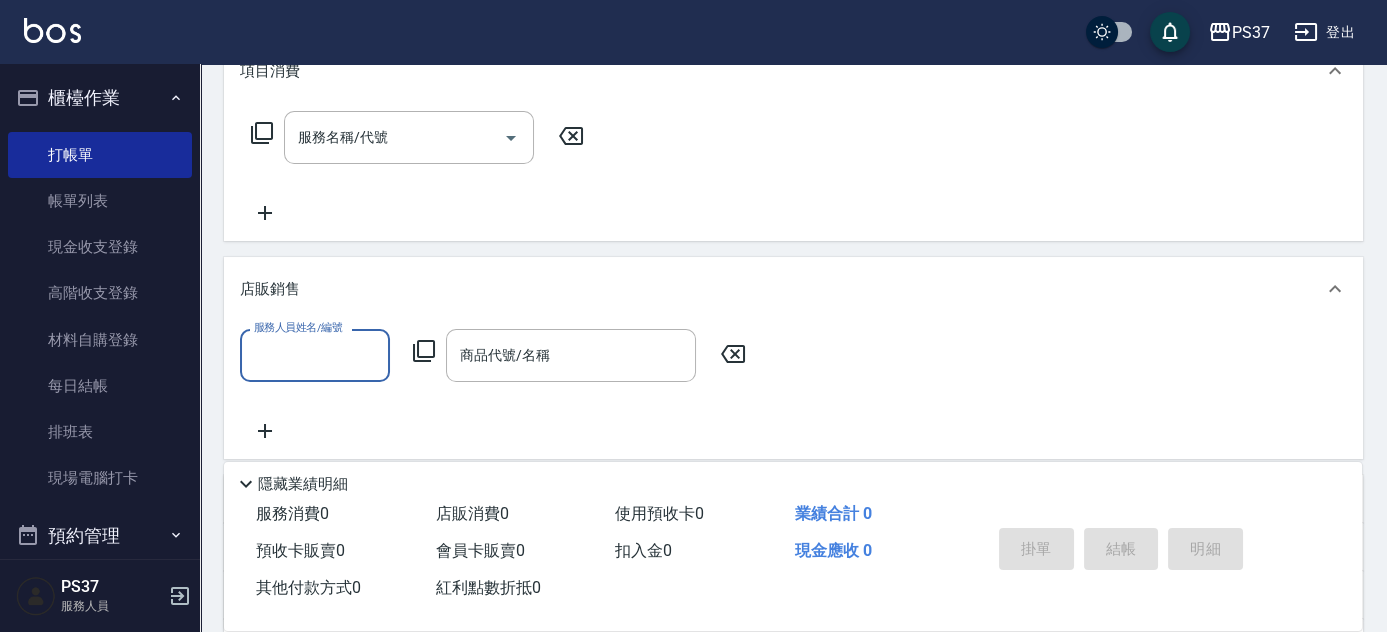 scroll, scrollTop: 0, scrollLeft: 0, axis: both 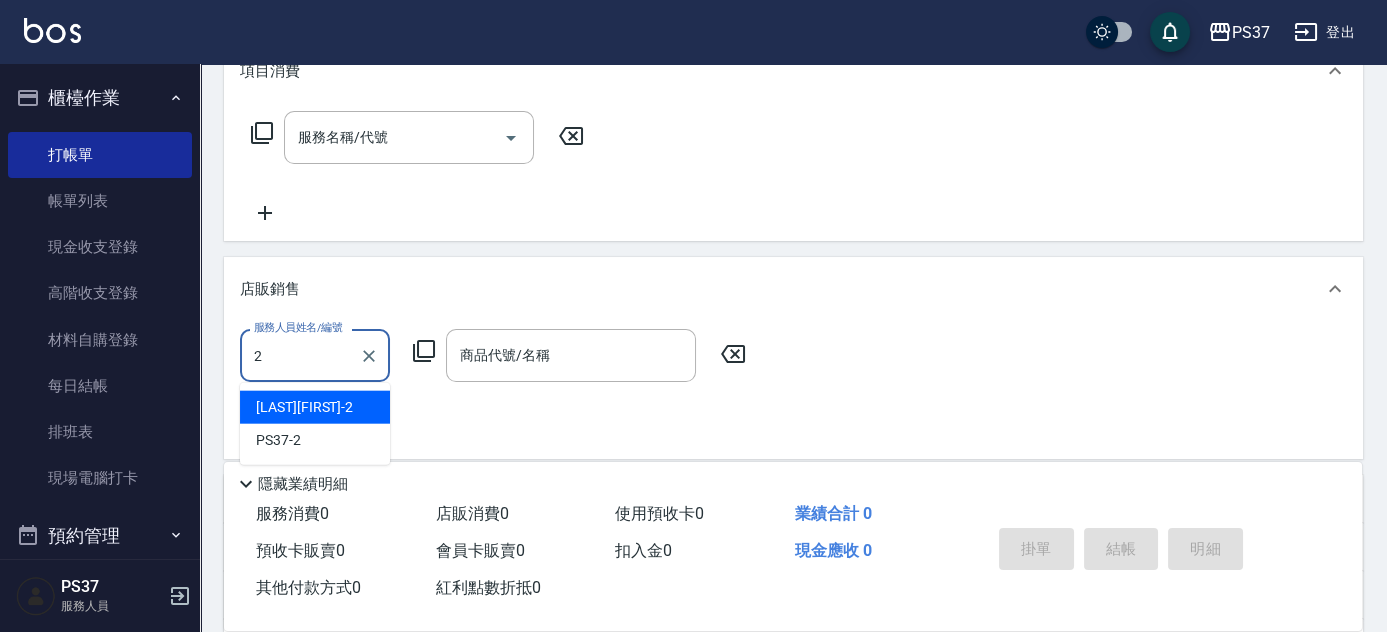 type on "[PHONE]-2" 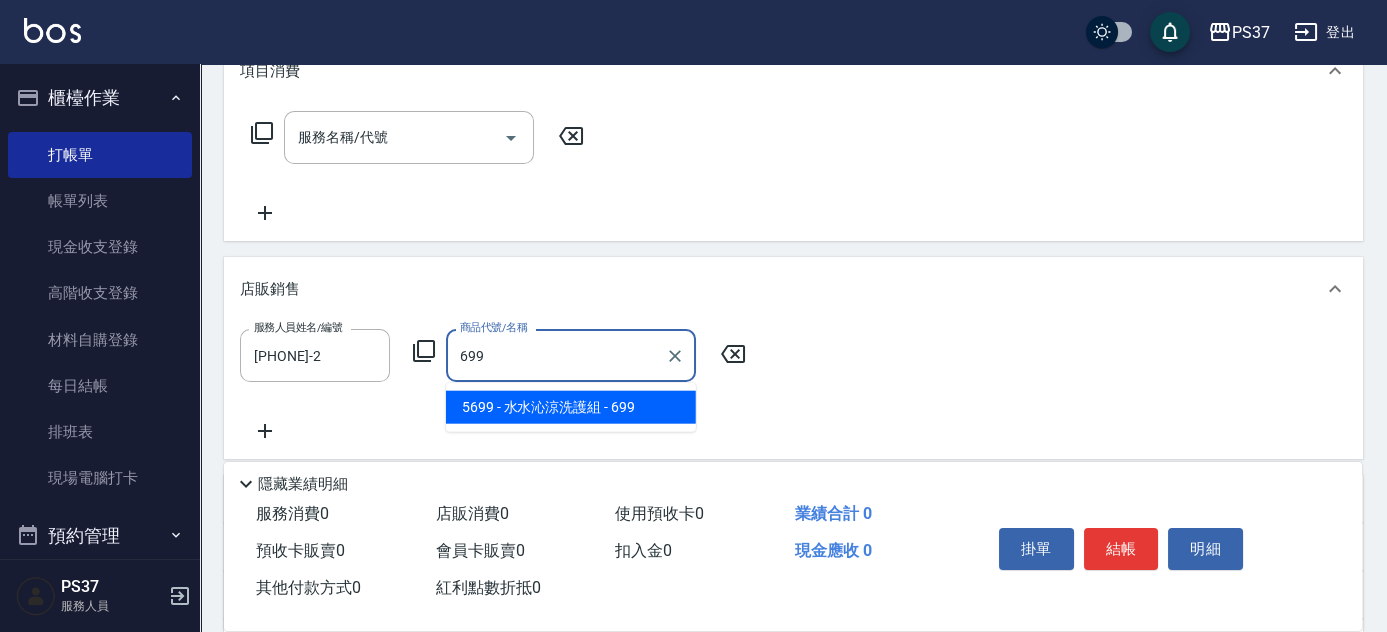 type on "水水沁涼洗護組" 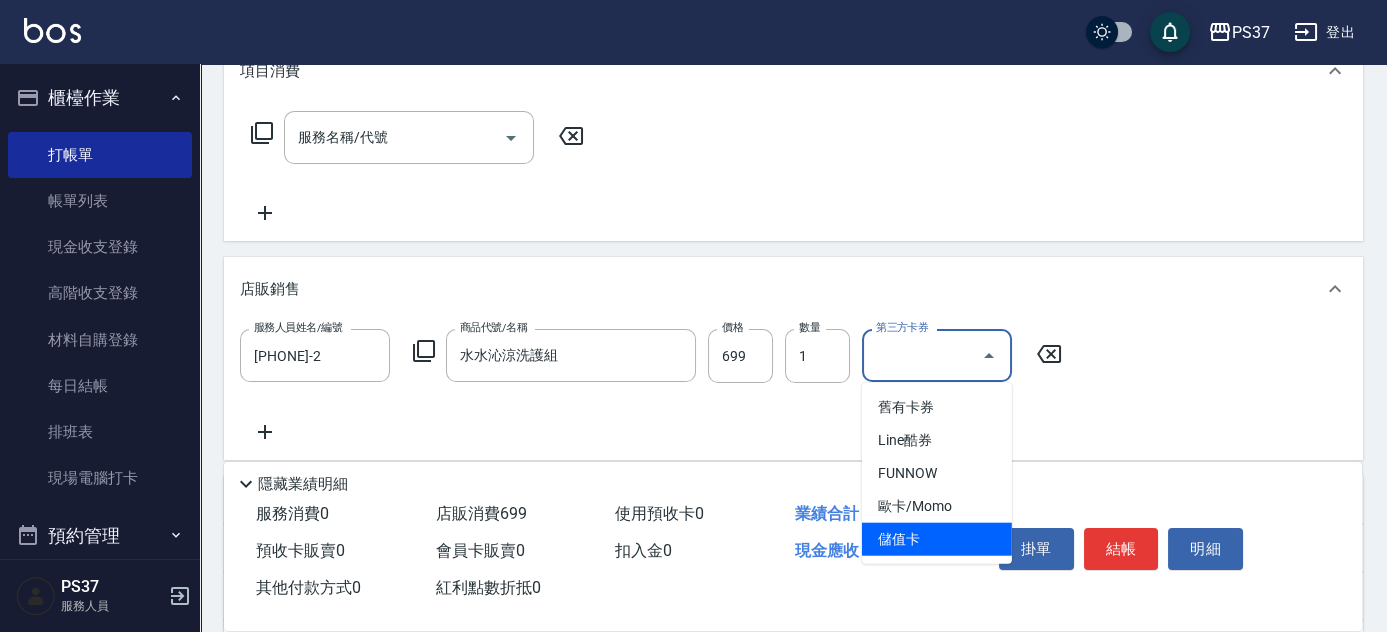 type on "儲值卡" 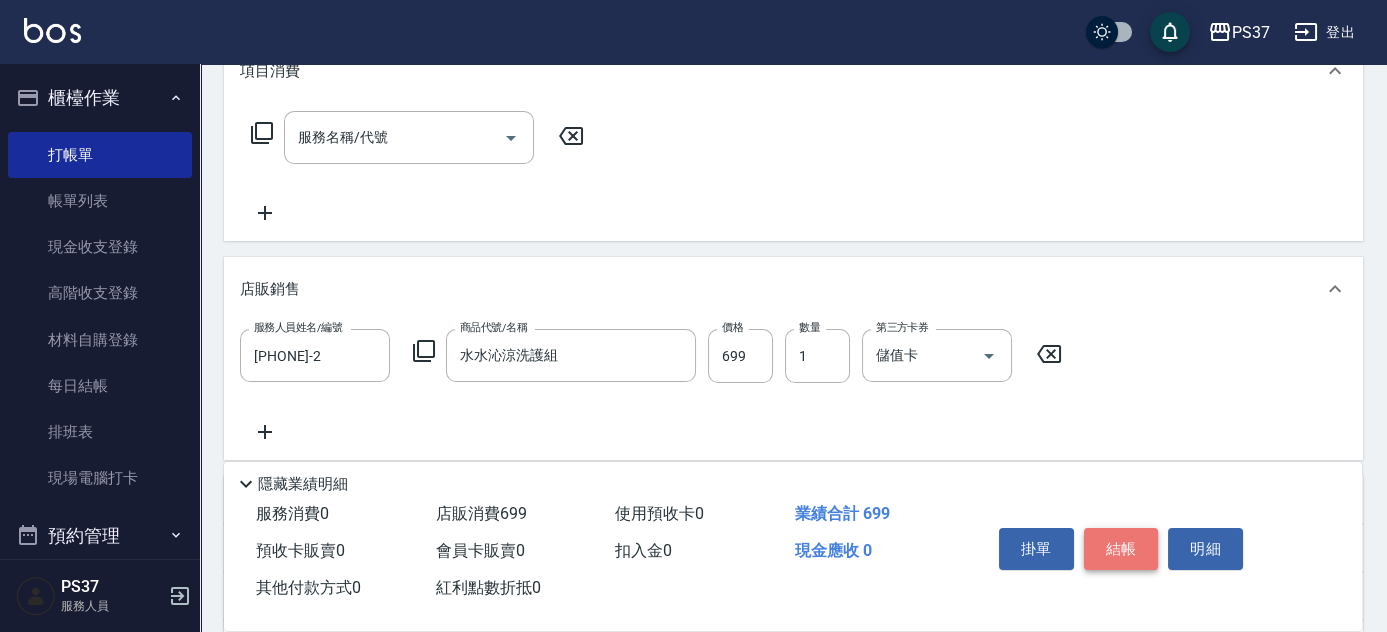 click on "結帳" at bounding box center (1121, 549) 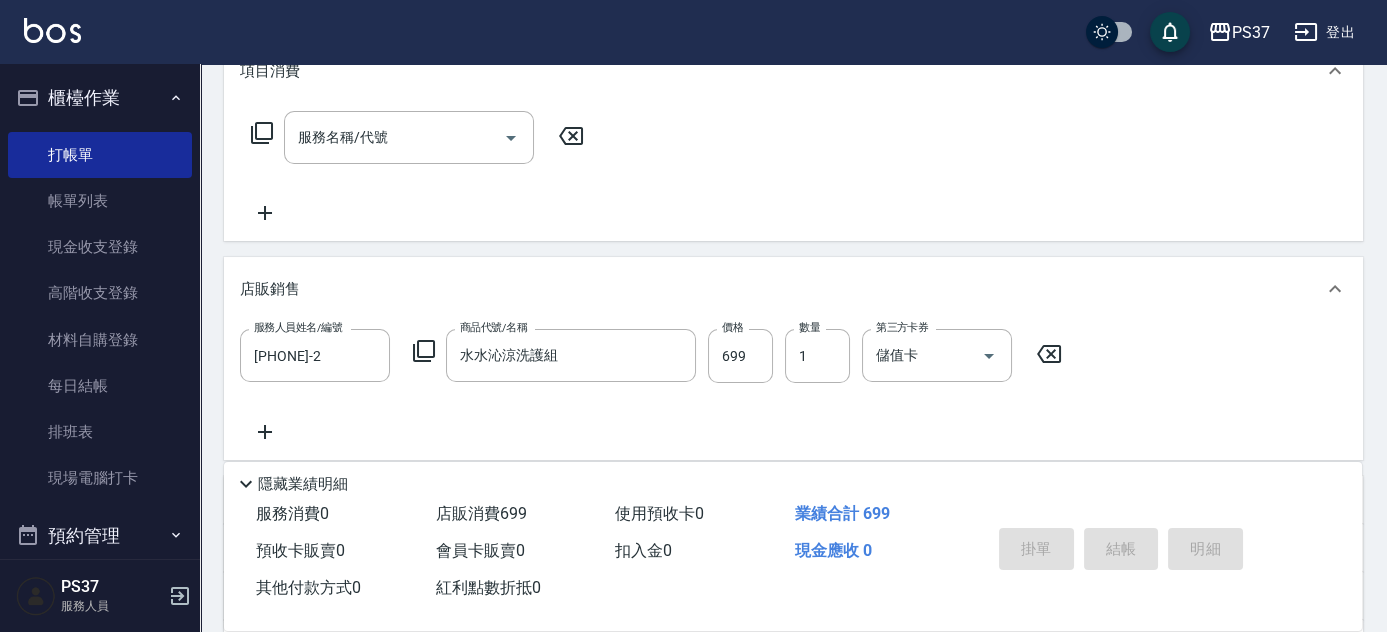 type on "[DATE] [TIME]" 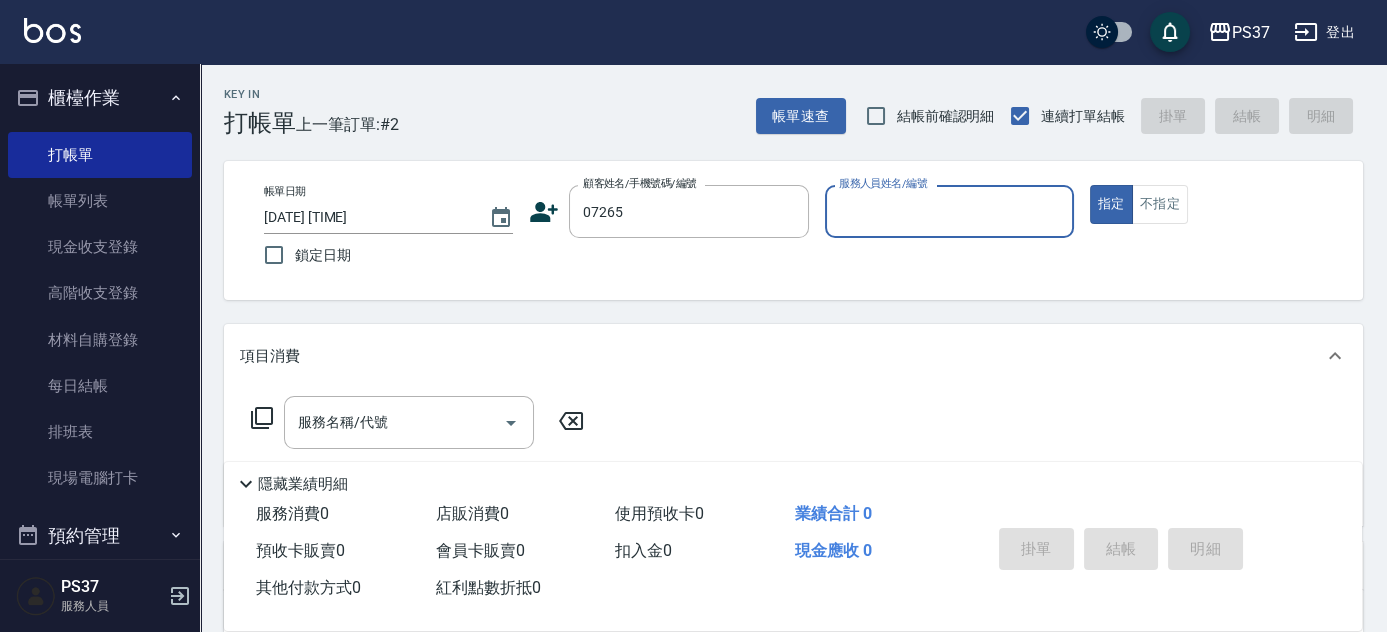 type on "[PHONE]/07265" 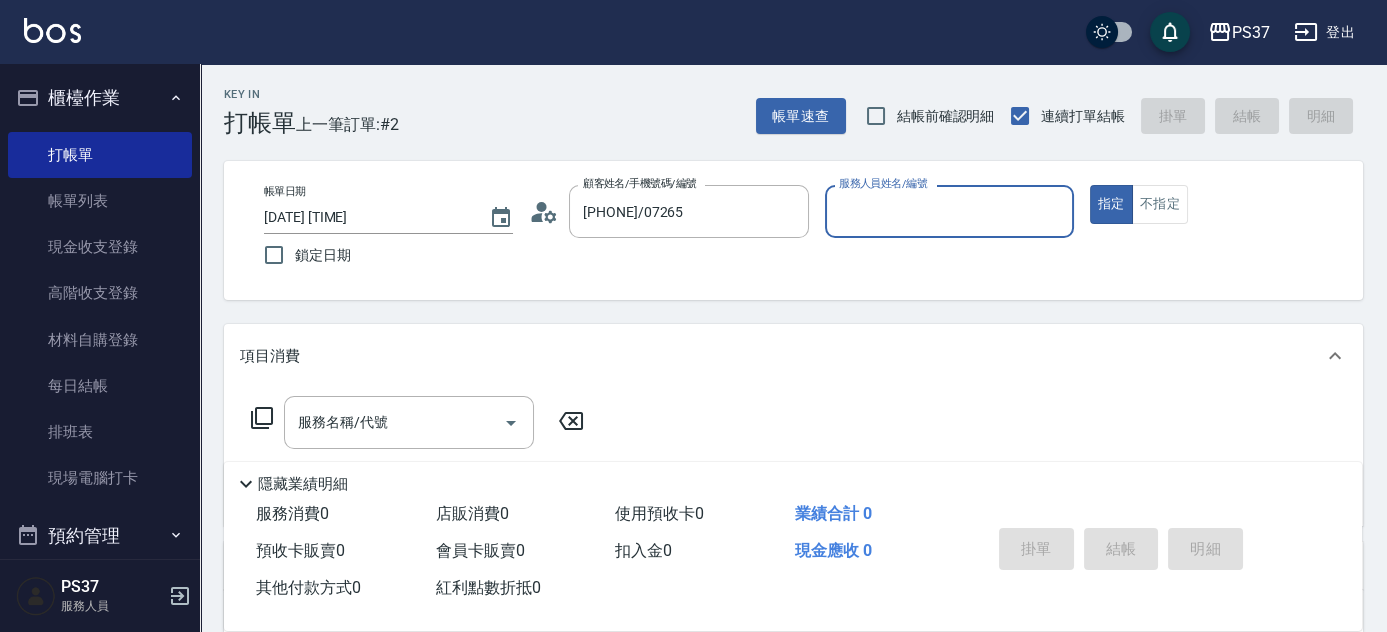 type on "[PHONE]-5" 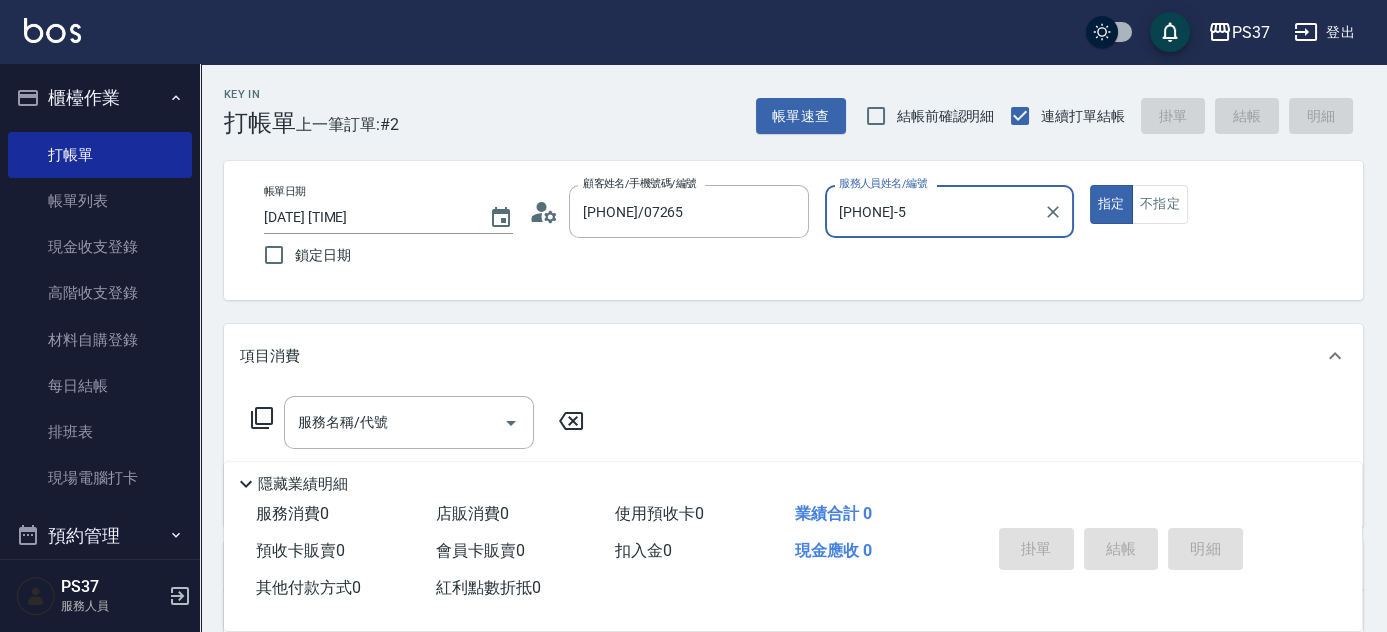 click on "指定" at bounding box center (1111, 204) 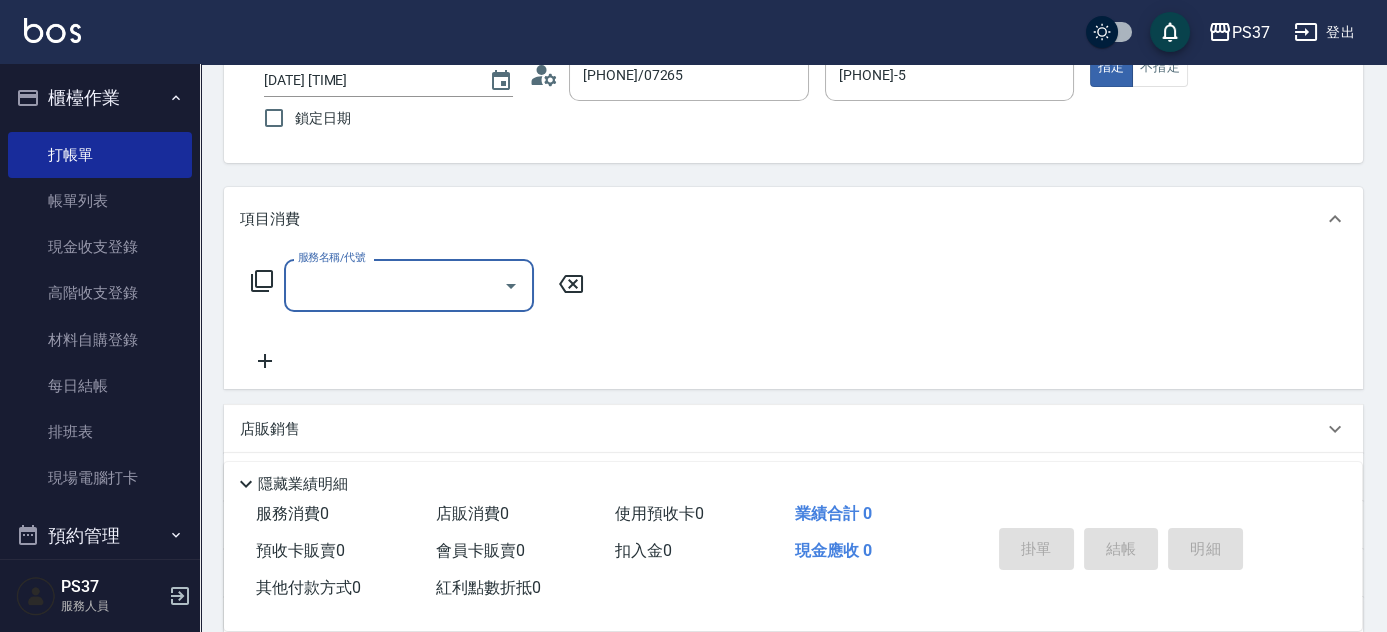 scroll, scrollTop: 181, scrollLeft: 0, axis: vertical 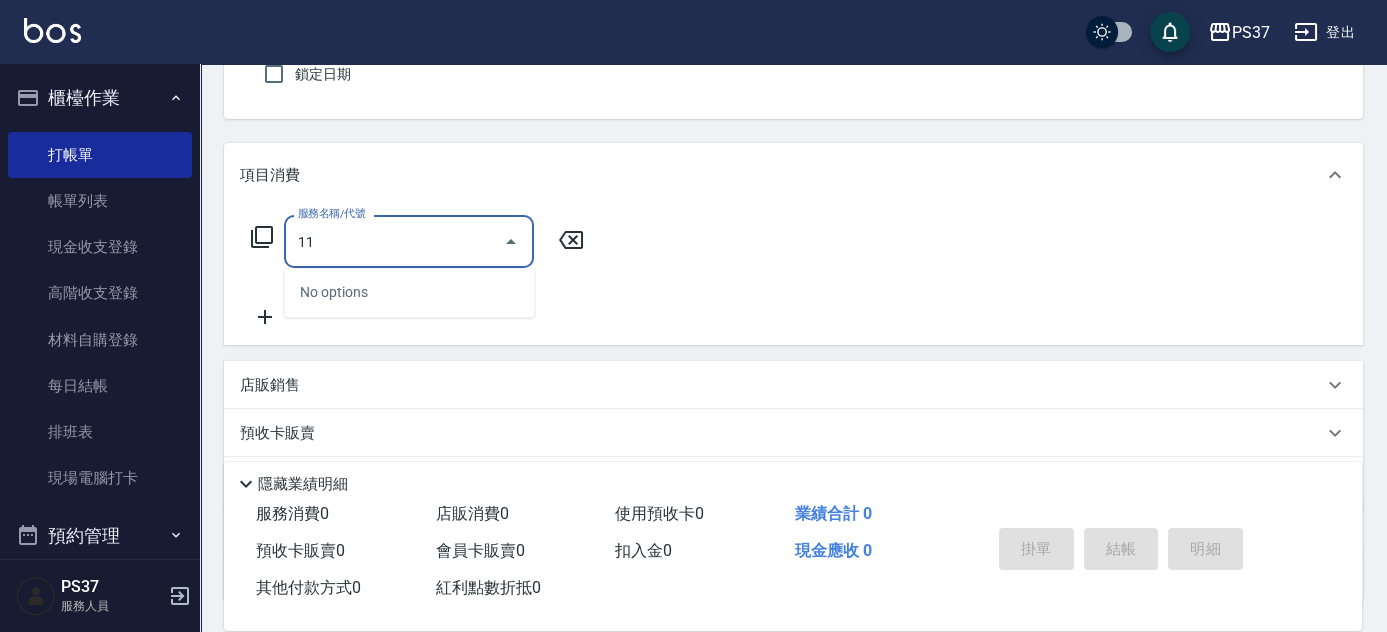 type on "1" 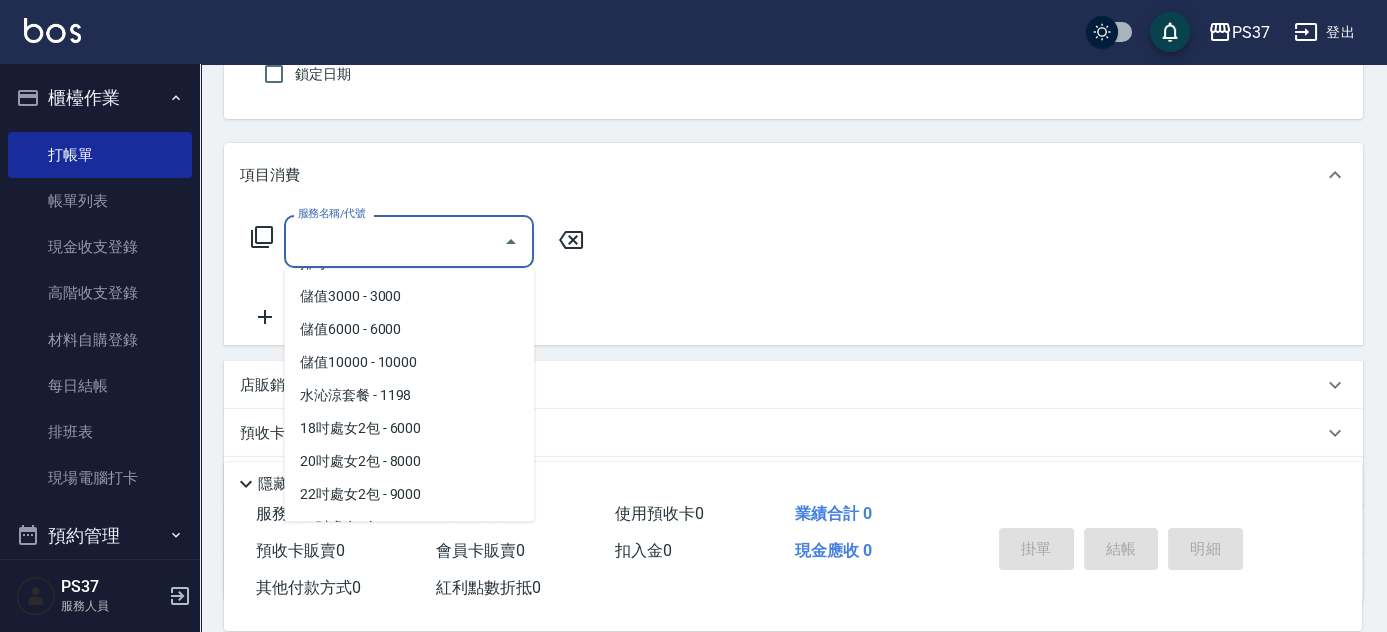 scroll, scrollTop: 2272, scrollLeft: 0, axis: vertical 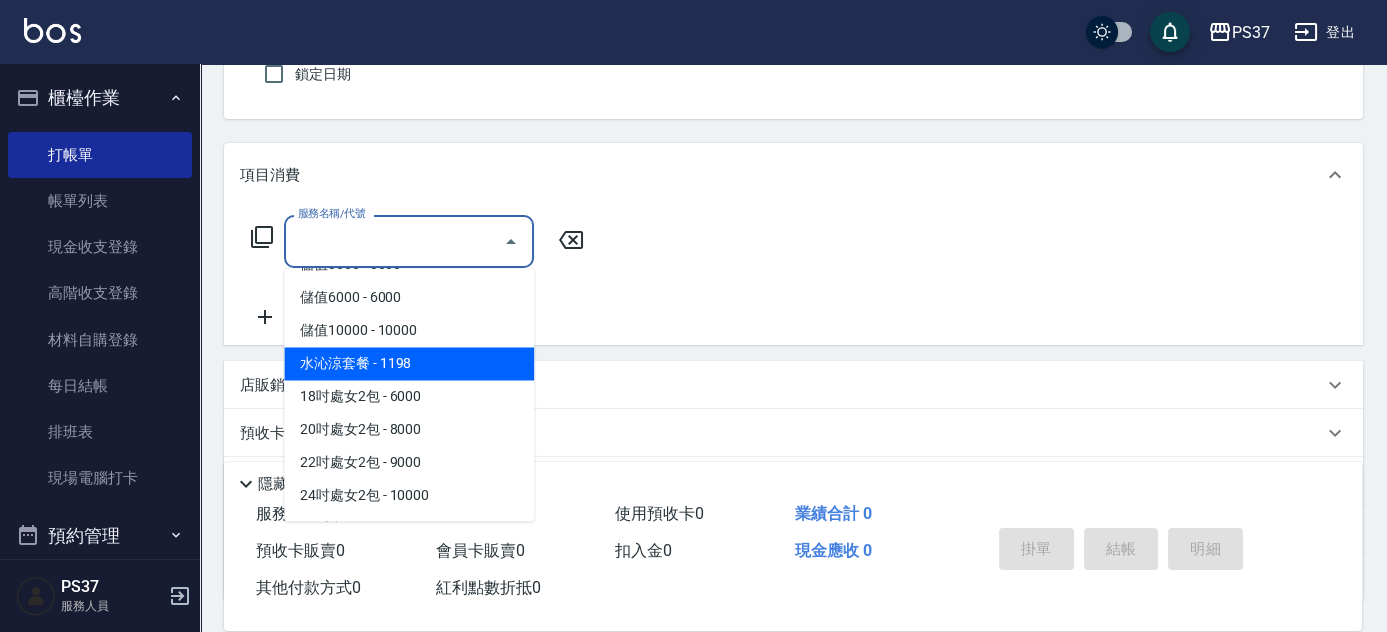 click on "水沁涼套餐 - 1198" at bounding box center [409, 363] 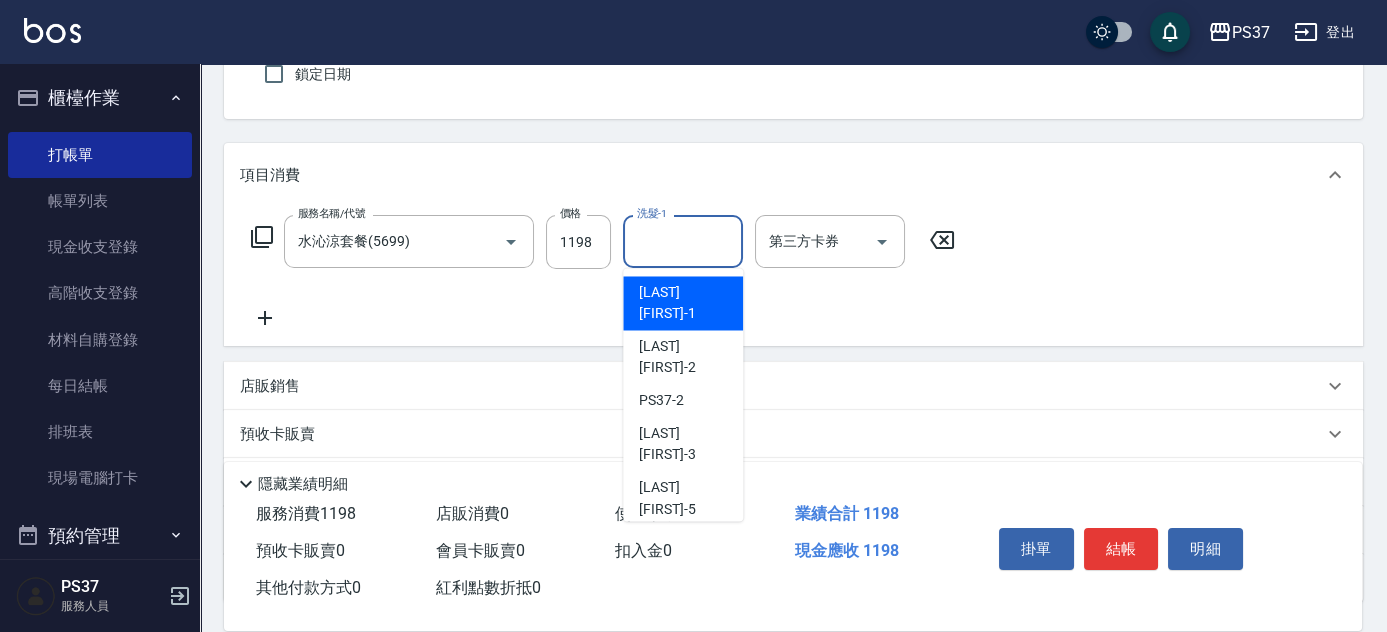 click on "洗髮-1" at bounding box center [683, 241] 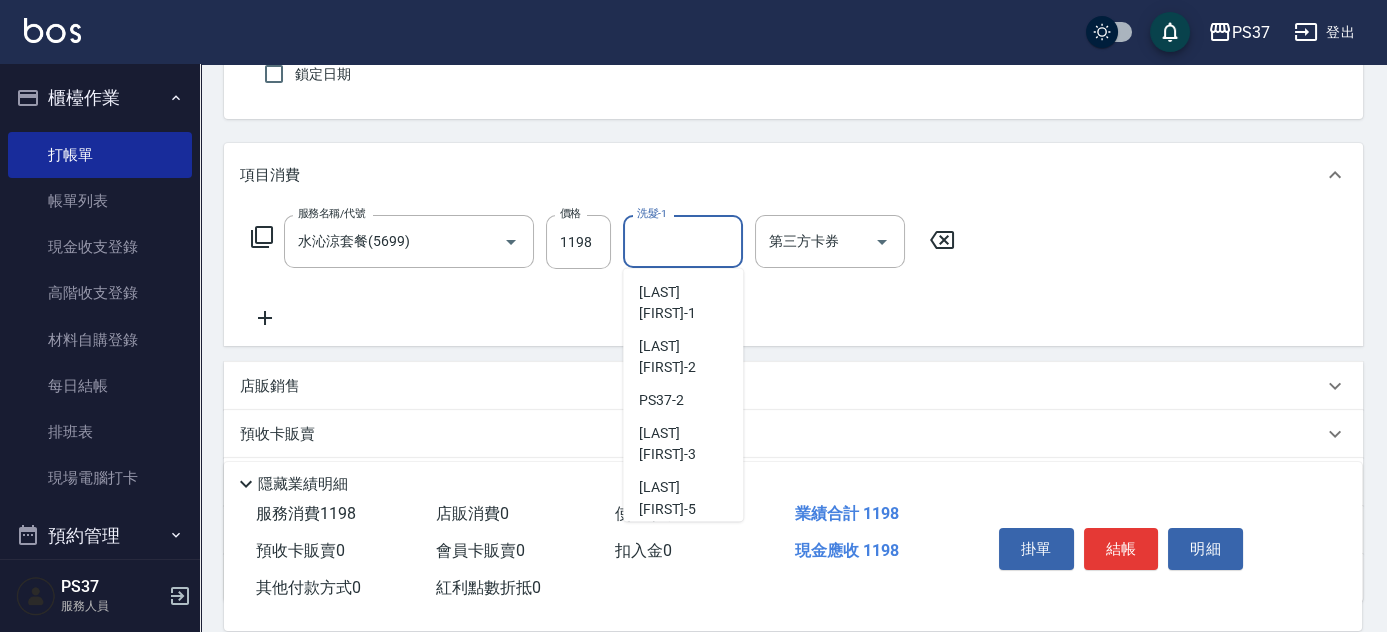 click on "[PHONE] -6" at bounding box center (683, 552) 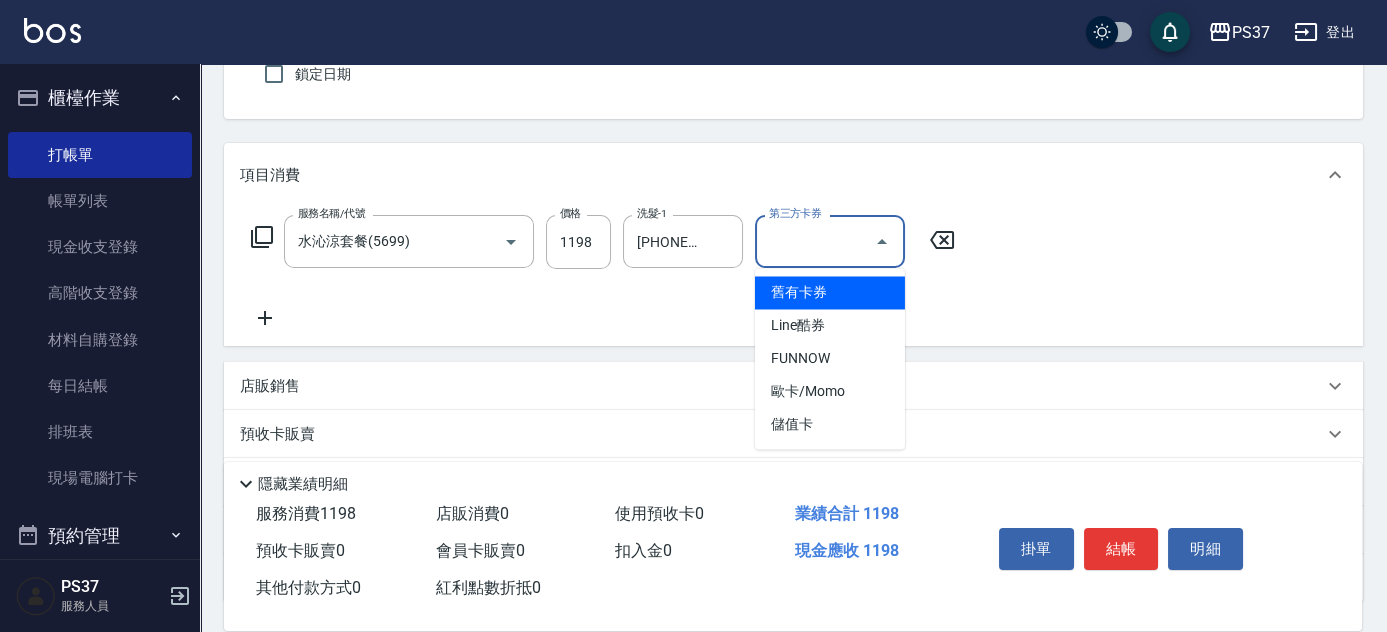 click on "第三方卡券" at bounding box center (815, 241) 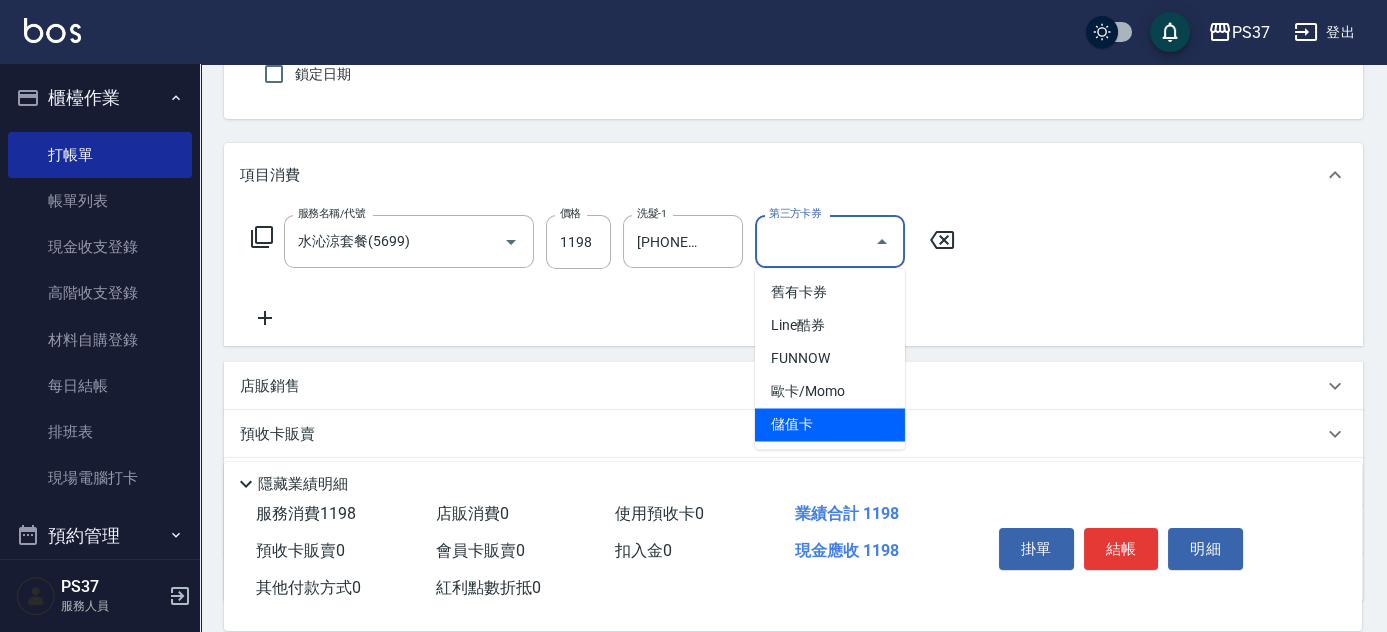 click on "儲值卡" at bounding box center (830, 424) 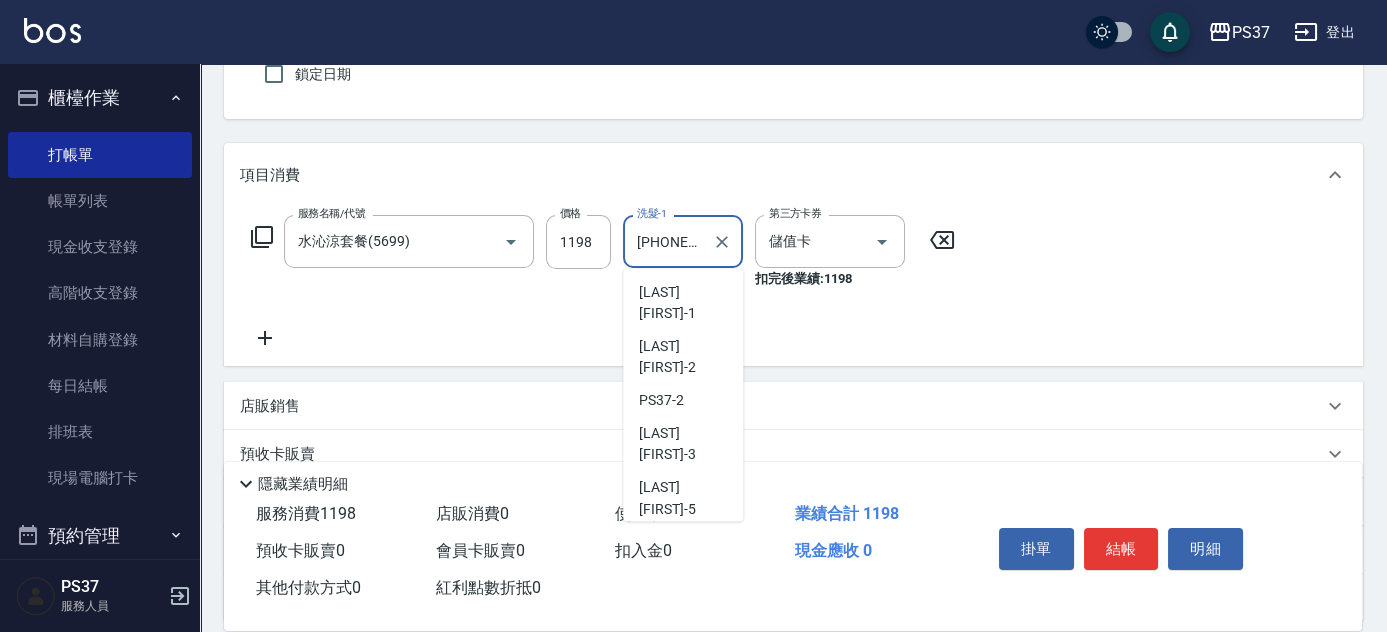 click on "[PHONE]-6" at bounding box center [668, 241] 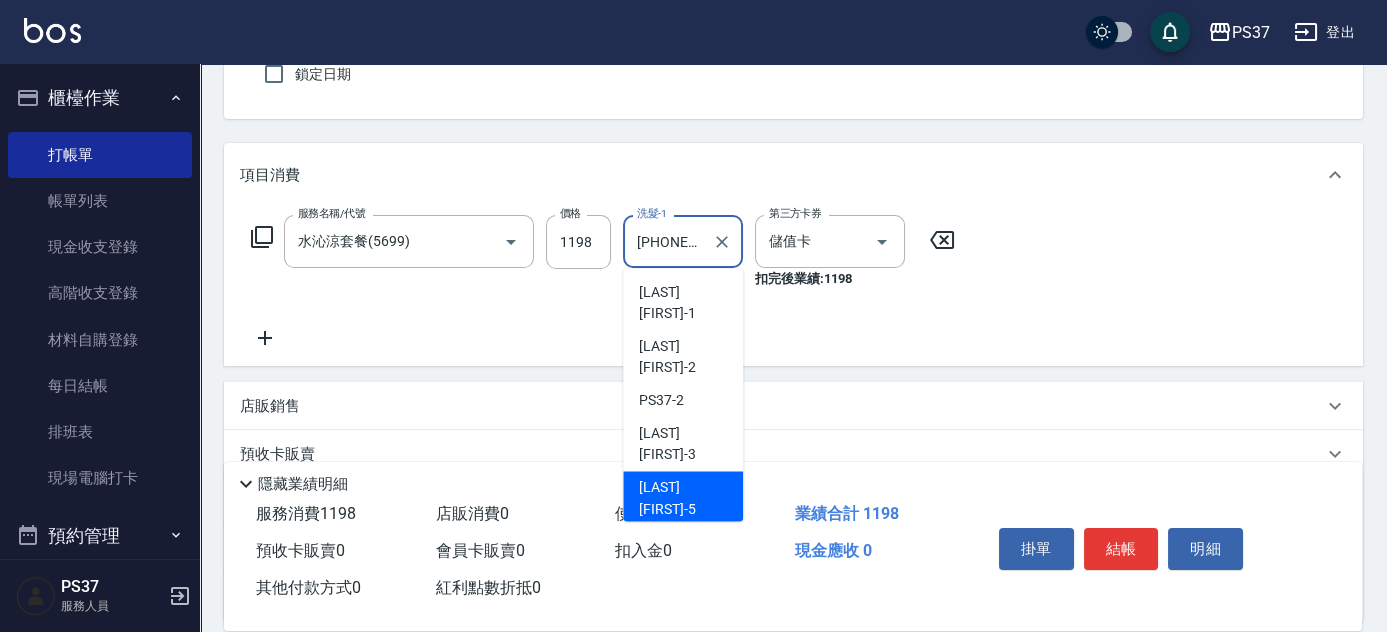 click on "[PHONE] -5" at bounding box center (683, 498) 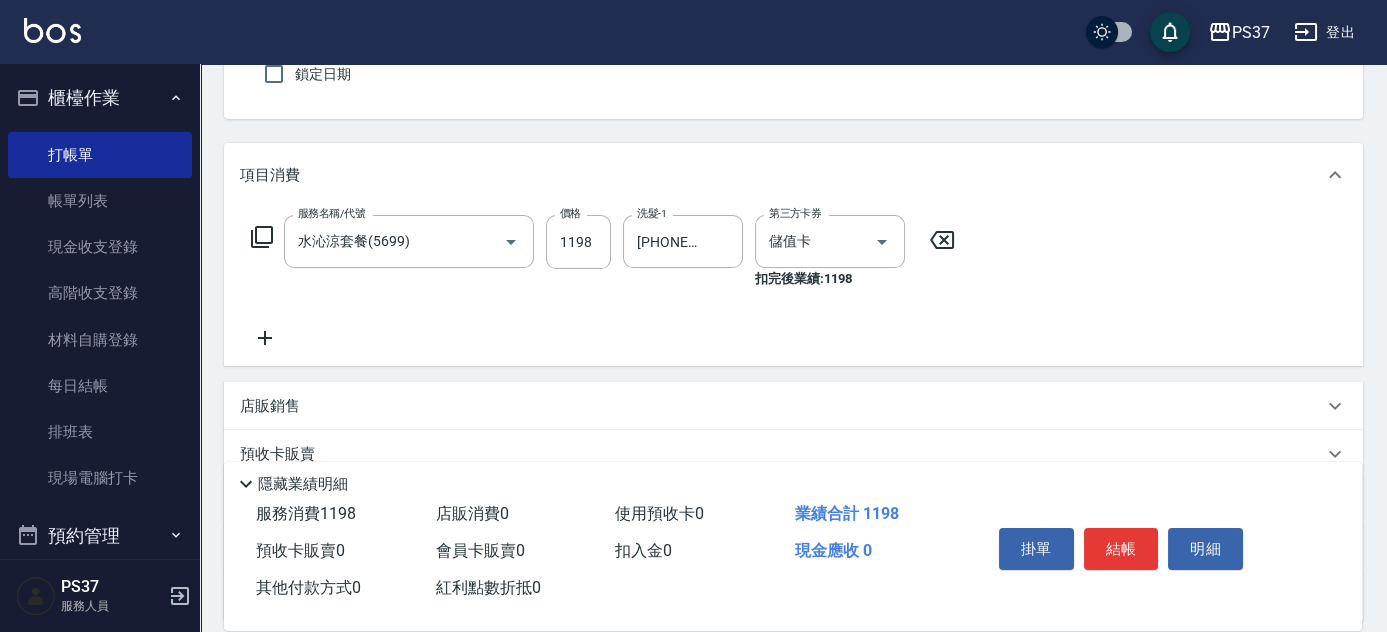 click on "服務名稱/代號 水沁涼套餐(5699) 服務名稱/代號 價格 1198 價格 洗髮-1 [PHONE]-5 洗髮-1 第三方卡券 儲值卡 第三方卡券 扣完後業績: 1198" at bounding box center [603, 282] 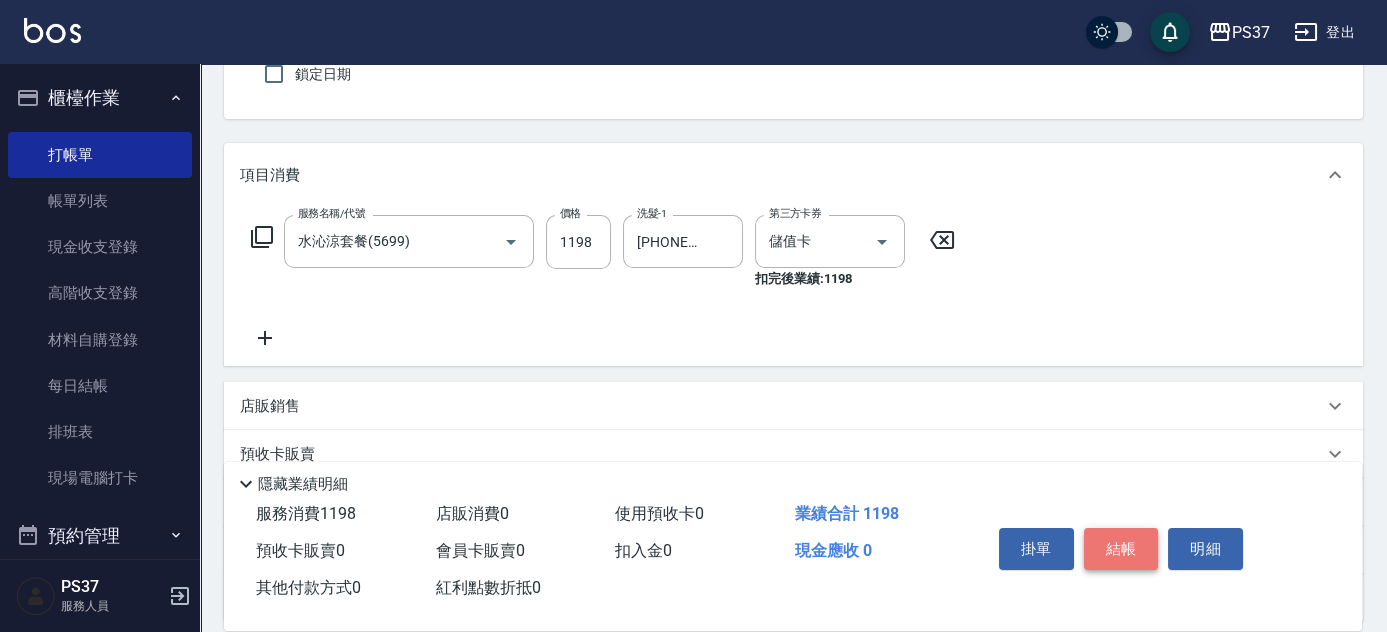 click on "結帳" at bounding box center [1121, 549] 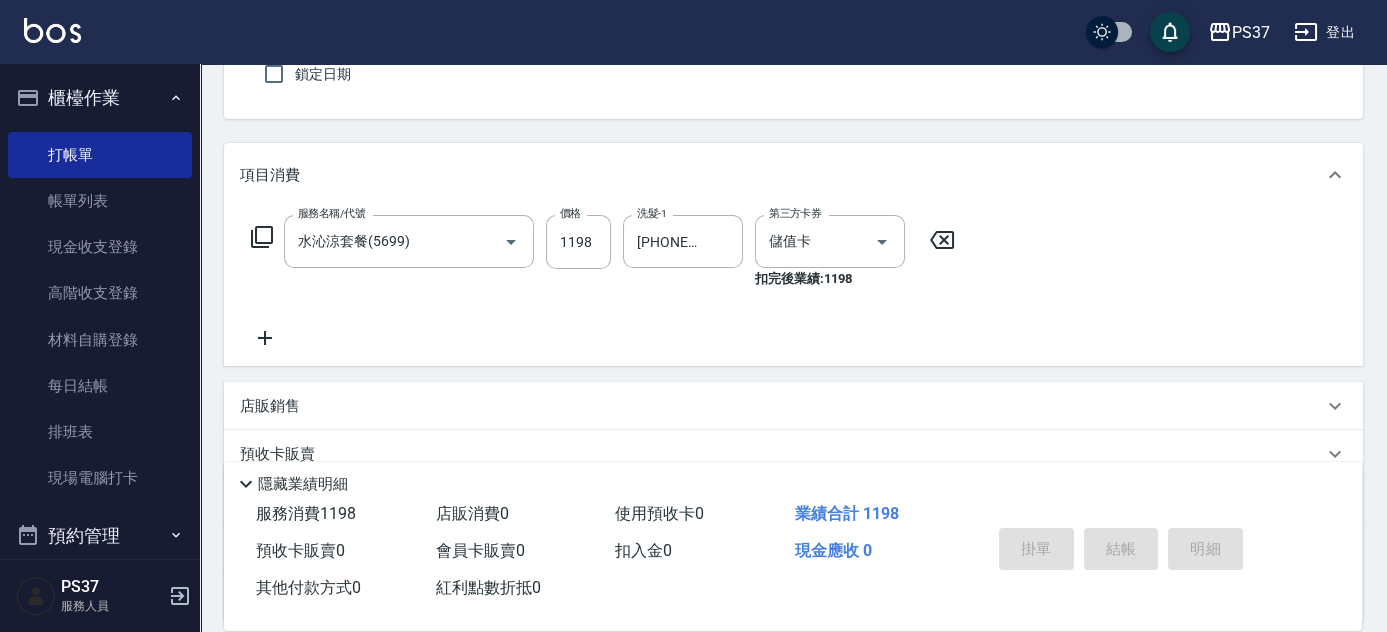 type on "2025/08/06 18:12" 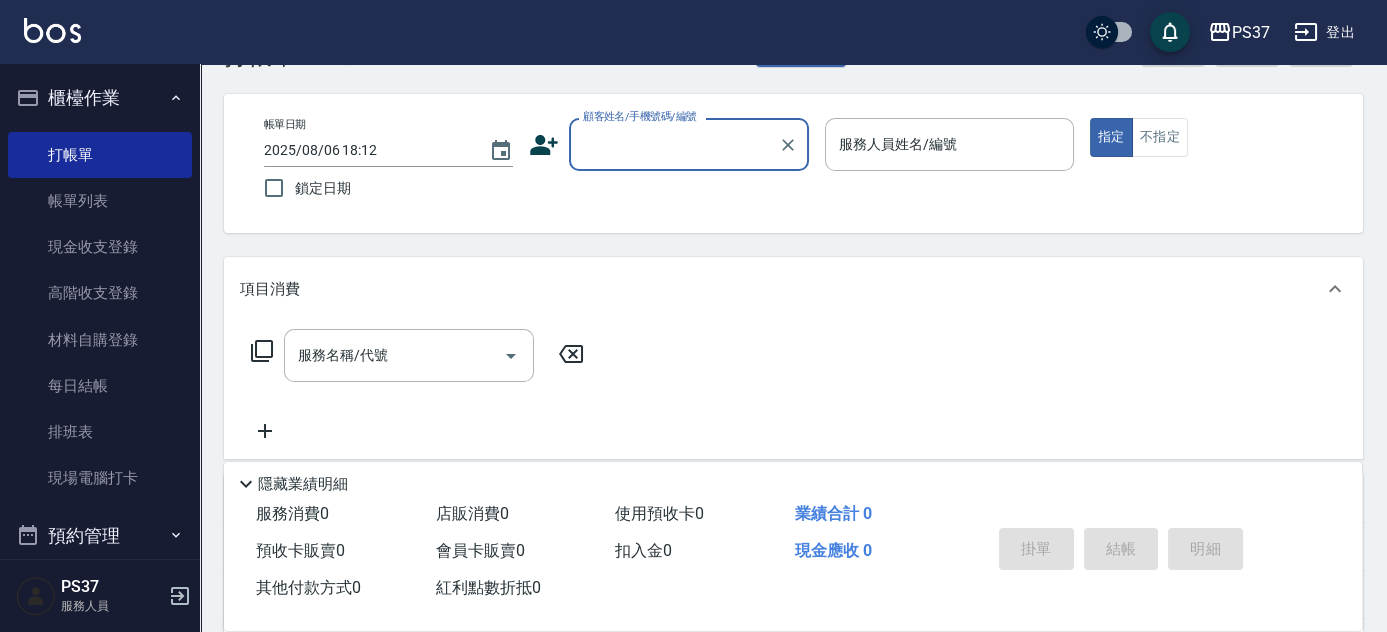 scroll, scrollTop: 63, scrollLeft: 0, axis: vertical 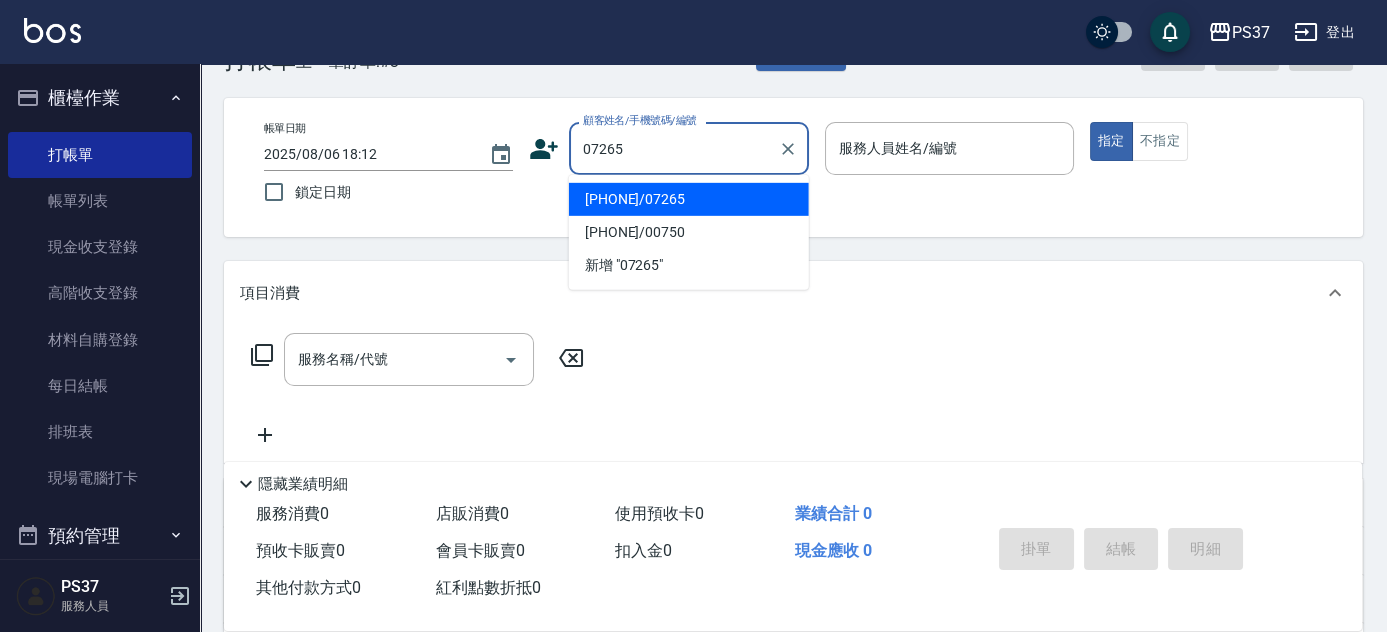 type on "[PHONE]/07265" 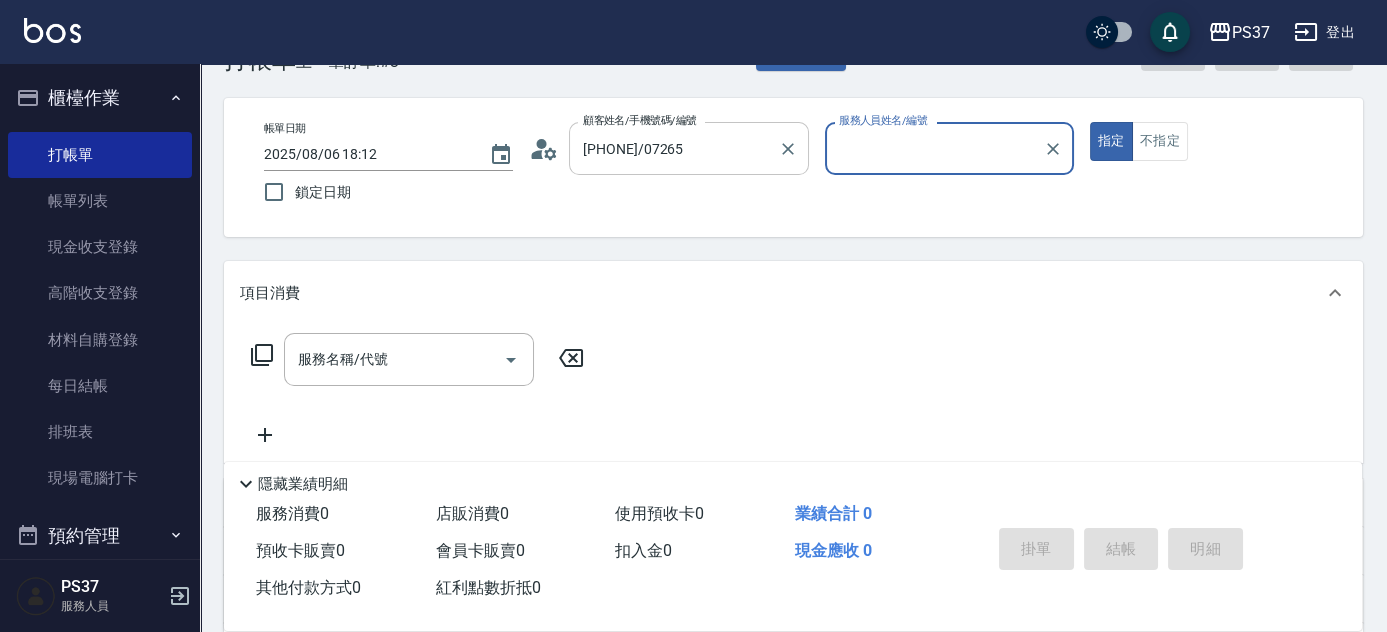 type on "[PHONE]-5" 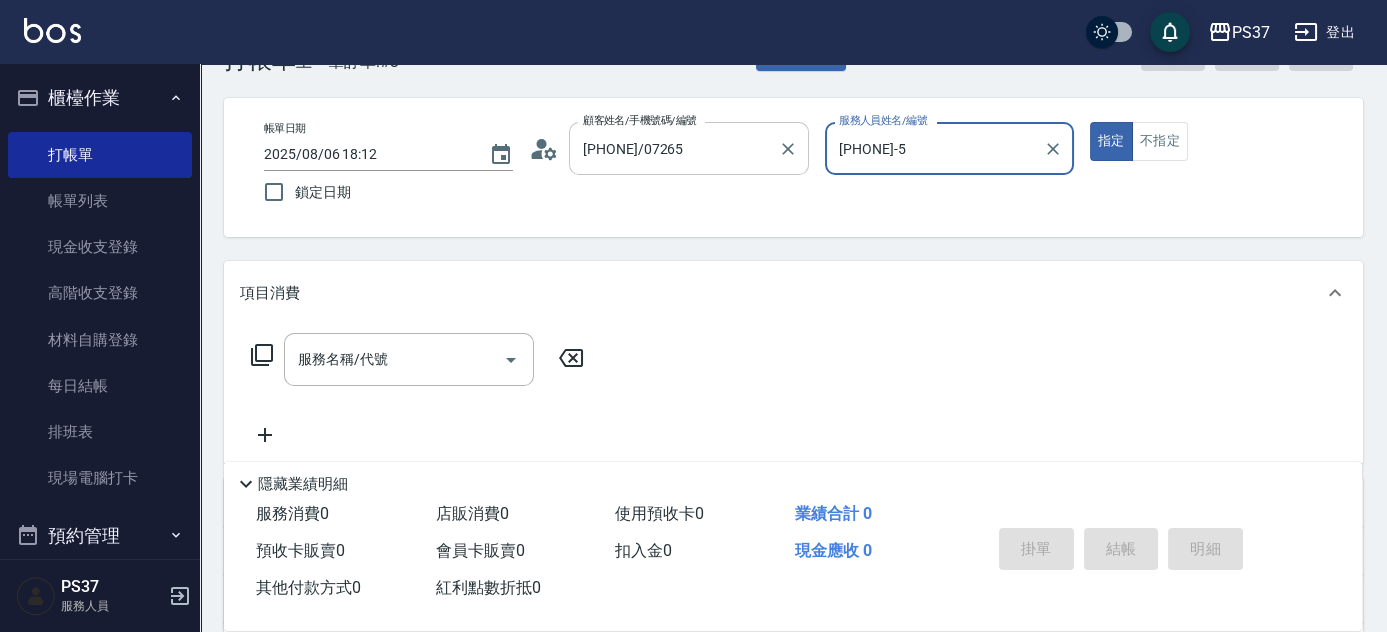 click on "指定" at bounding box center (1111, 141) 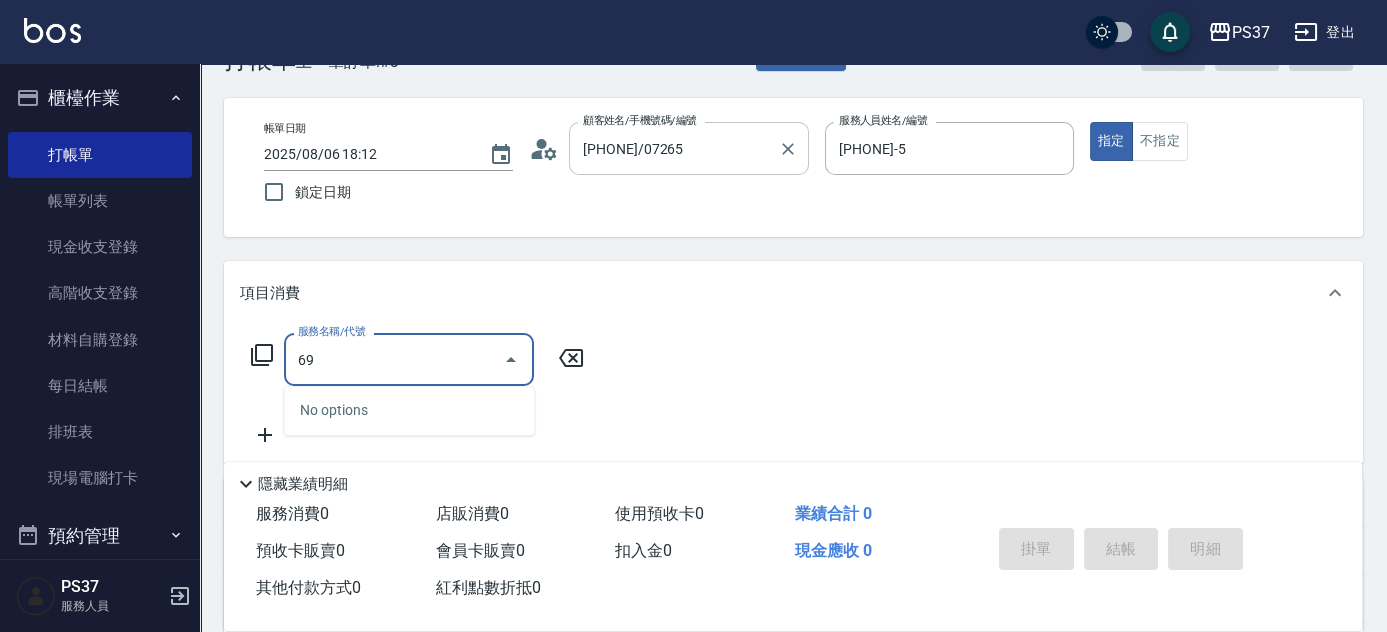 type on "6" 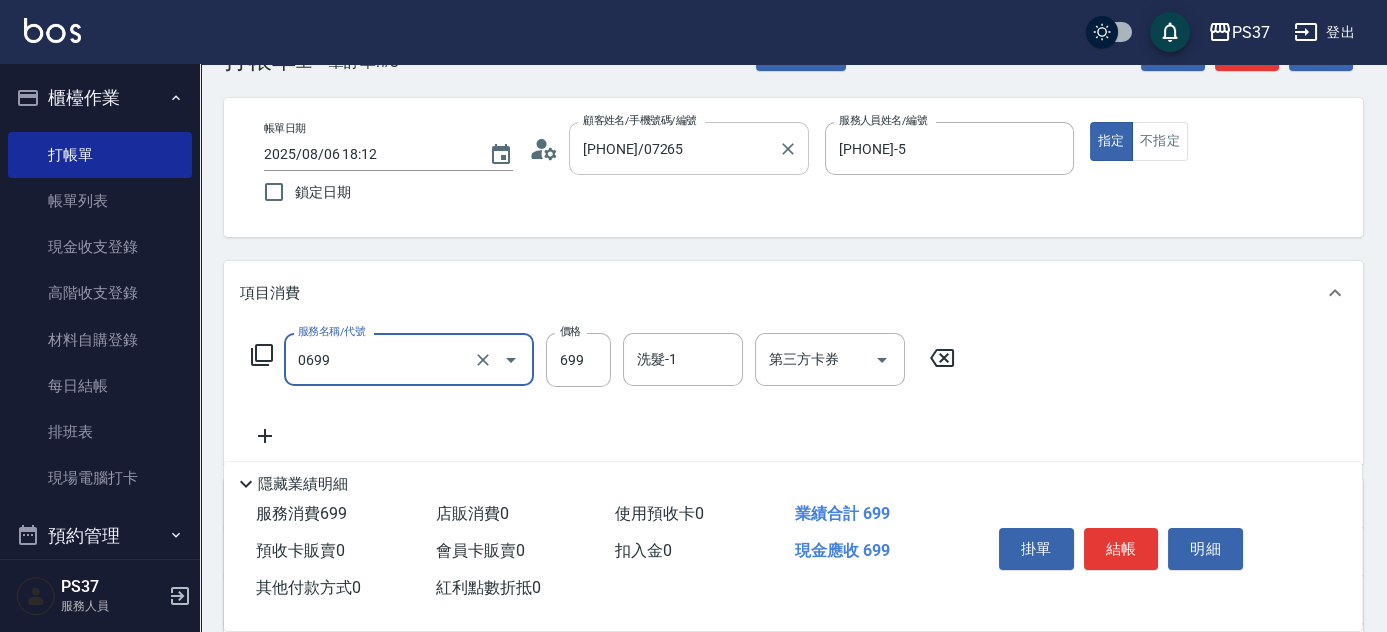 type on "精油SPA(0699)" 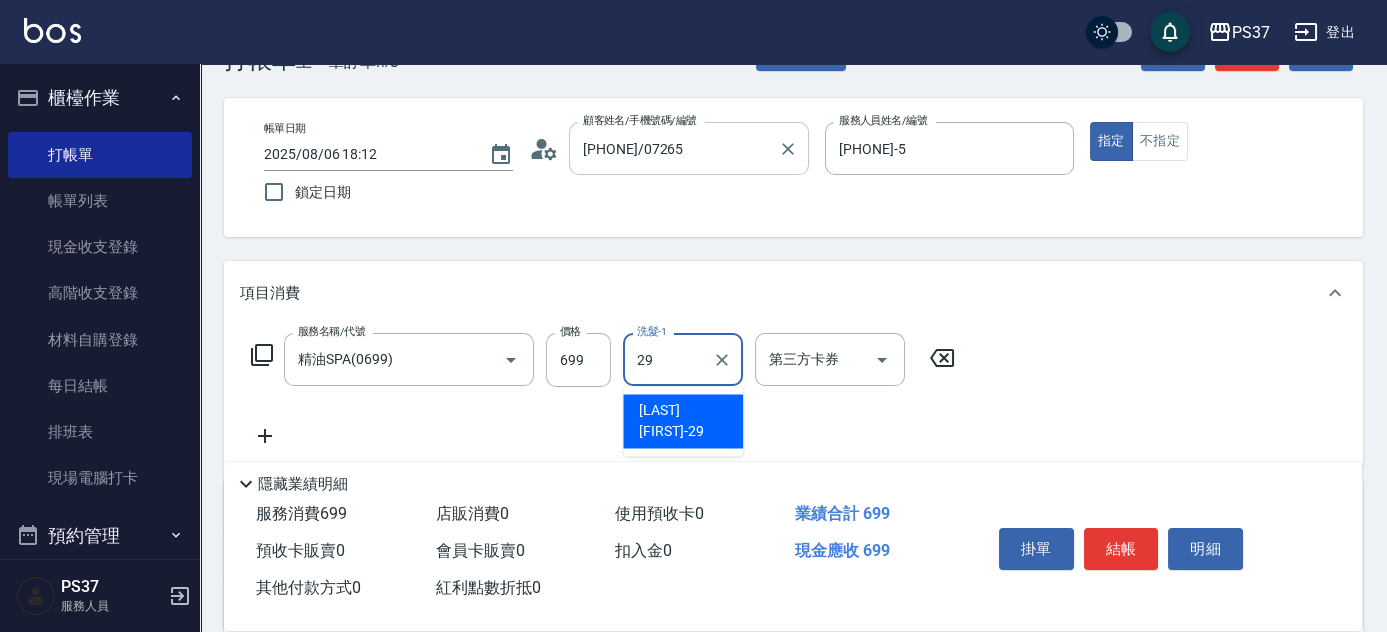type on "[PHONE]-29" 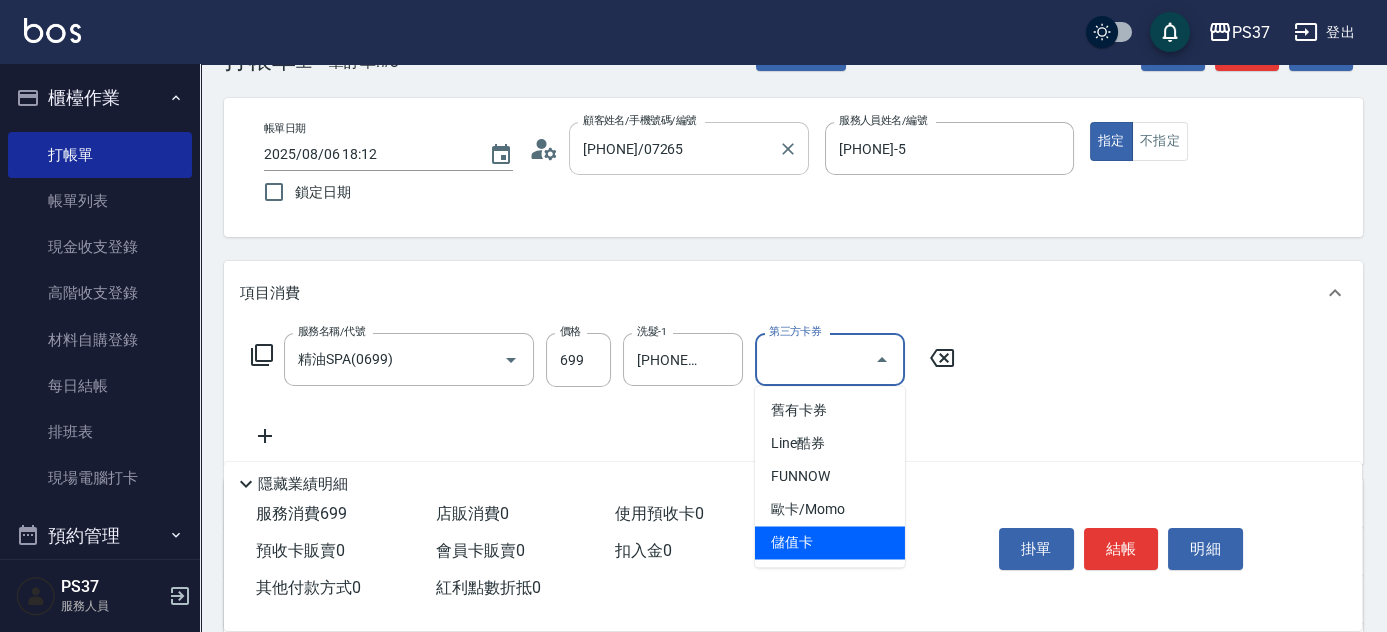 type on "儲值卡" 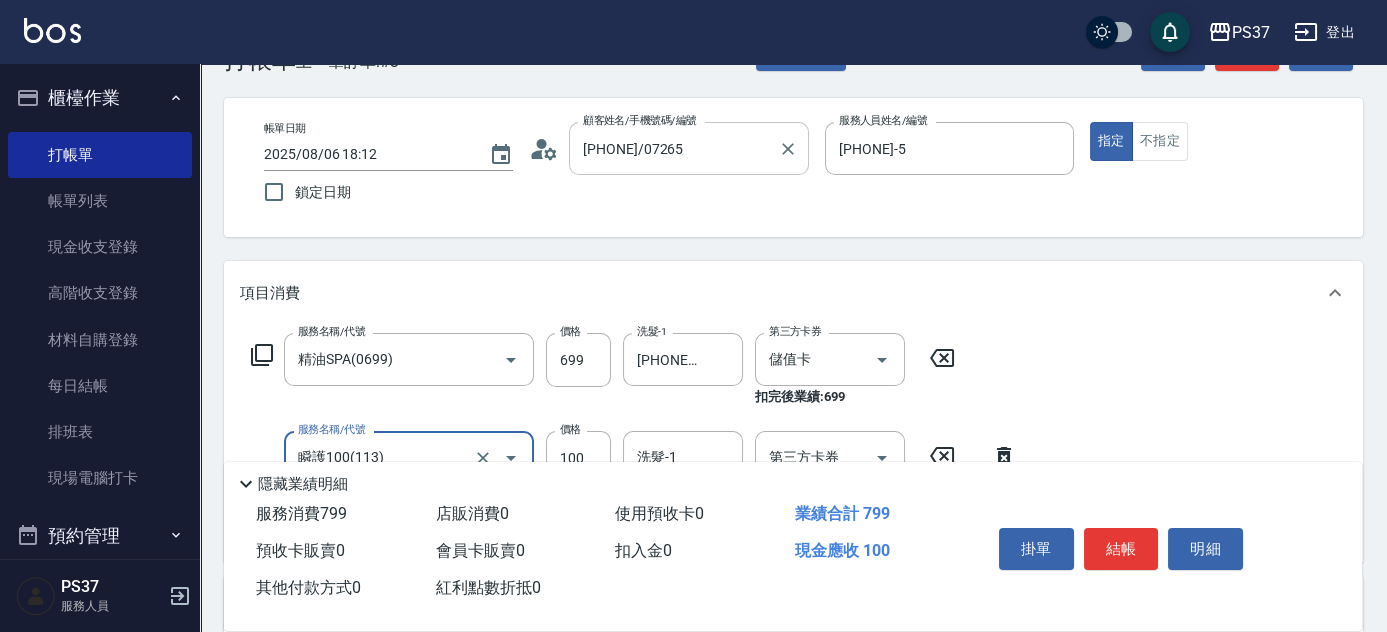 type on "瞬護100(113)" 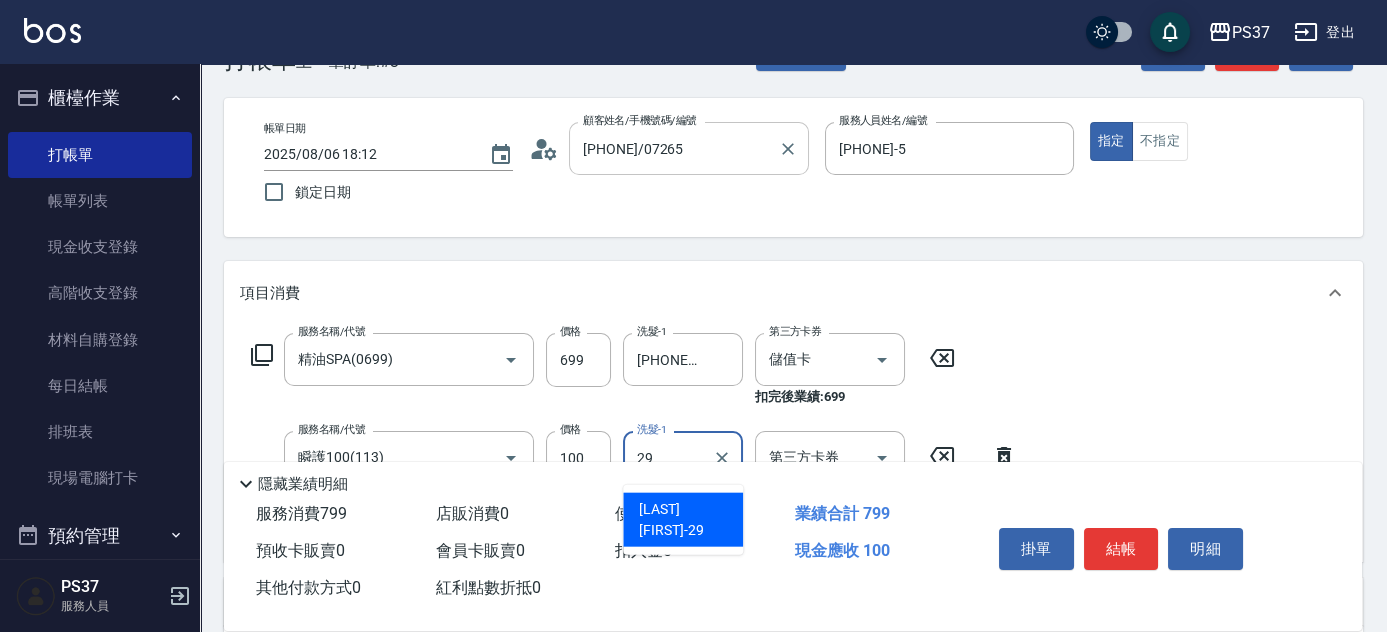 type on "[PHONE]-29" 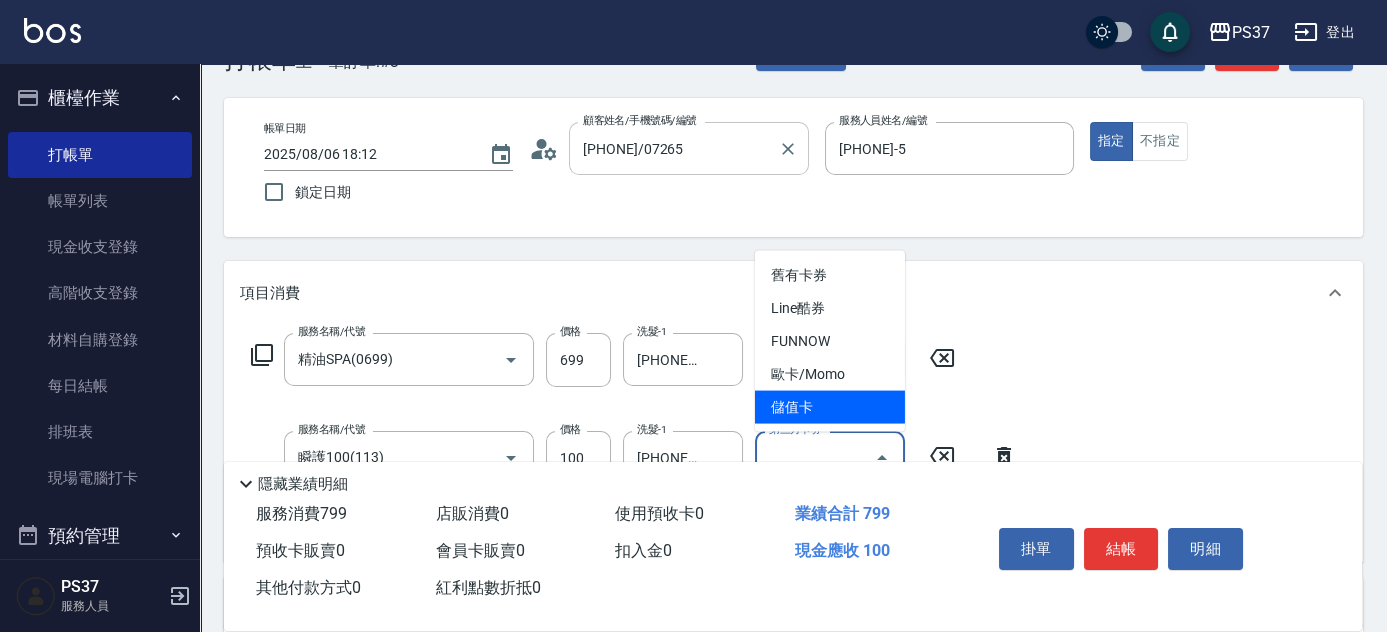 type on "儲值卡" 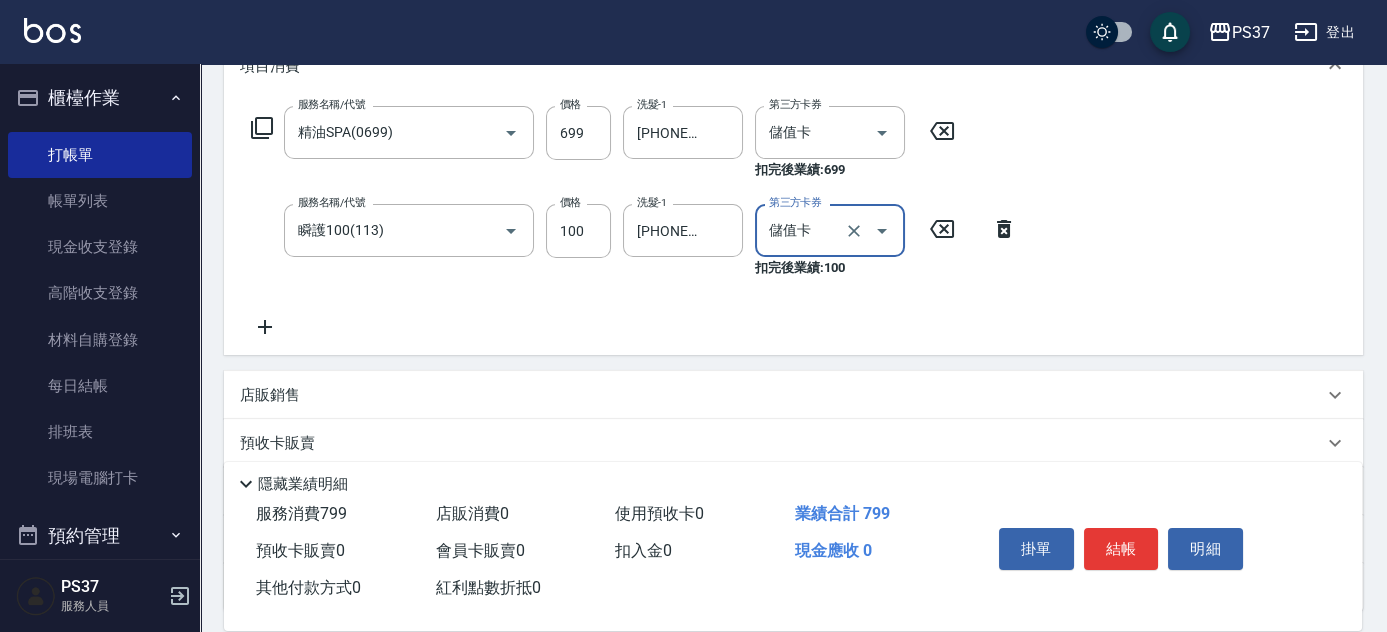 scroll, scrollTop: 303, scrollLeft: 0, axis: vertical 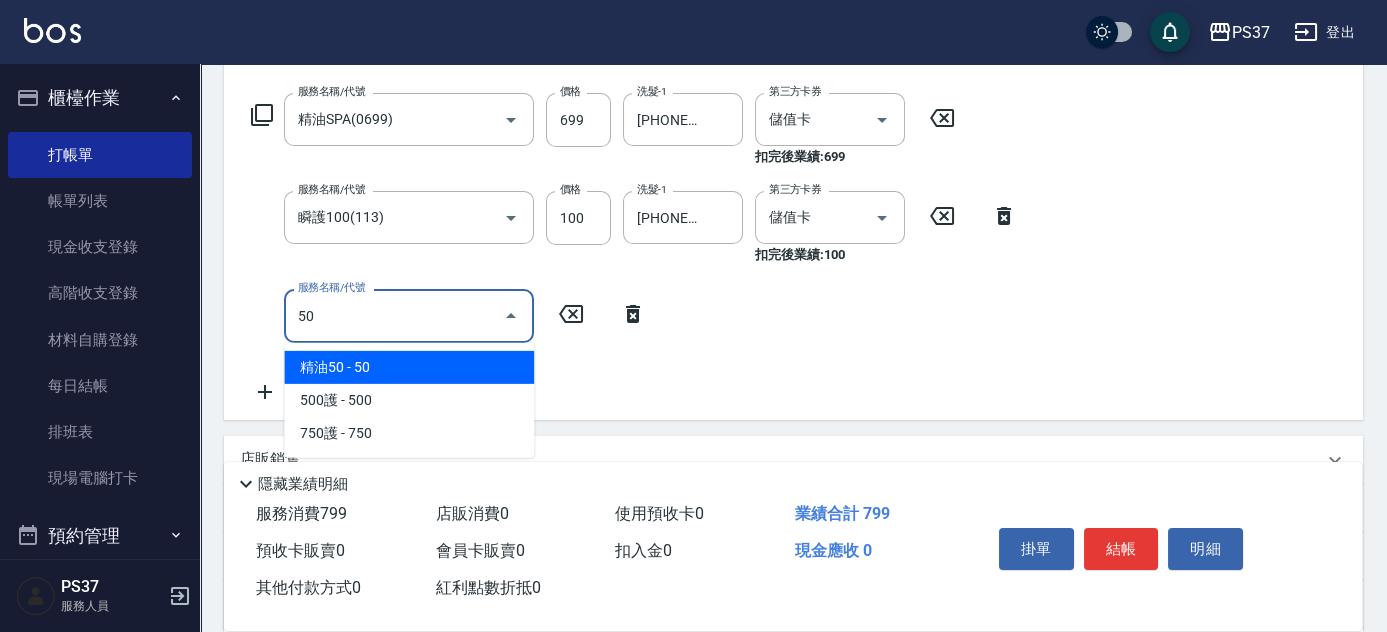 type on "5" 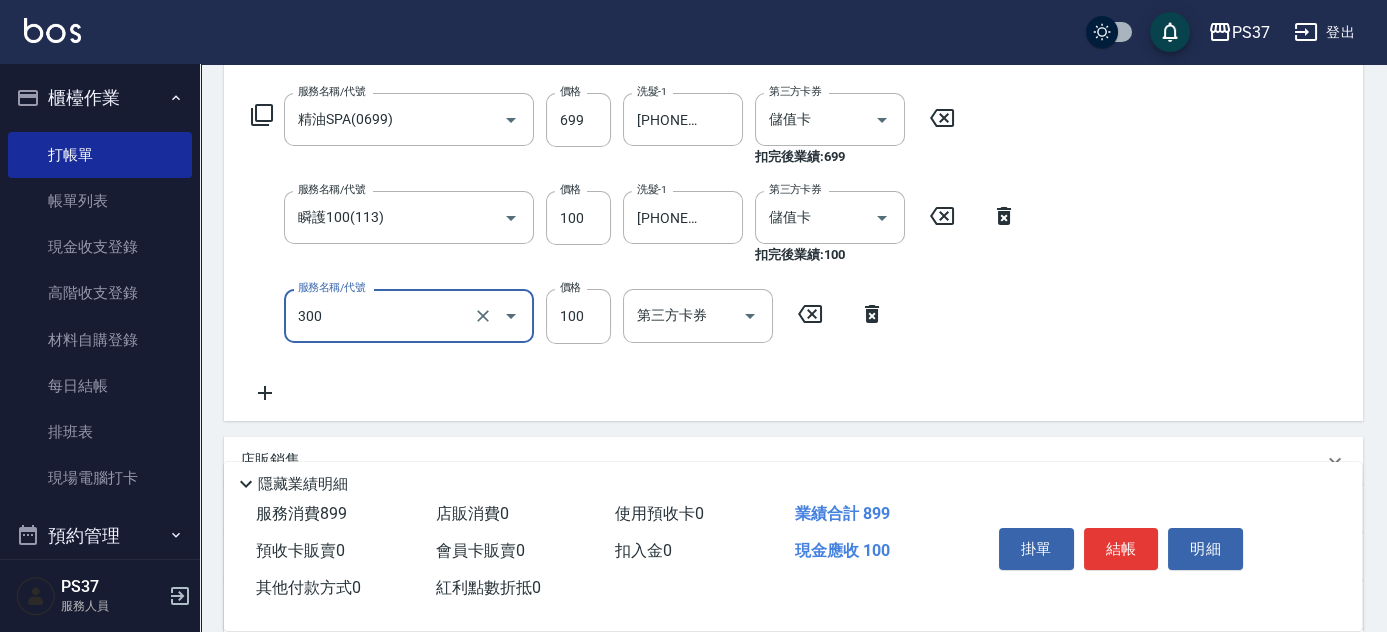 type on "剪髮(300)" 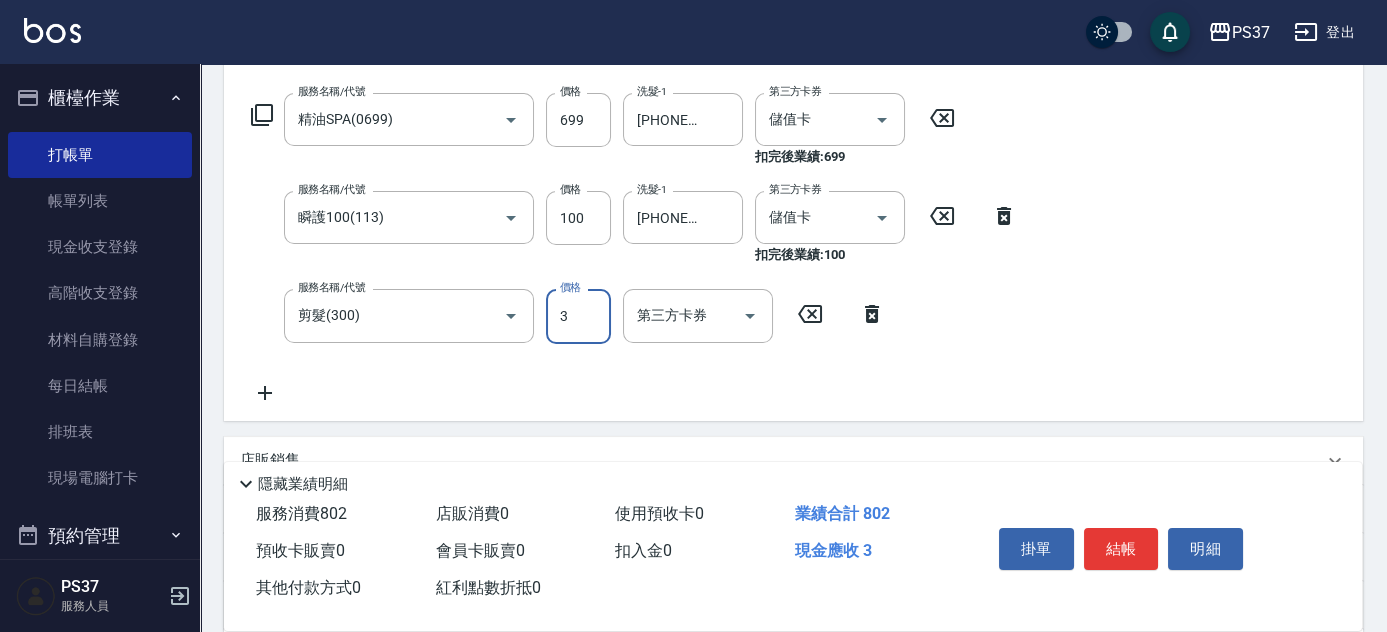type on "3" 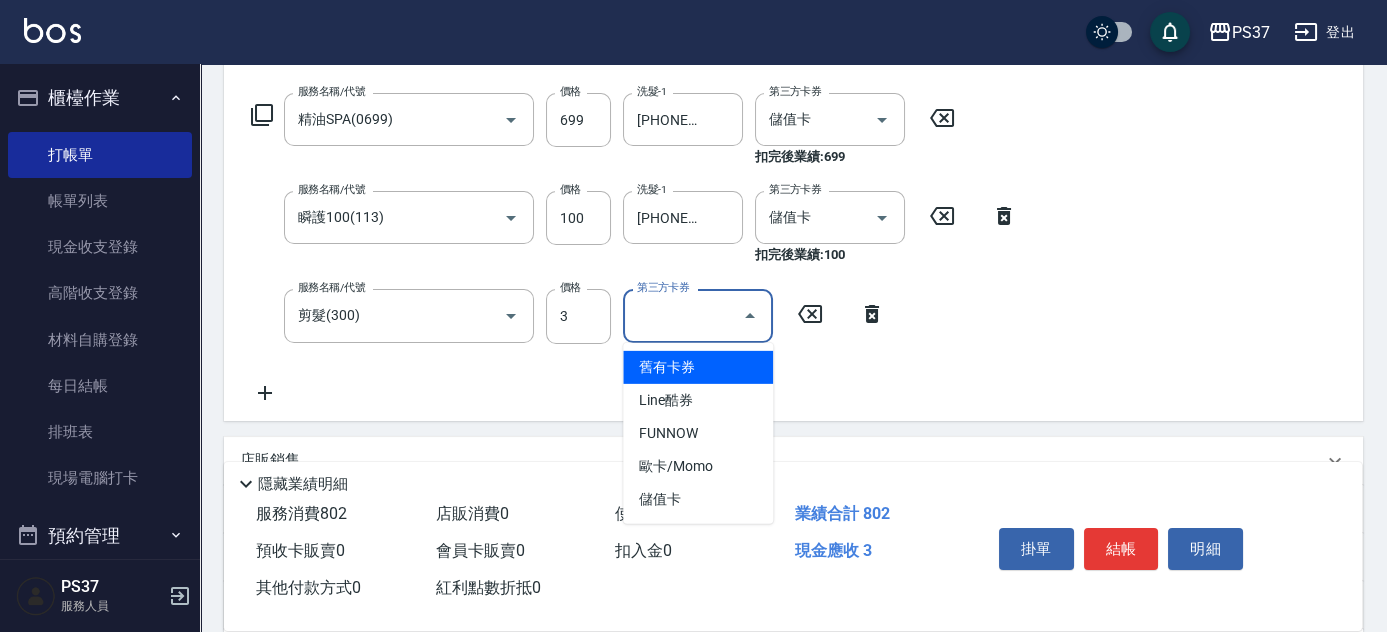 click on "第三方卡券" at bounding box center [683, 315] 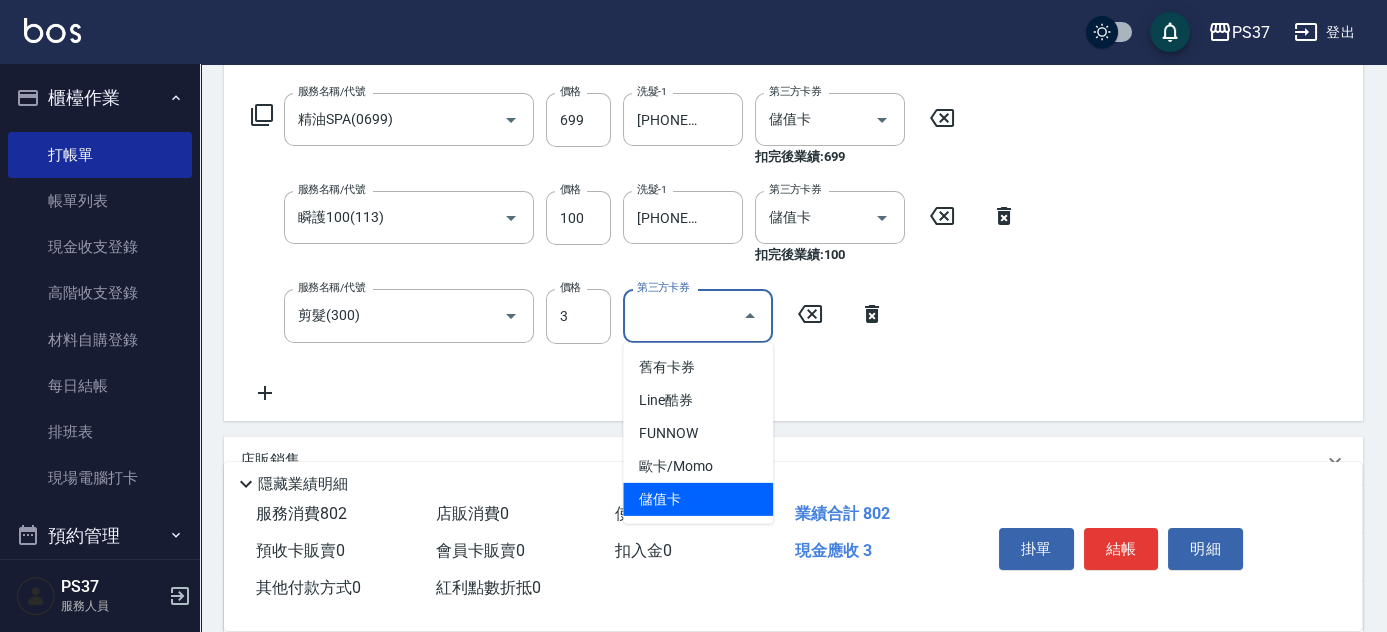 click on "儲值卡" at bounding box center (698, 499) 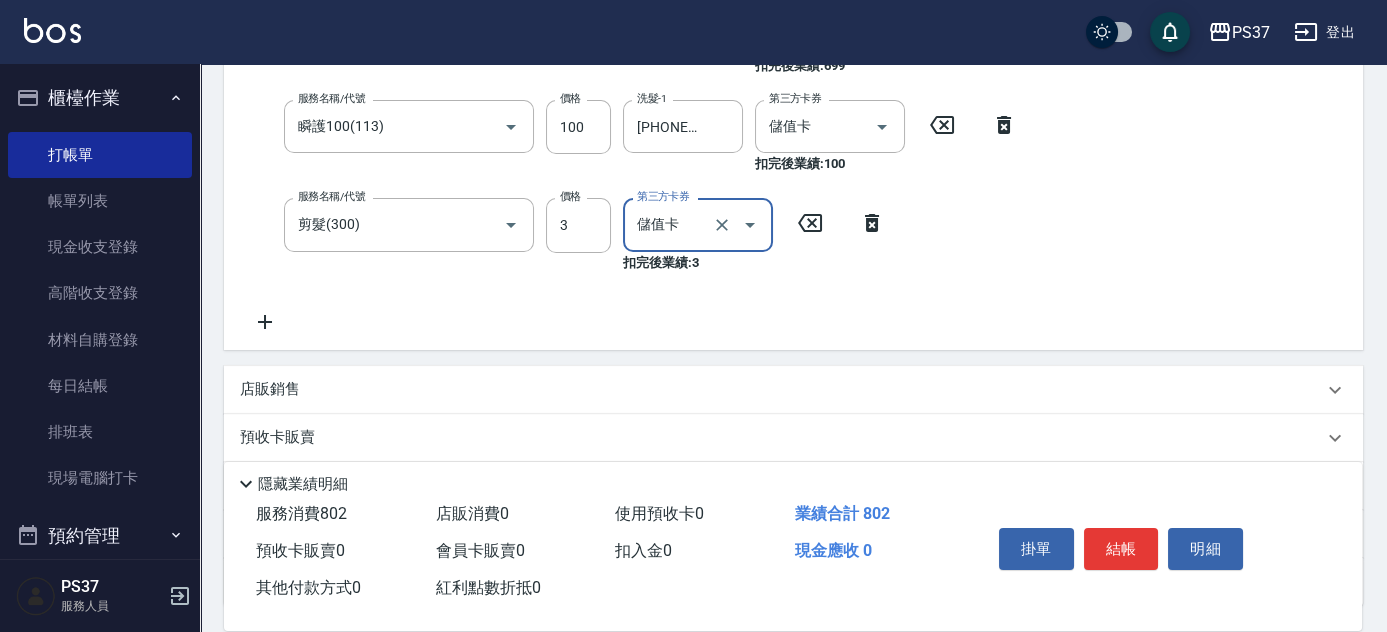 scroll, scrollTop: 399, scrollLeft: 0, axis: vertical 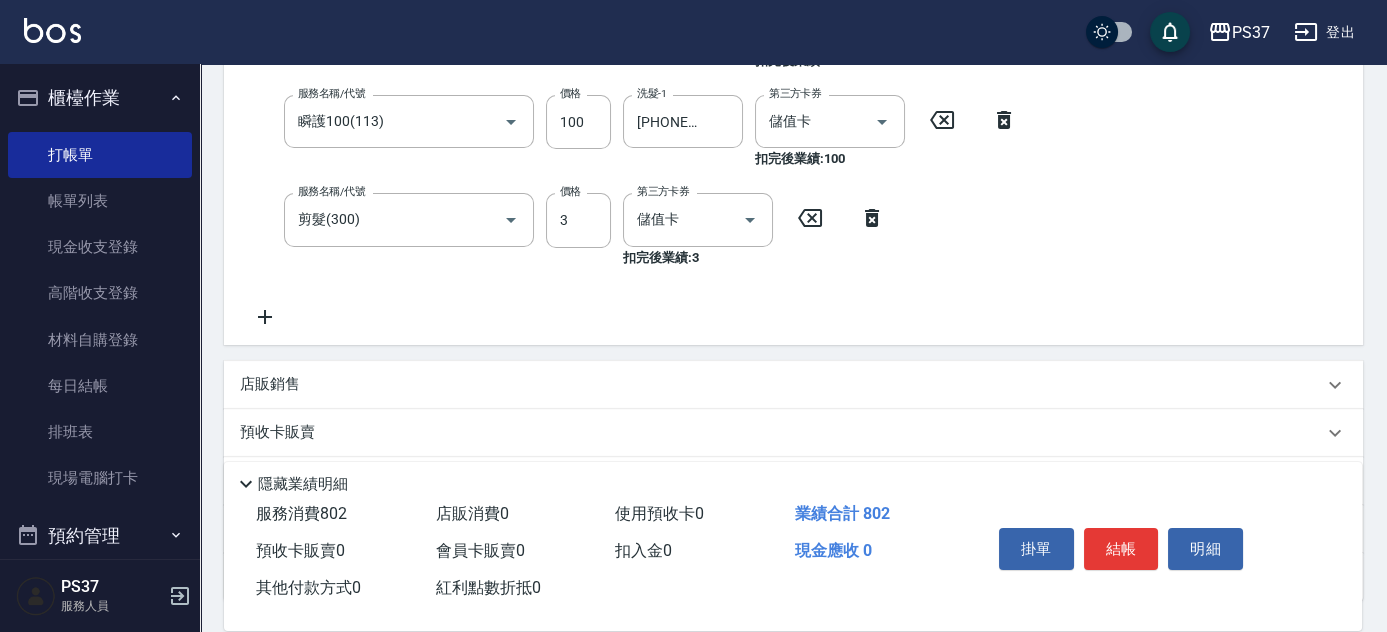 click on "店販銷售" at bounding box center [781, 384] 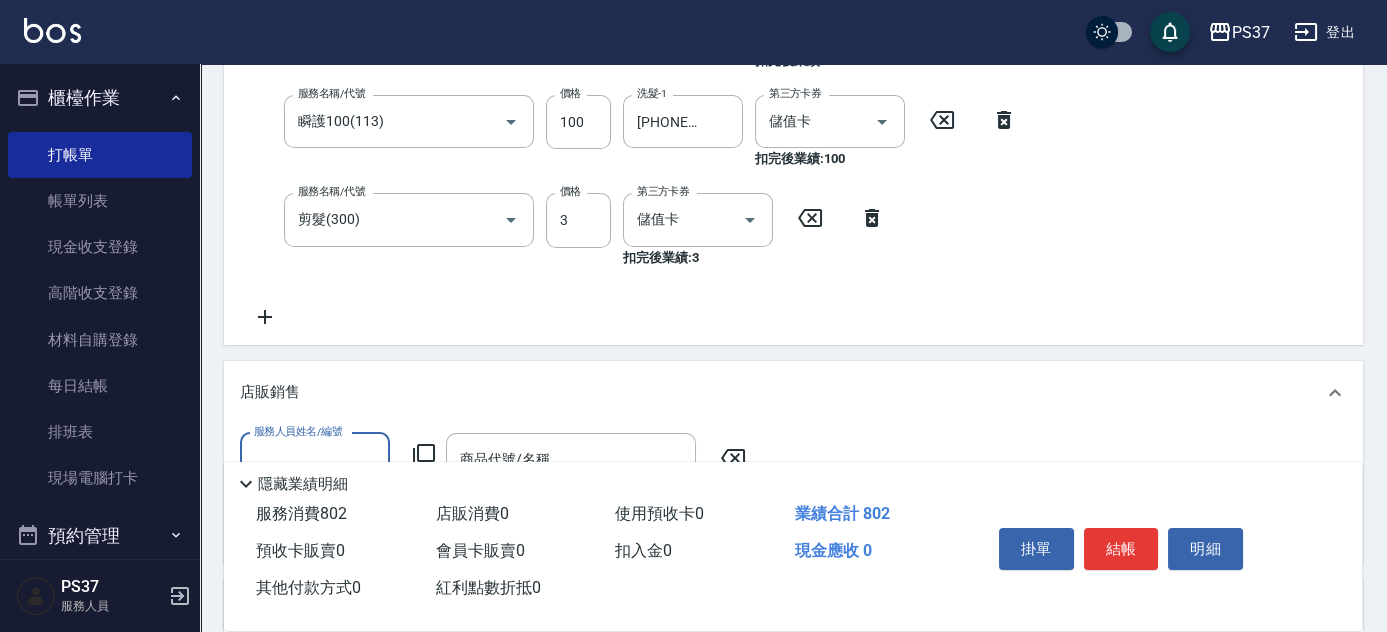 scroll, scrollTop: 0, scrollLeft: 0, axis: both 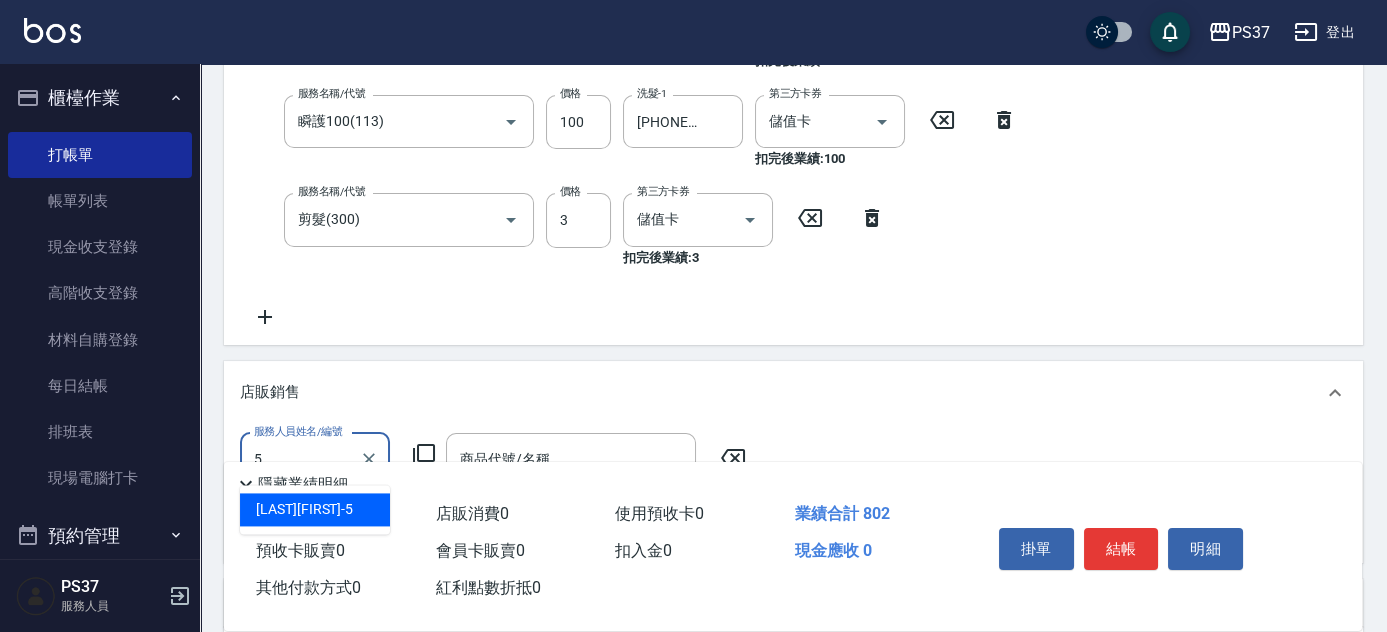 type on "[PHONE]-5" 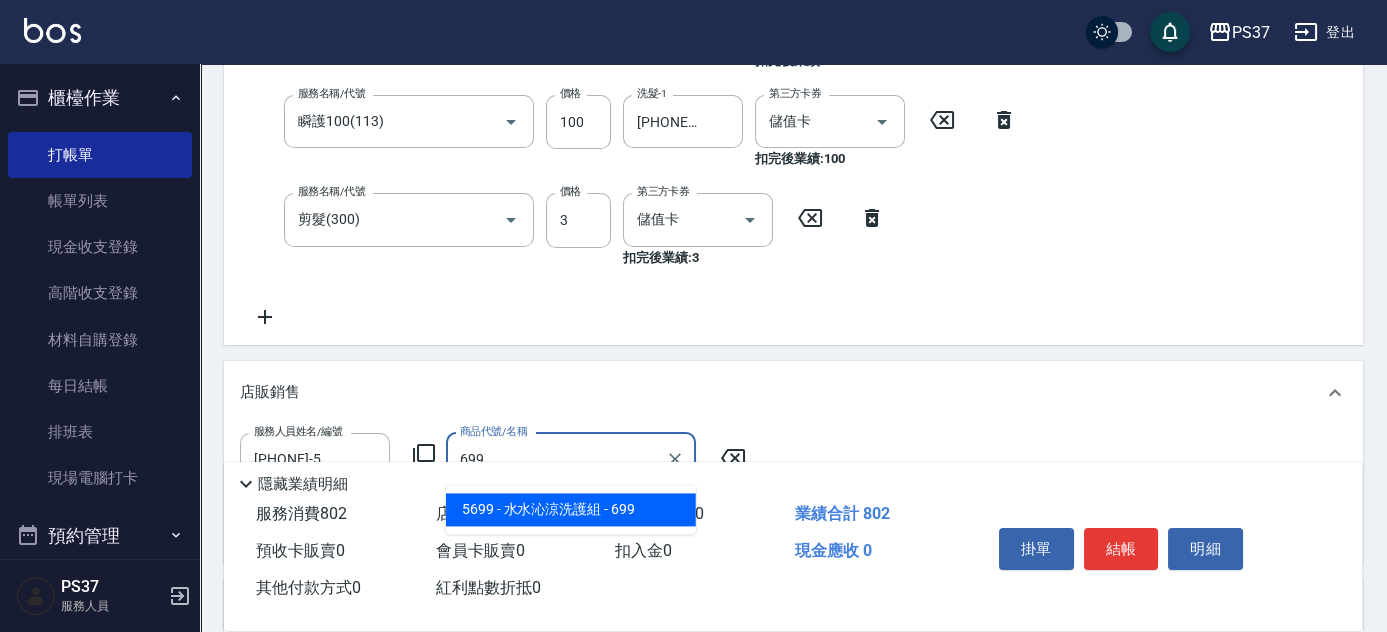 type on "水水沁涼洗護組" 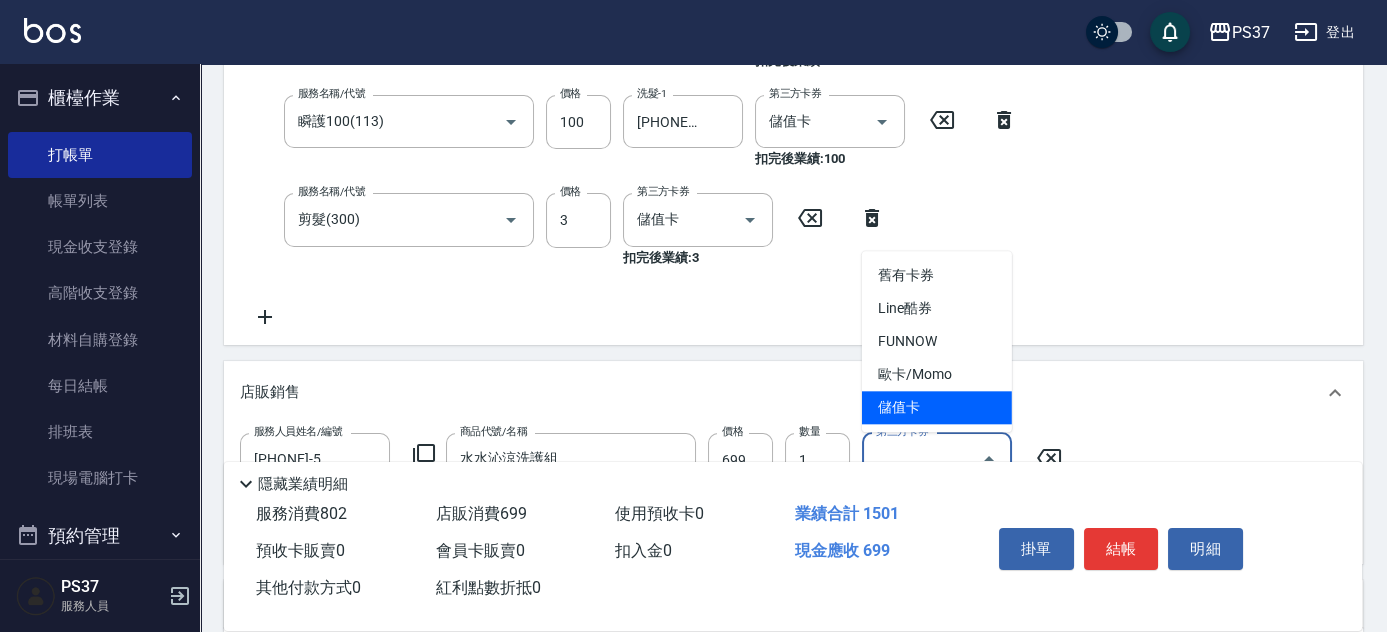 type on "儲值卡" 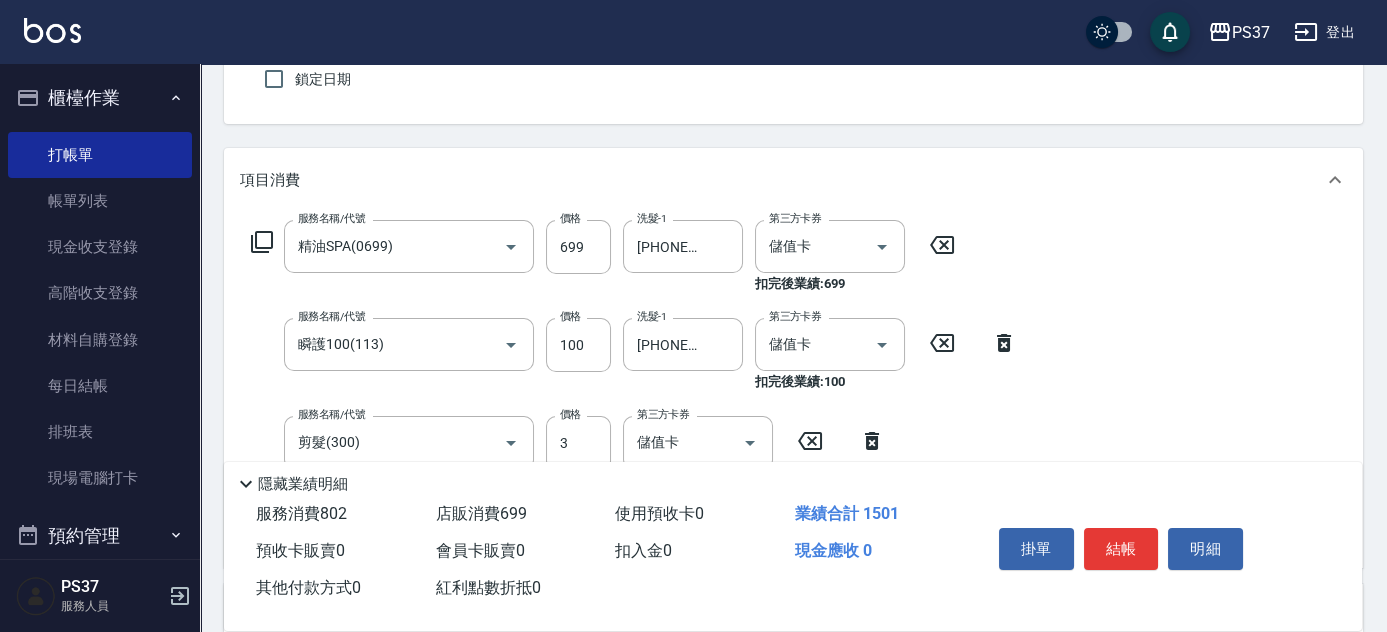 scroll, scrollTop: 173, scrollLeft: 0, axis: vertical 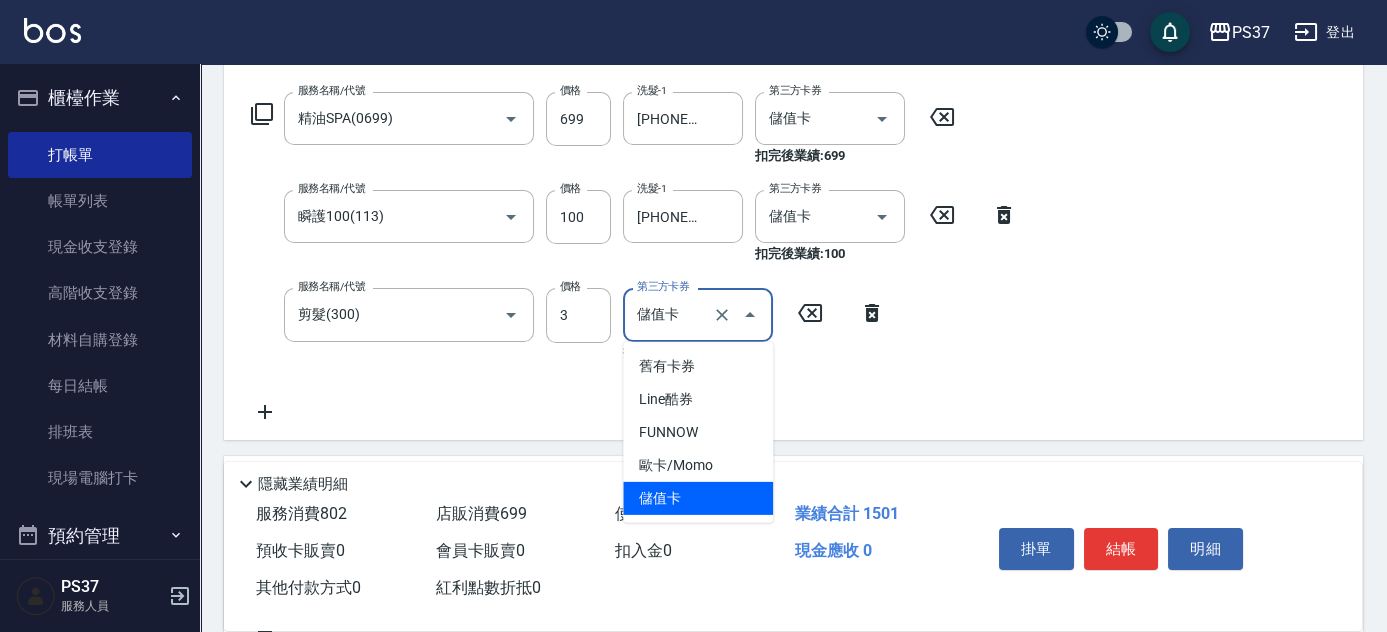 click on "儲值卡" at bounding box center [670, 314] 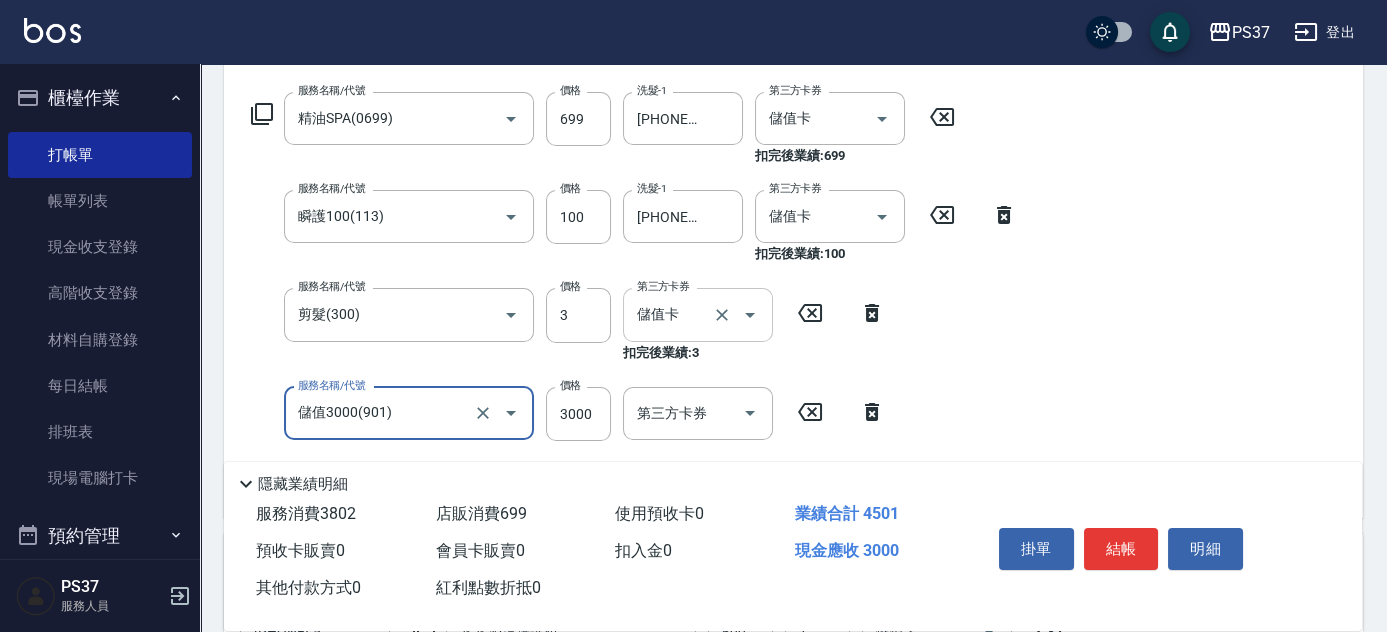 type on "儲值3000(901)" 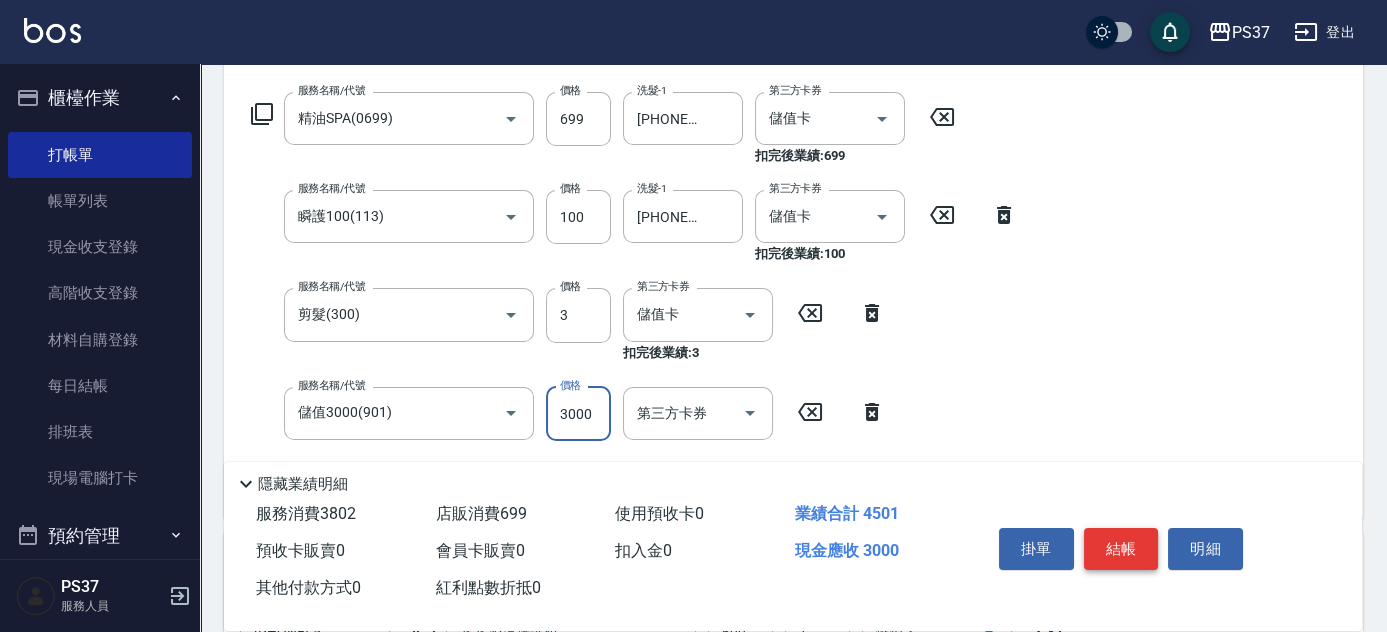 click on "結帳" at bounding box center [1121, 549] 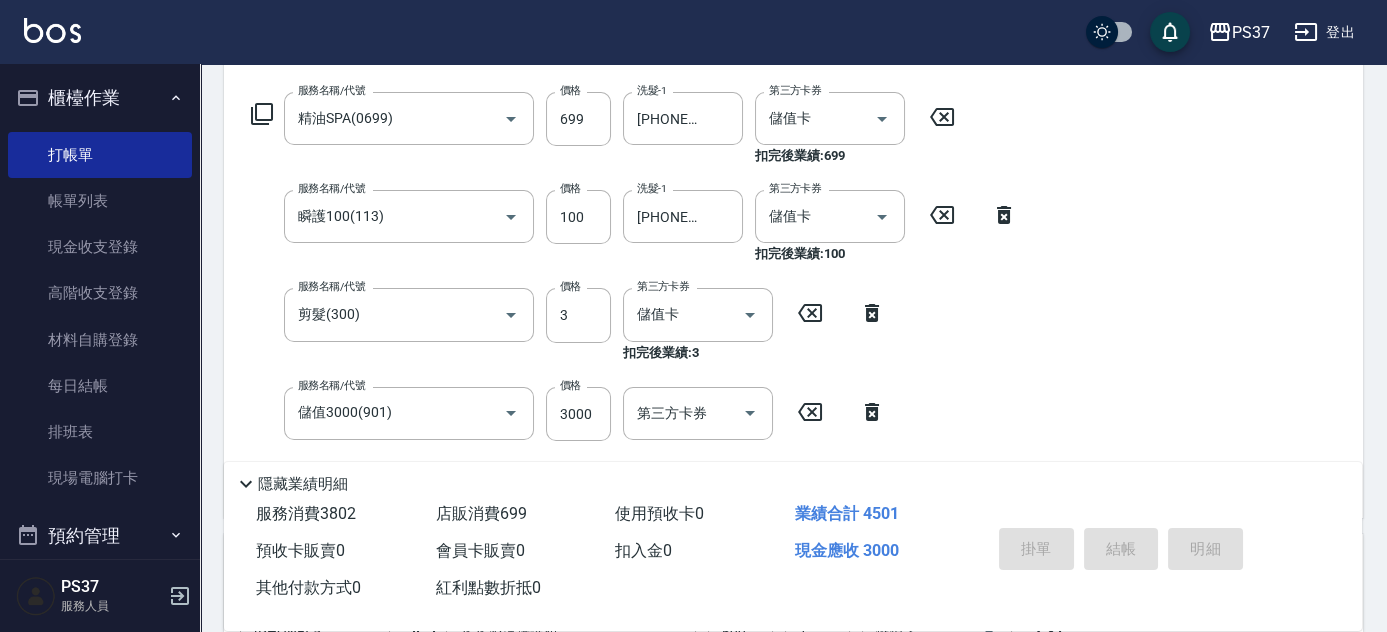 type on "2025/08/06 18:13" 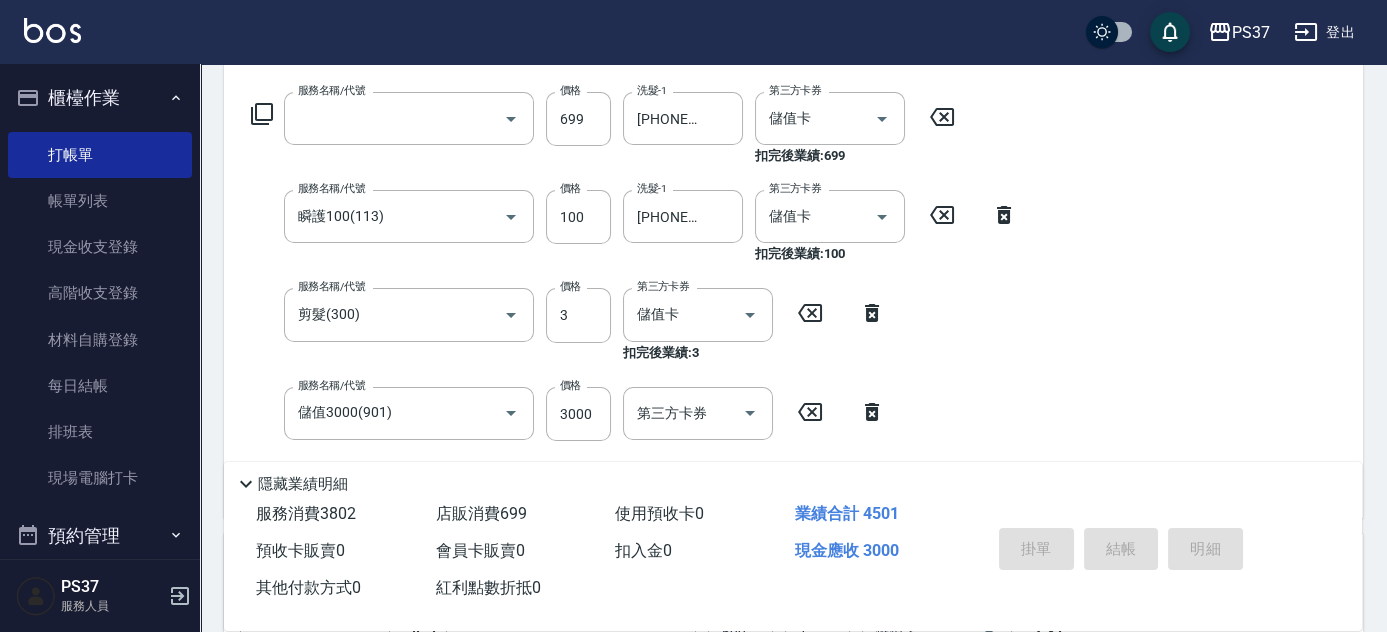 scroll, scrollTop: 0, scrollLeft: 0, axis: both 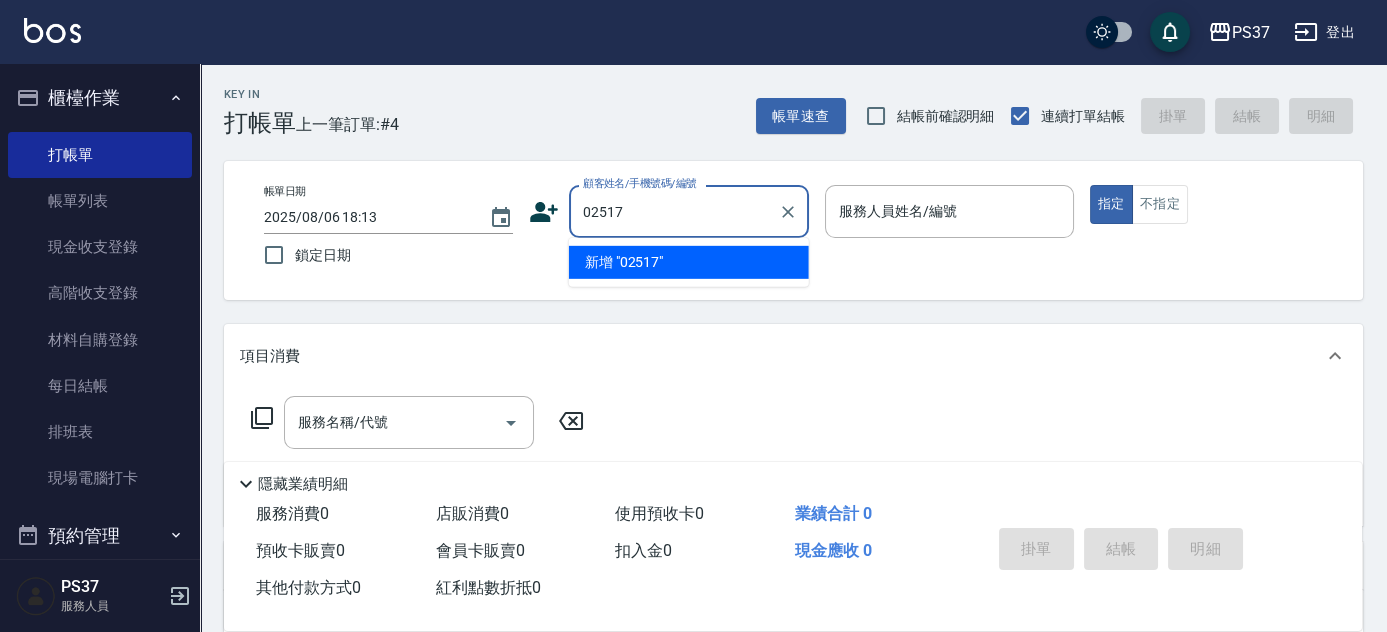 type on "02517" 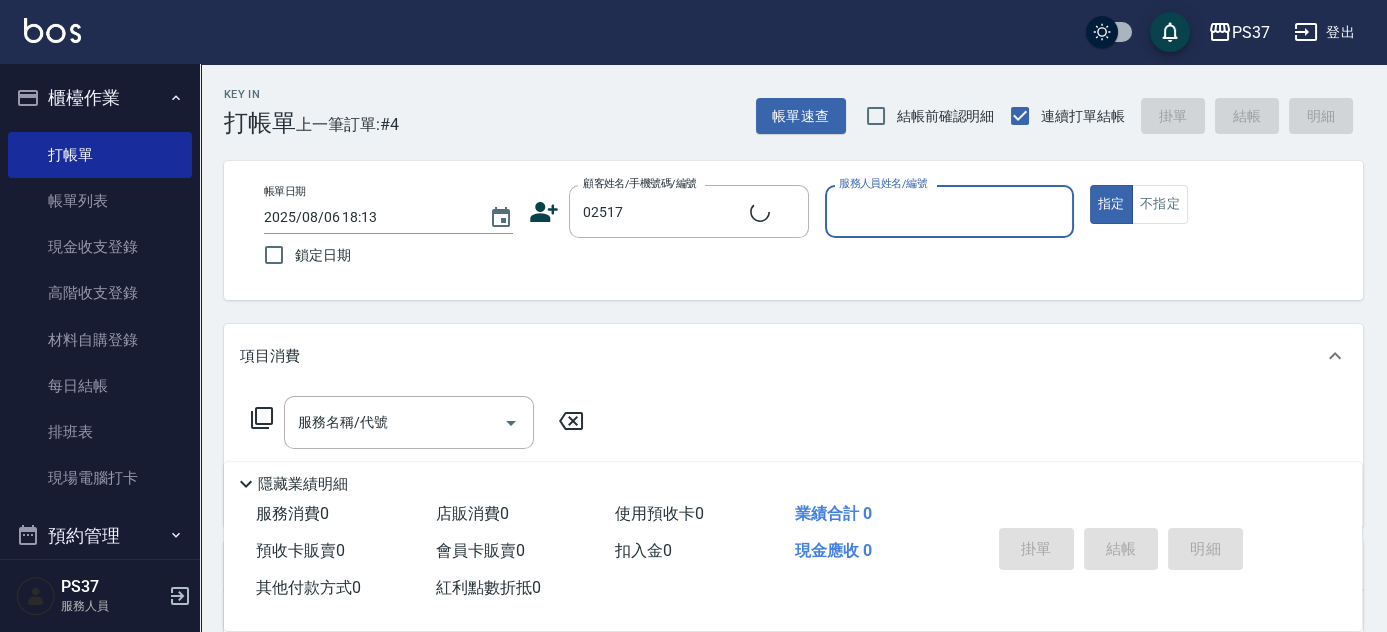 type on "5" 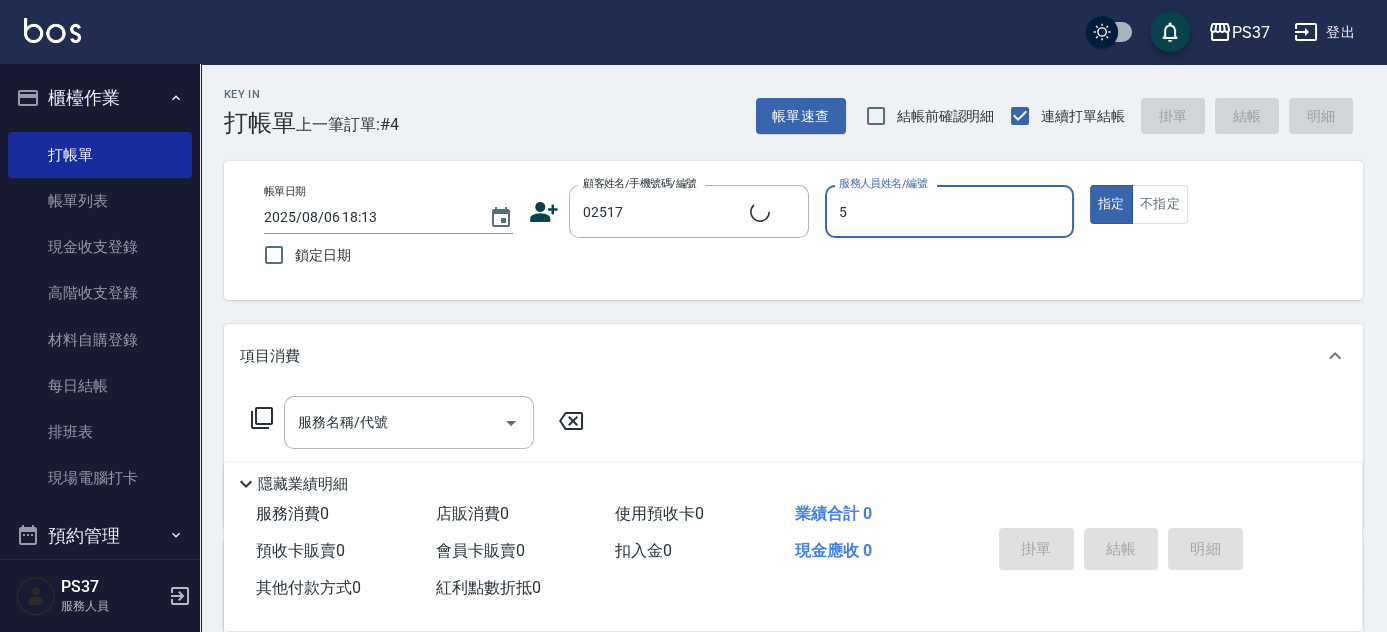 type on "無名字/[NUMBER]/null" 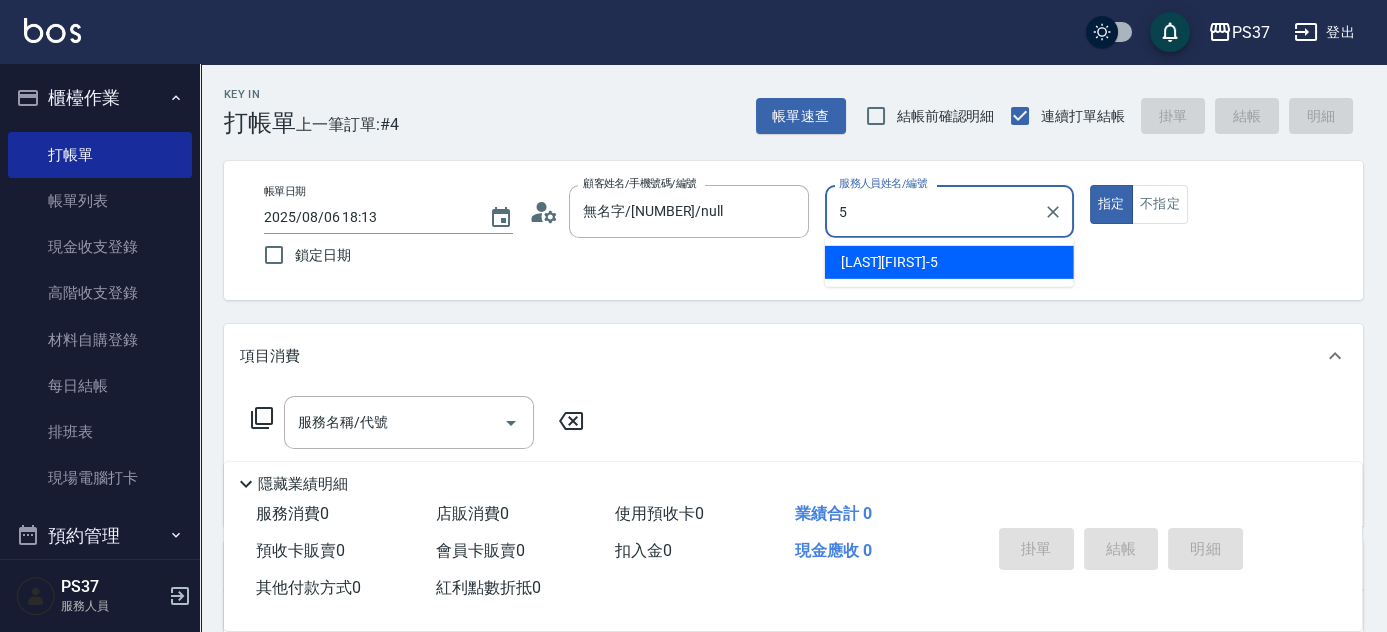 type on "[PHONE]-5" 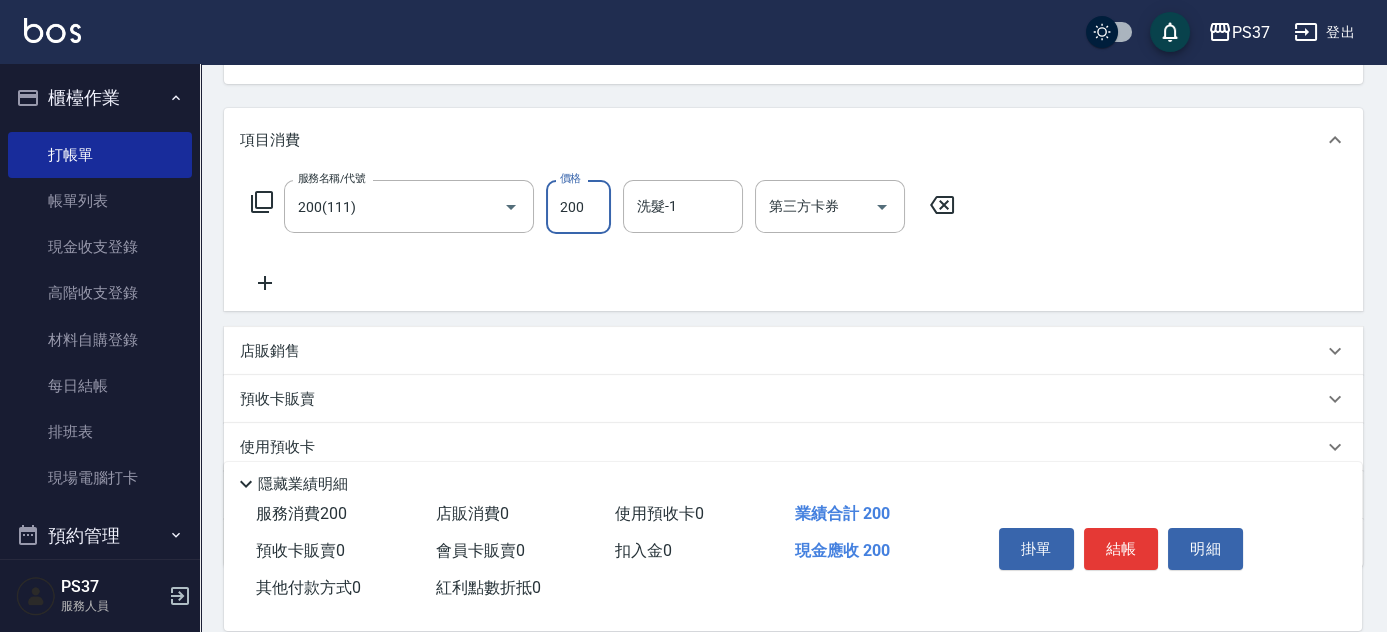 scroll, scrollTop: 220, scrollLeft: 0, axis: vertical 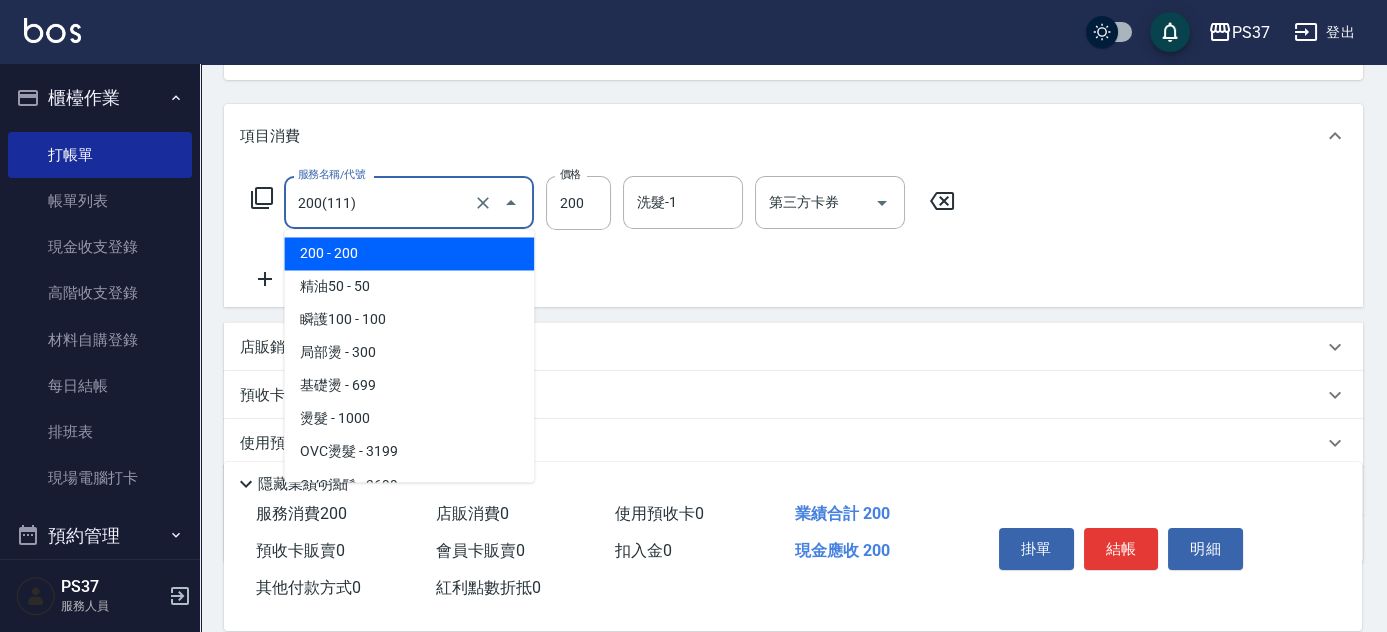 click on "200(111)" at bounding box center [381, 202] 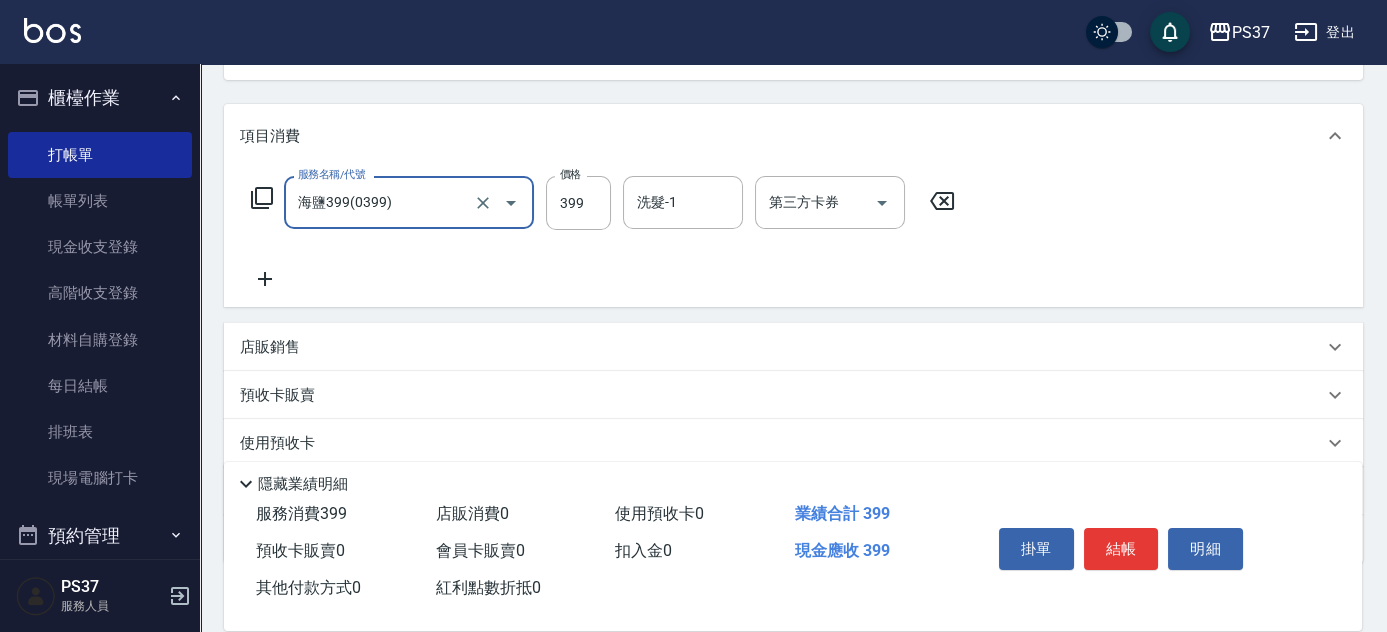 type on "海鹽399(0399)" 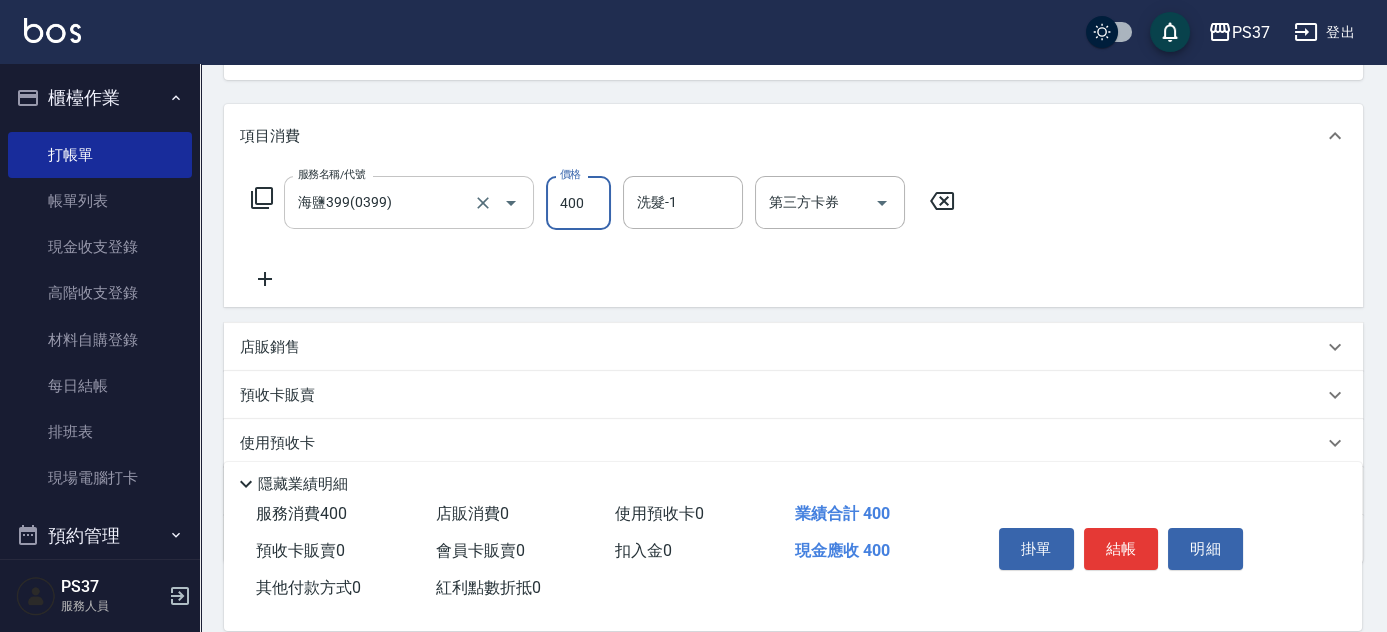 type on "400" 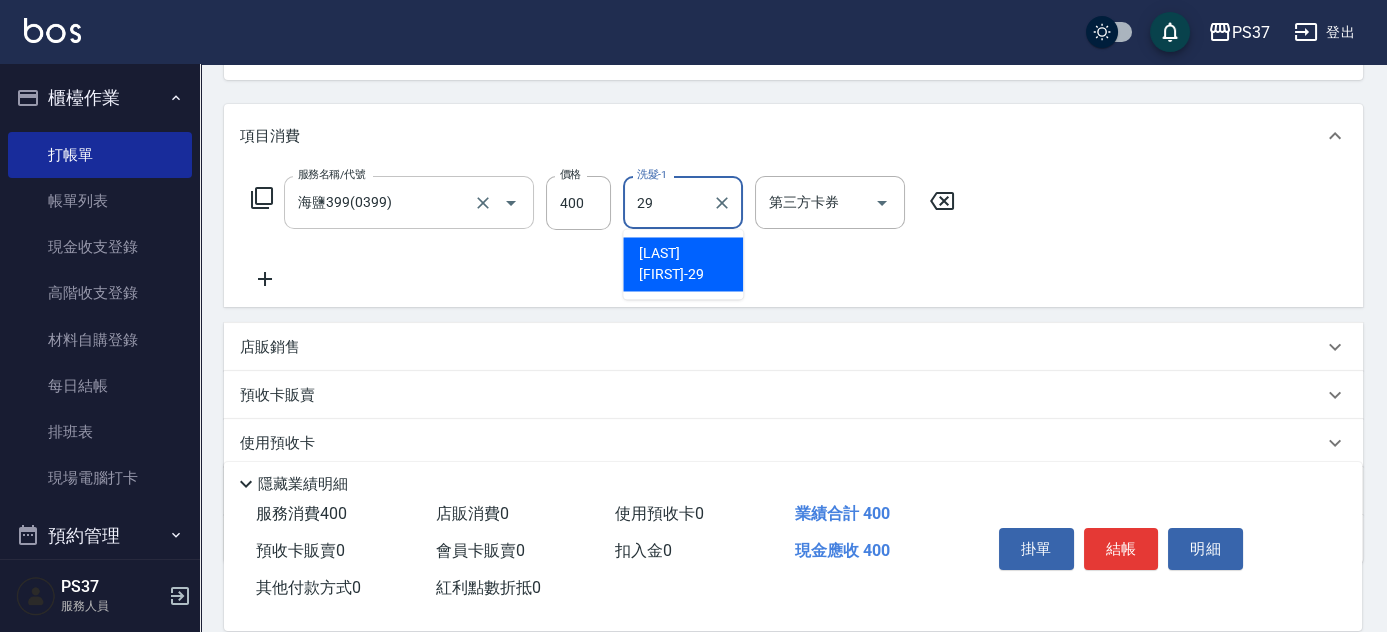 type on "[PHONE]-29" 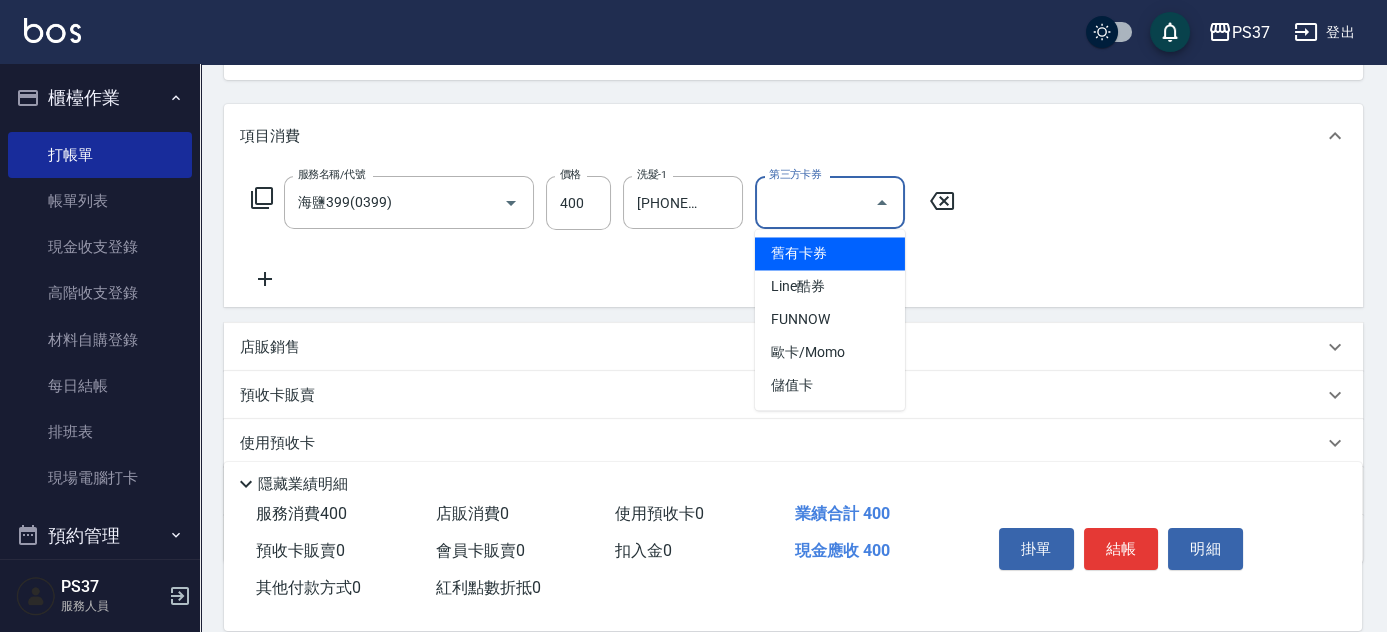 click on "第三方卡券" at bounding box center (815, 202) 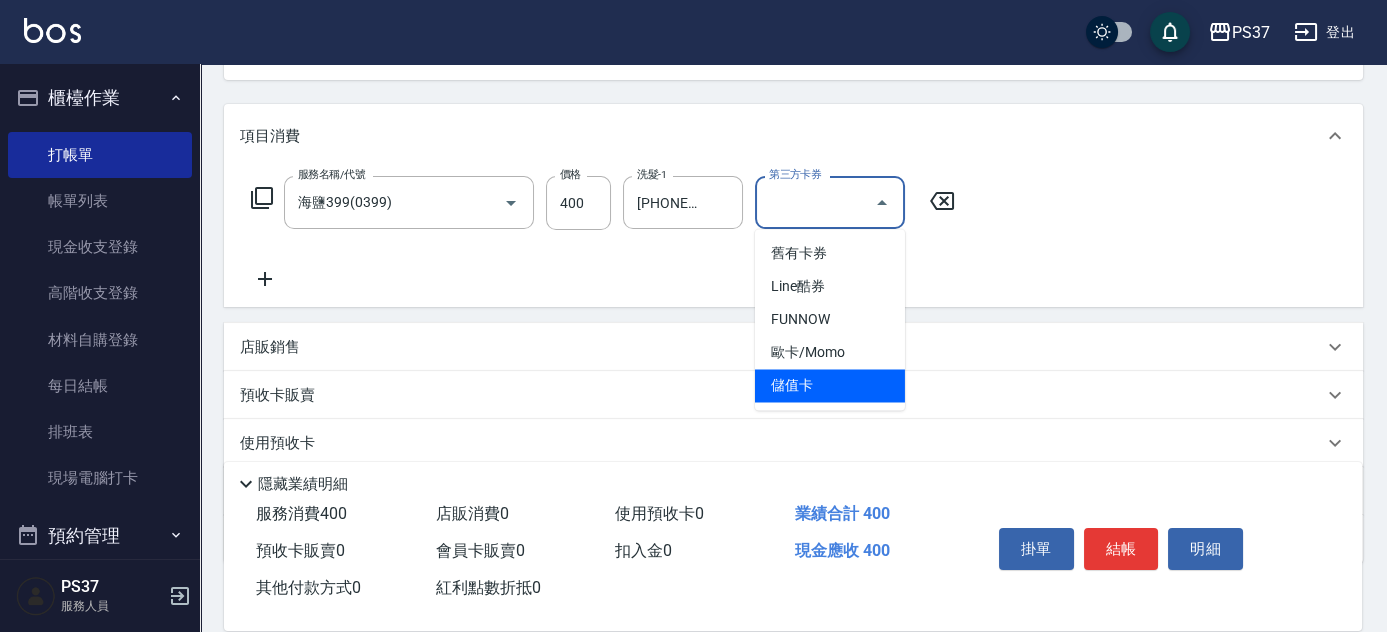 click on "儲值卡" at bounding box center [830, 385] 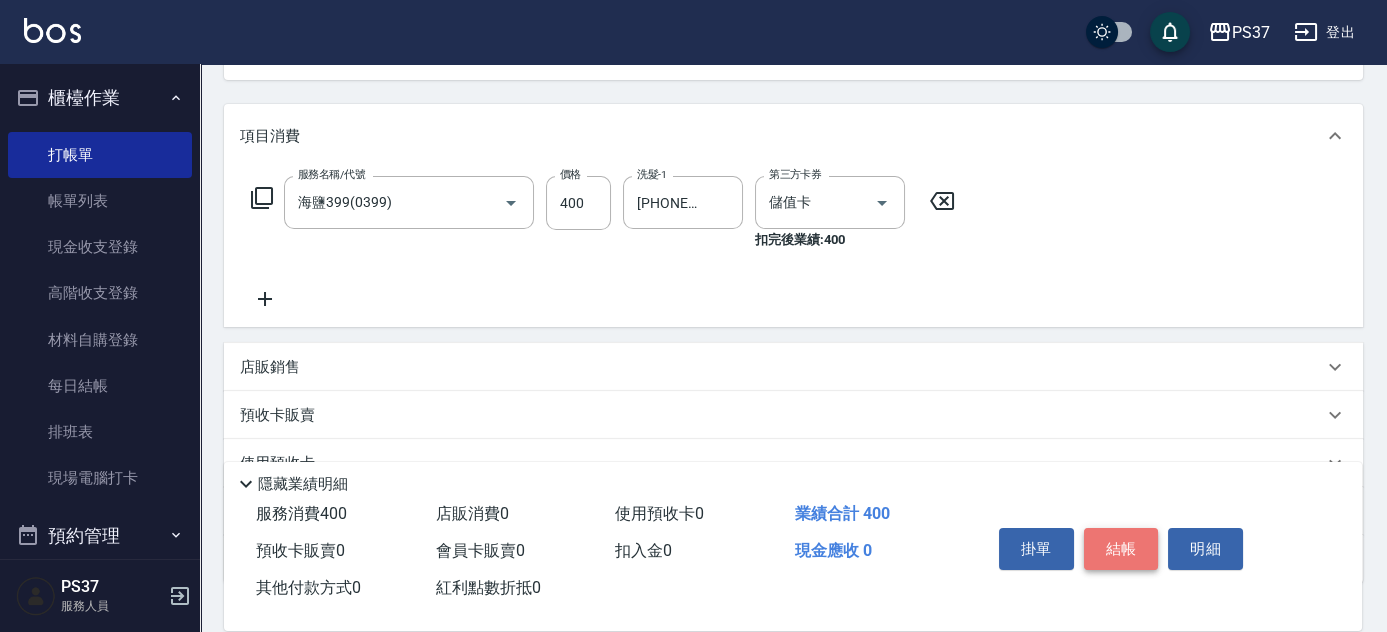 click on "結帳" at bounding box center [1121, 549] 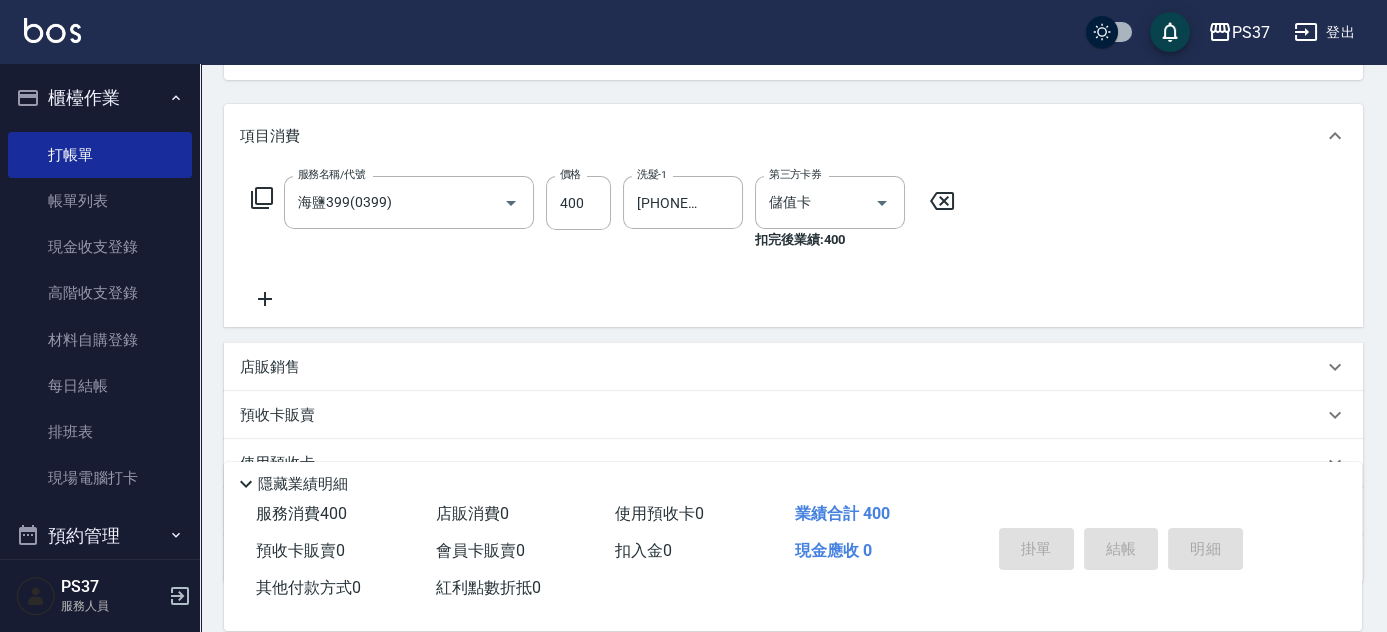 type on "2025/08/06 18:14" 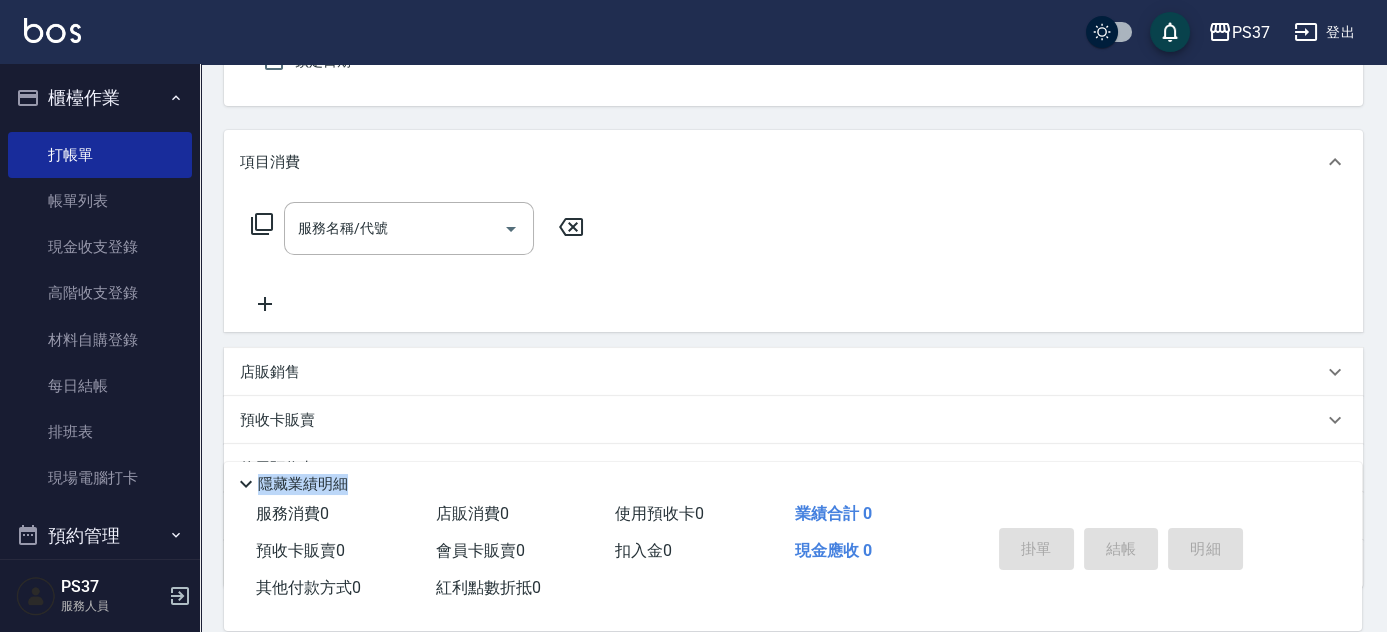 scroll, scrollTop: 0, scrollLeft: 0, axis: both 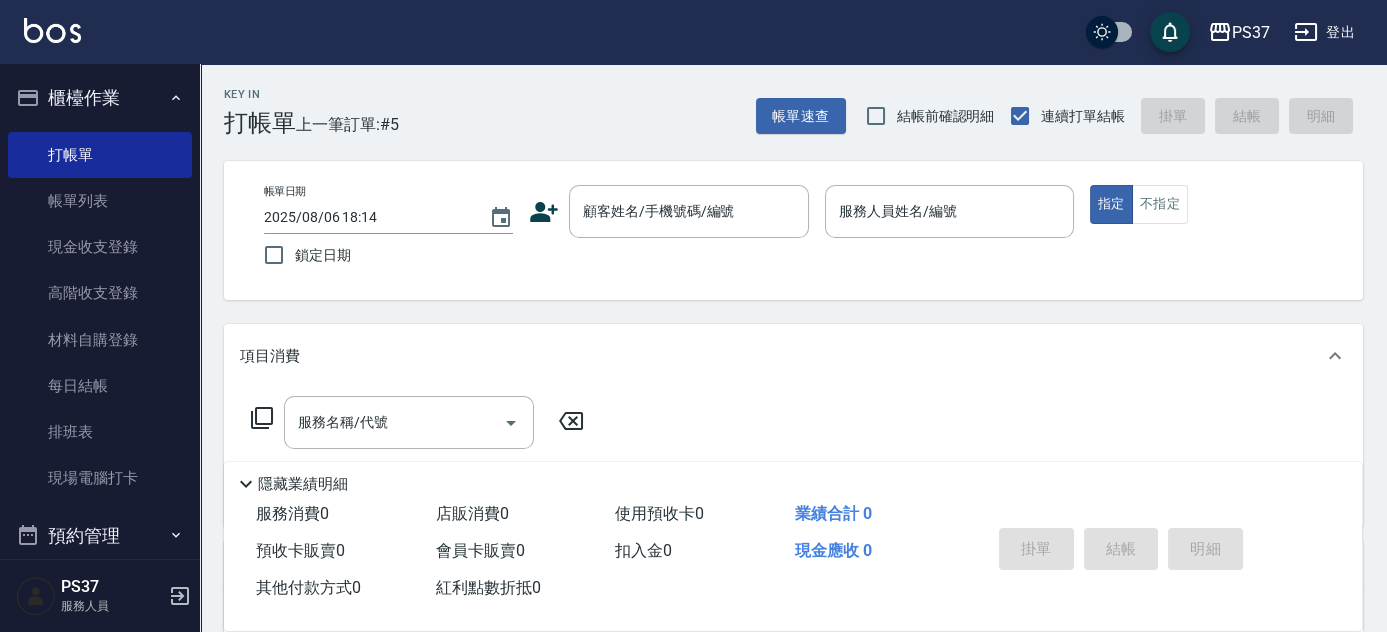 click on "Key In 打帳單 上一筆訂單:#5 帳單速查 結帳前確認明細 連續打單結帳 掛單 結帳 明細 帳單日期 [DATE] [TIME] 鎖定日期 顧客姓名/手機號碼/編號 顧客姓名/手機號碼/編號 服務人員姓名/編號 服務人員姓名/編號 指定 不指定 項目消費 服務名稱/代號 服務名稱/代號 店販銷售 服務人員姓名/編號 服務人員姓名/編號 商品代號/名稱 商品代號/名稱 預收卡販賣 卡券名稱/代號 卡券名稱/代號 使用預收卡 其他付款方式 其他付款方式 其他付款方式 備註及來源 備註 備註 訂單來源 ​ 訂單來源 隱藏業績明細 服務消費  0 店販消費  0 使用預收卡  0 業績合計   0 預收卡販賣  0 會員卡販賣  0 扣入金  0 現金應收   0 其他付款方式  0 紅利點數折抵  0 掛單 結帳 明細" at bounding box center (793, 518) 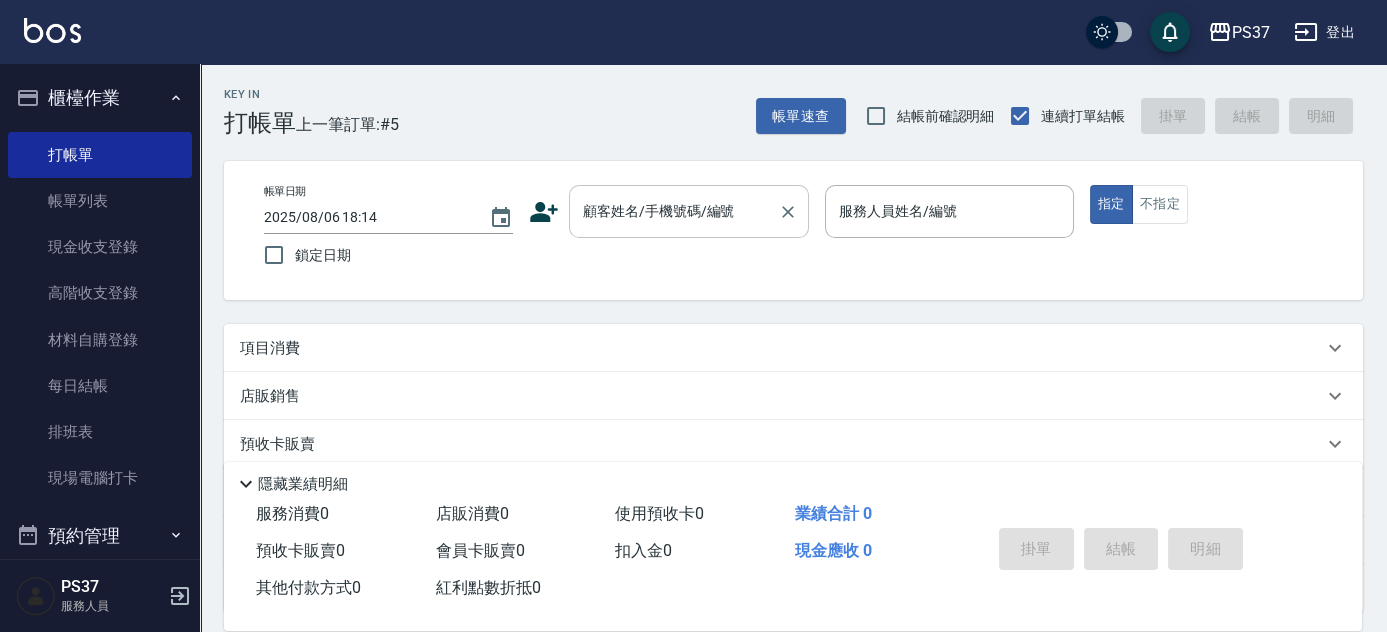 click on "顧客姓名/手機號碼/編號" at bounding box center [674, 211] 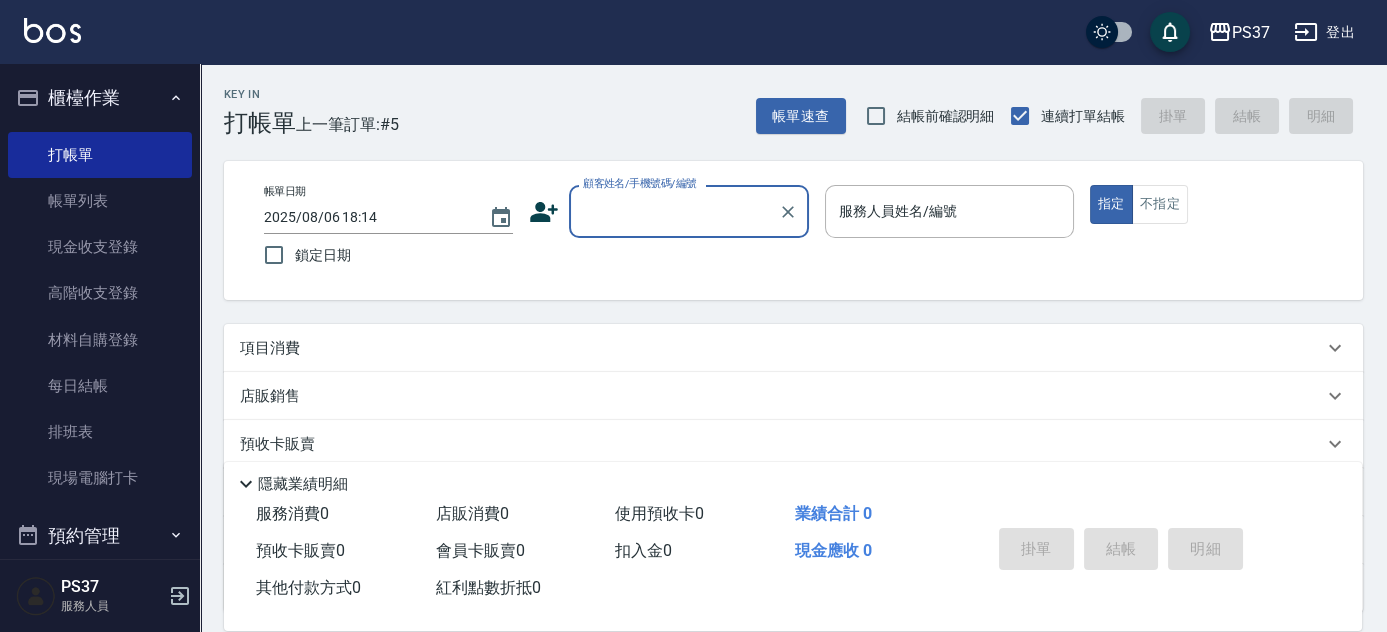 click on "顧客姓名/手機號碼/編號" at bounding box center [674, 211] 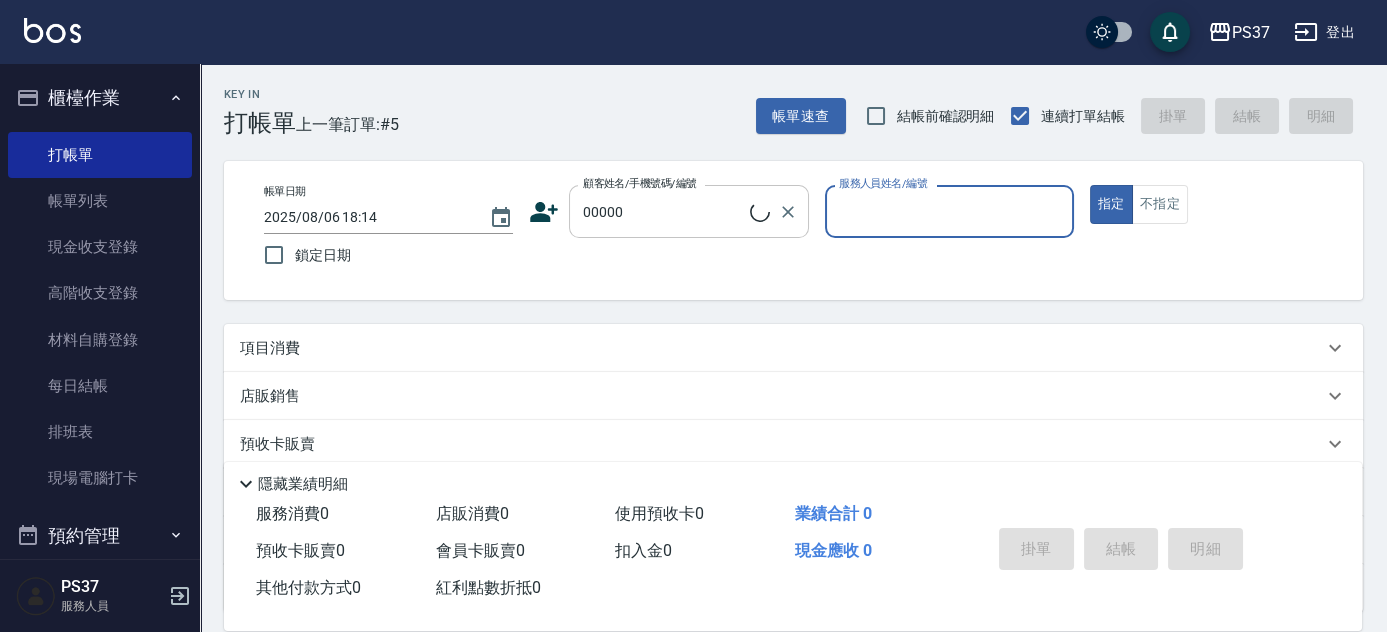 type on "新客人 姓名未設定/00000/null" 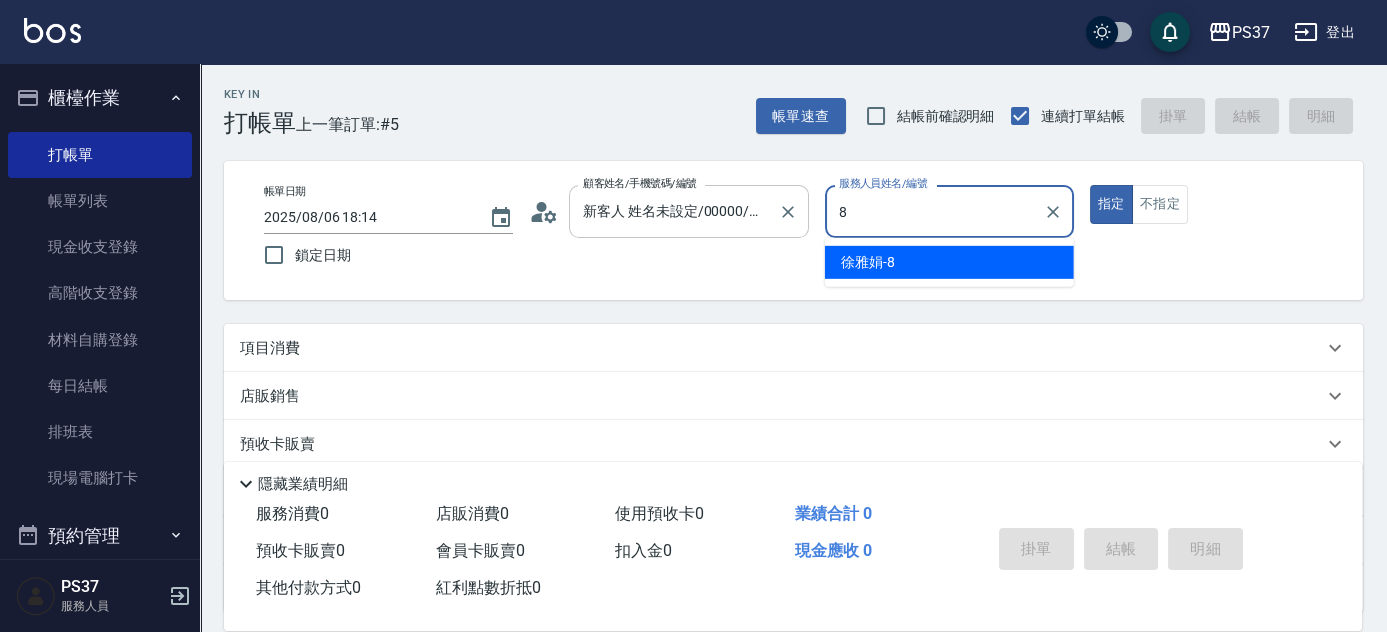 type on "[PHONE]-8" 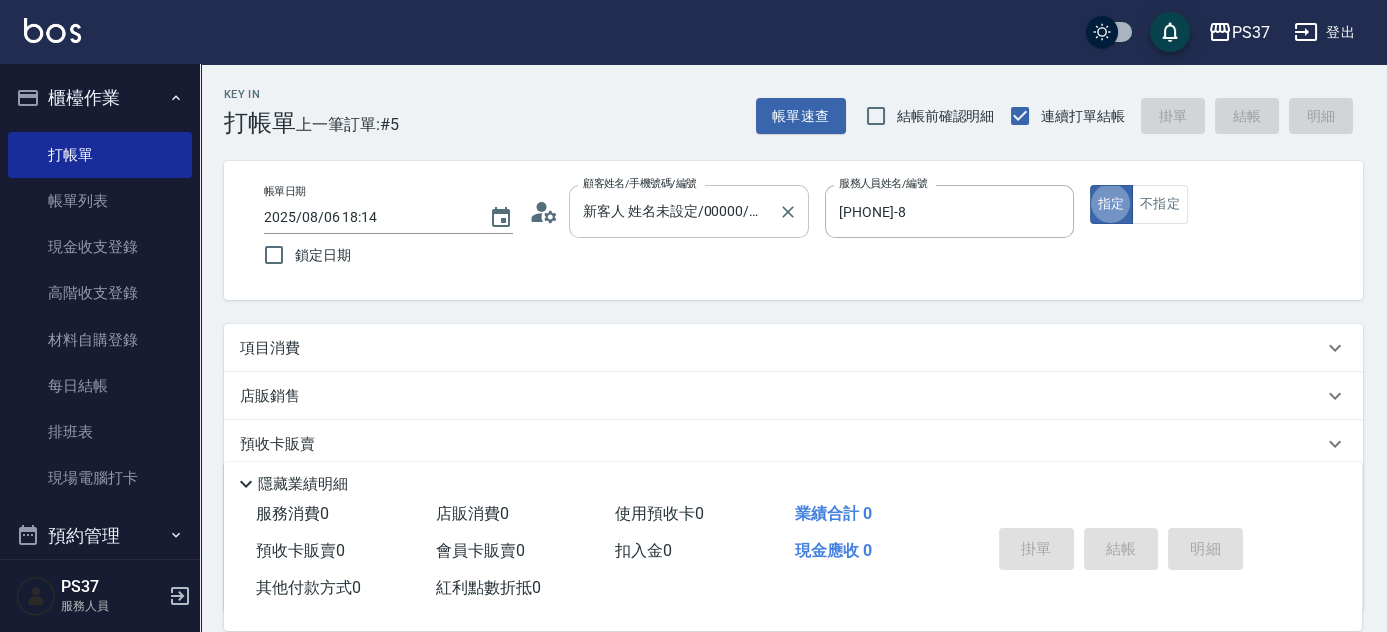 click on "指定" at bounding box center (1111, 204) 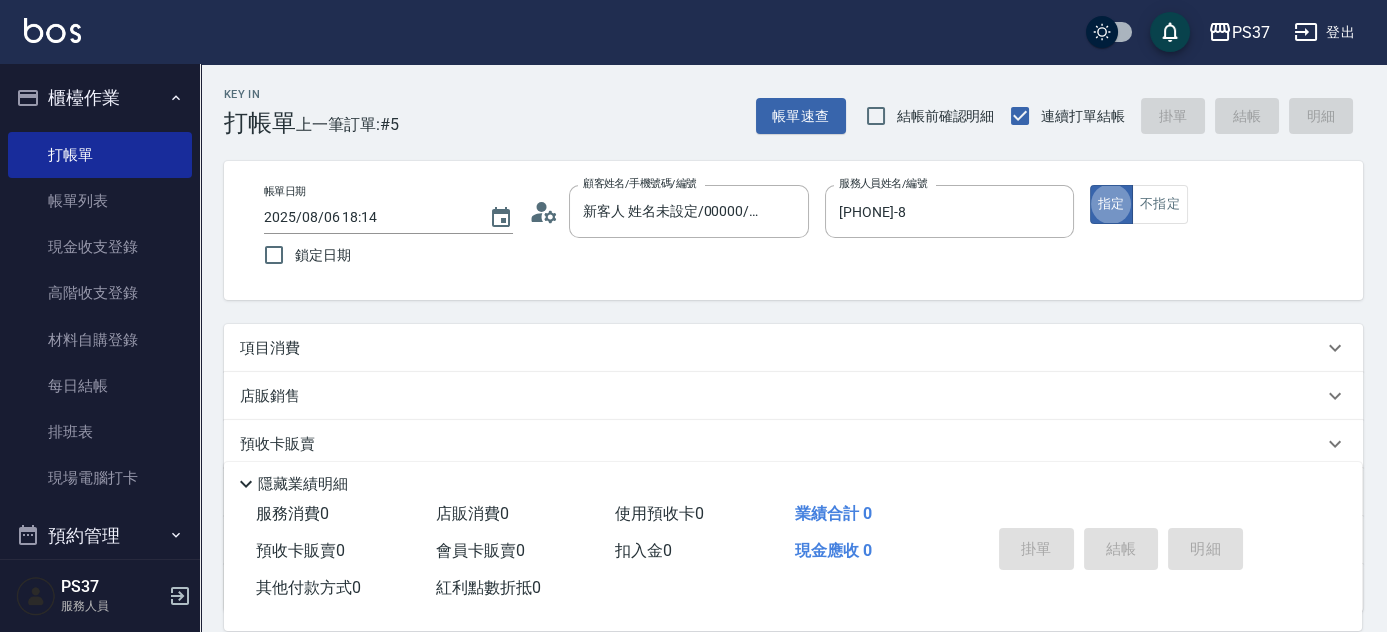 click on "項目消費" at bounding box center [781, 348] 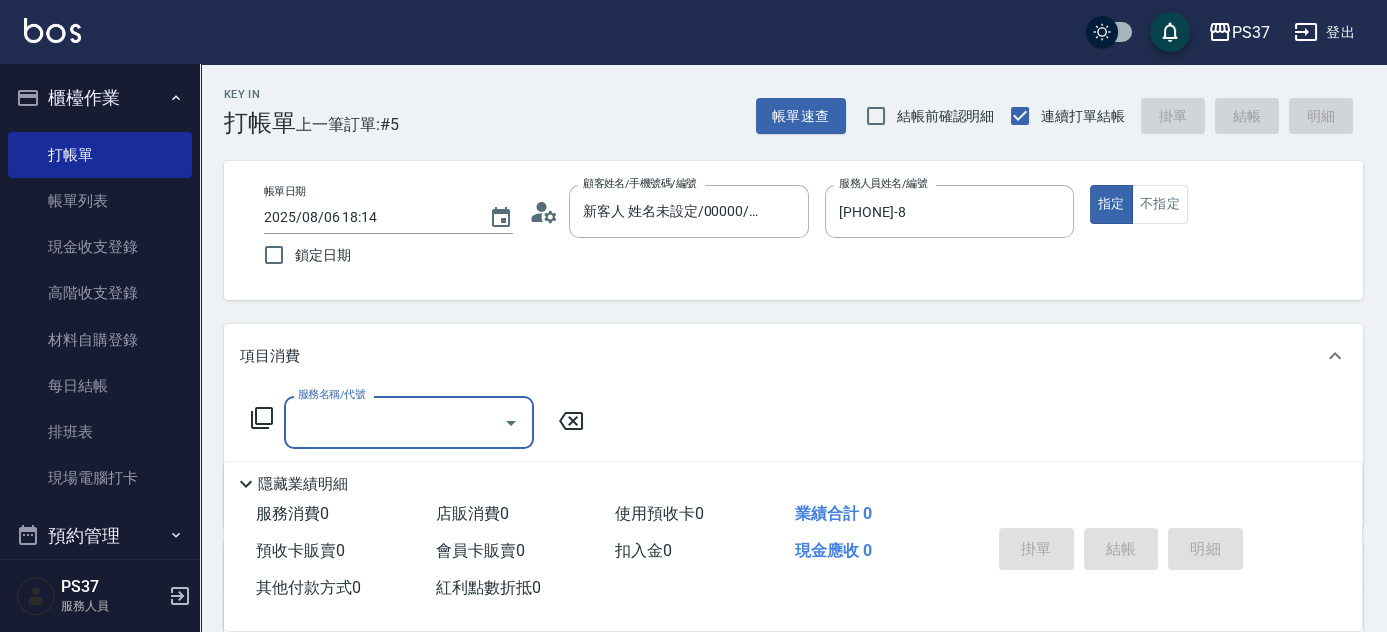 scroll, scrollTop: 0, scrollLeft: 0, axis: both 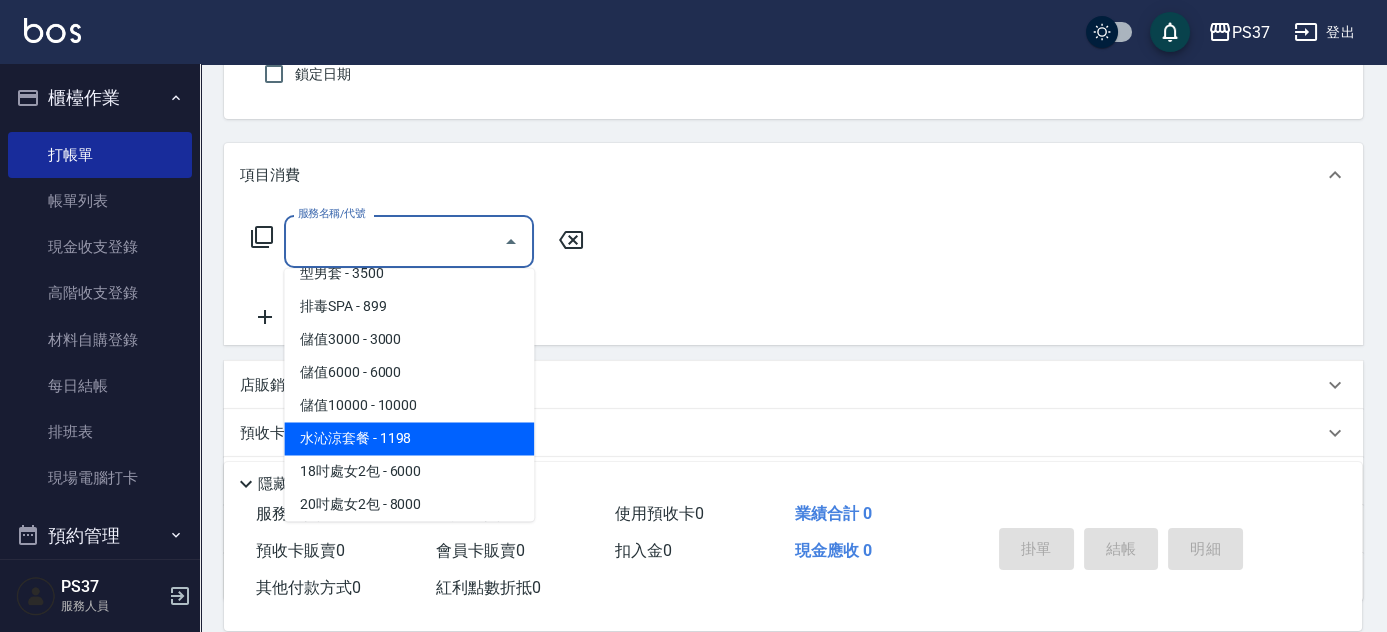 type on "水沁涼套餐(5699)" 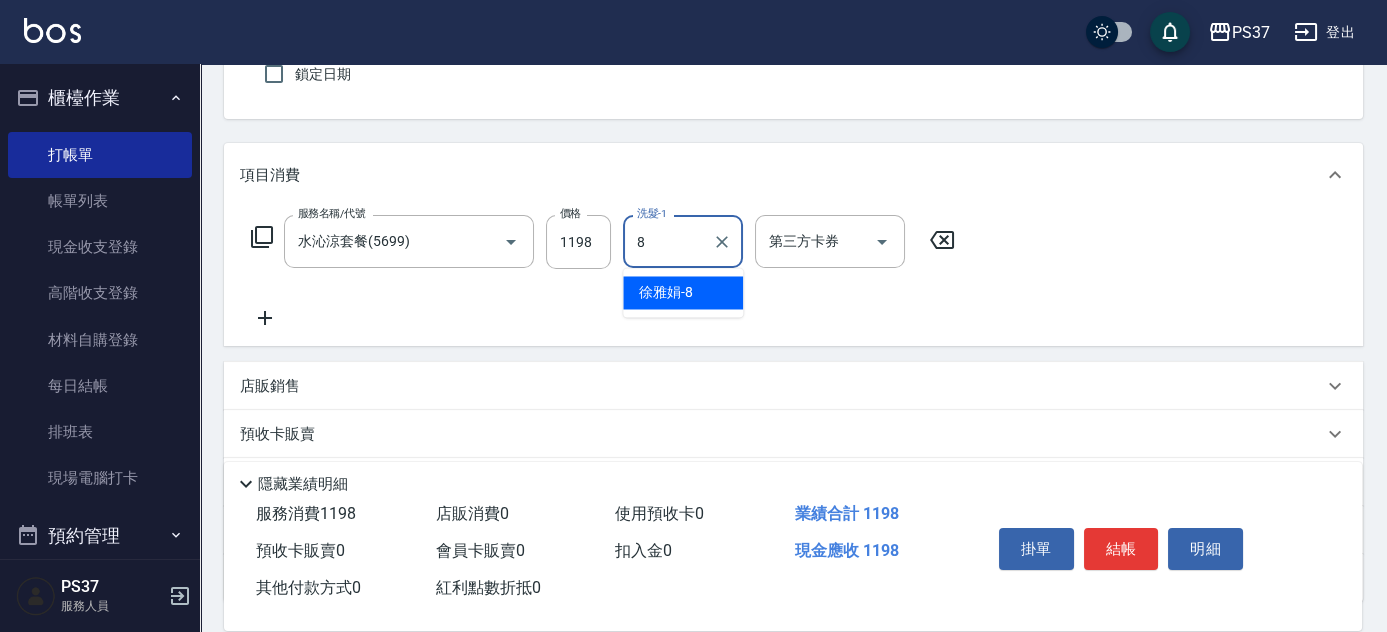 type on "[PHONE]-8" 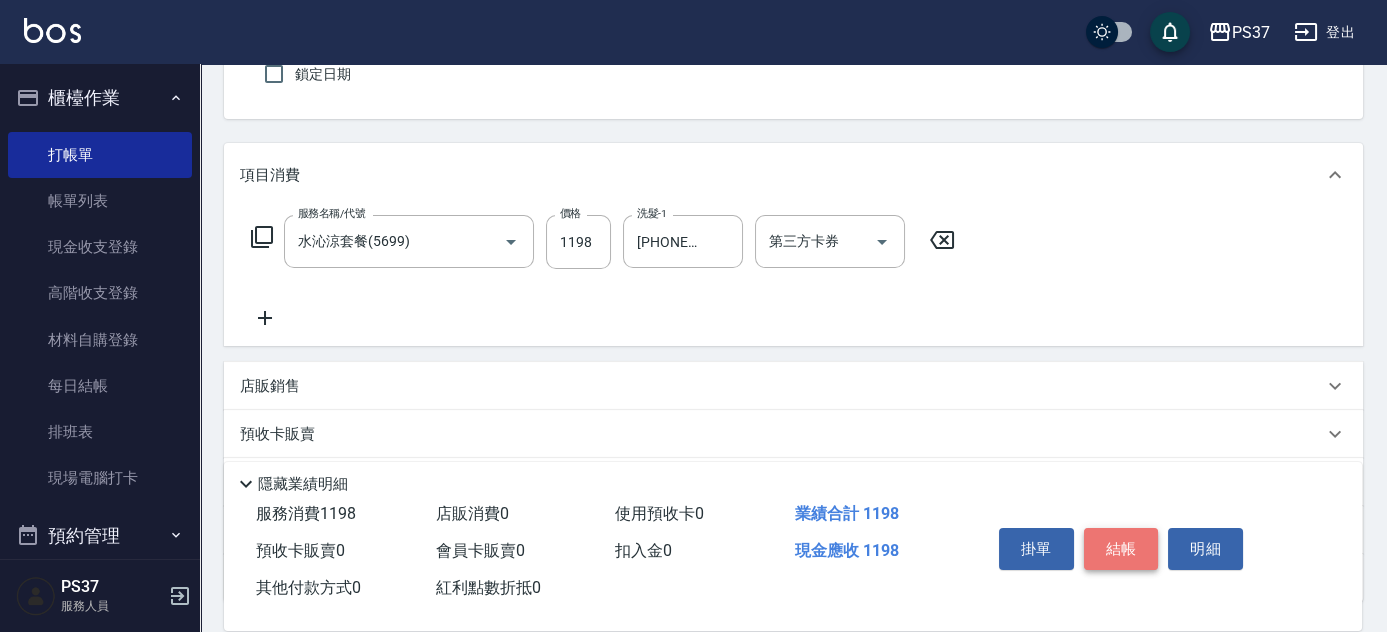click on "結帳" at bounding box center [1121, 549] 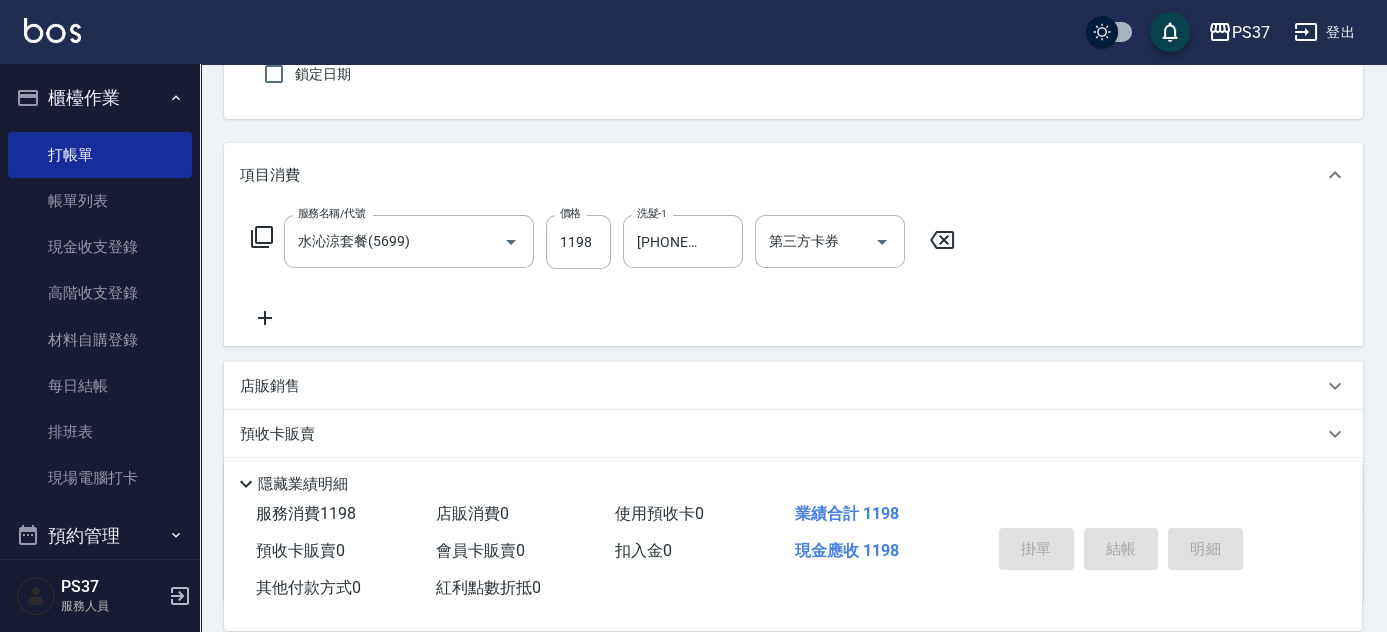type on "2025/08/06 18:21" 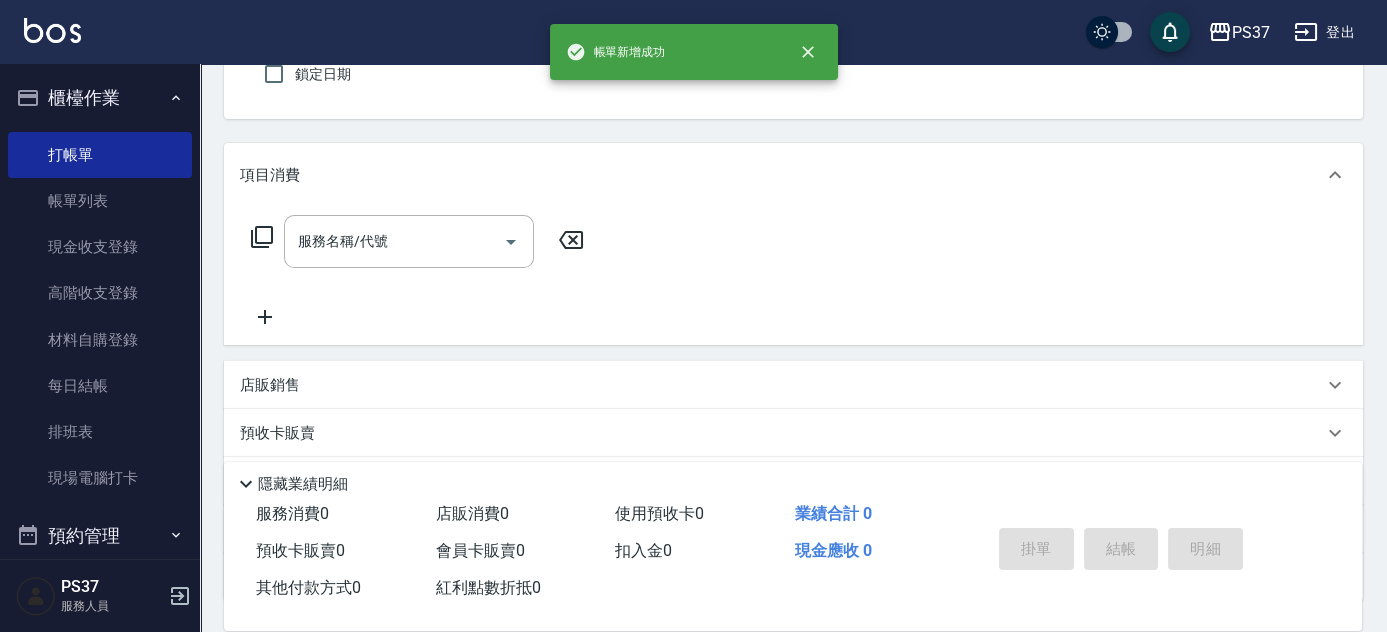 scroll, scrollTop: 0, scrollLeft: 0, axis: both 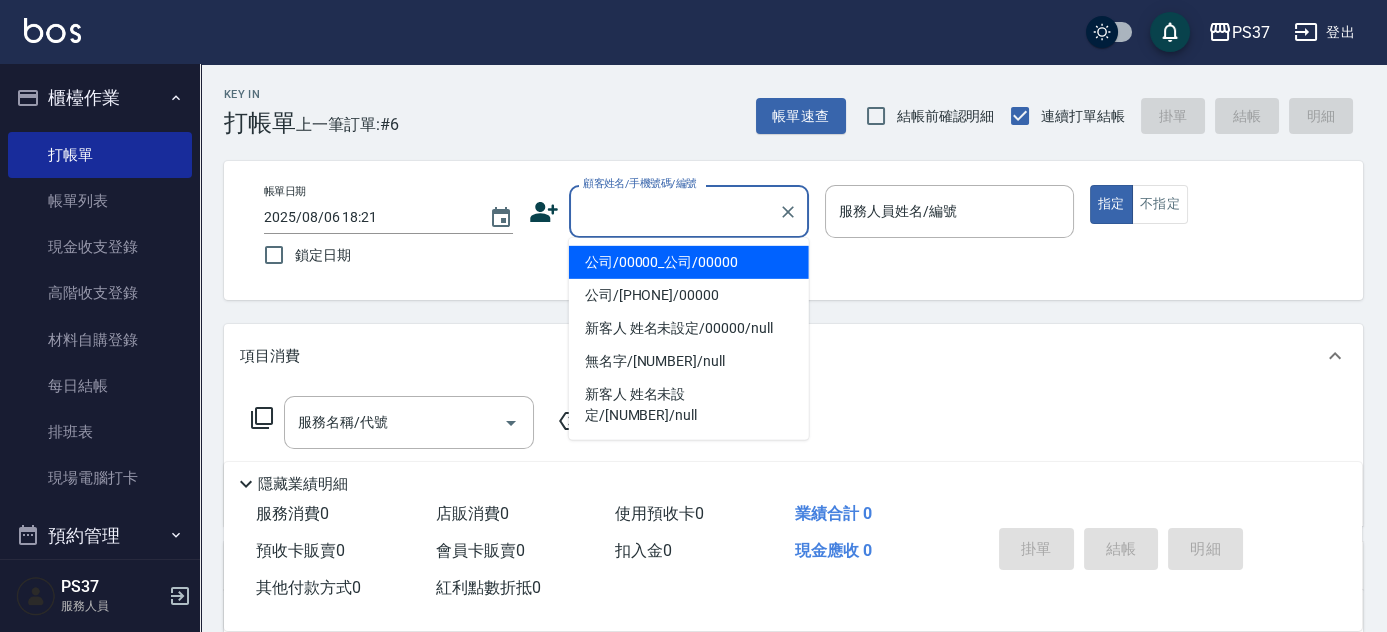 click on "顧客姓名/手機號碼/編號" at bounding box center [674, 211] 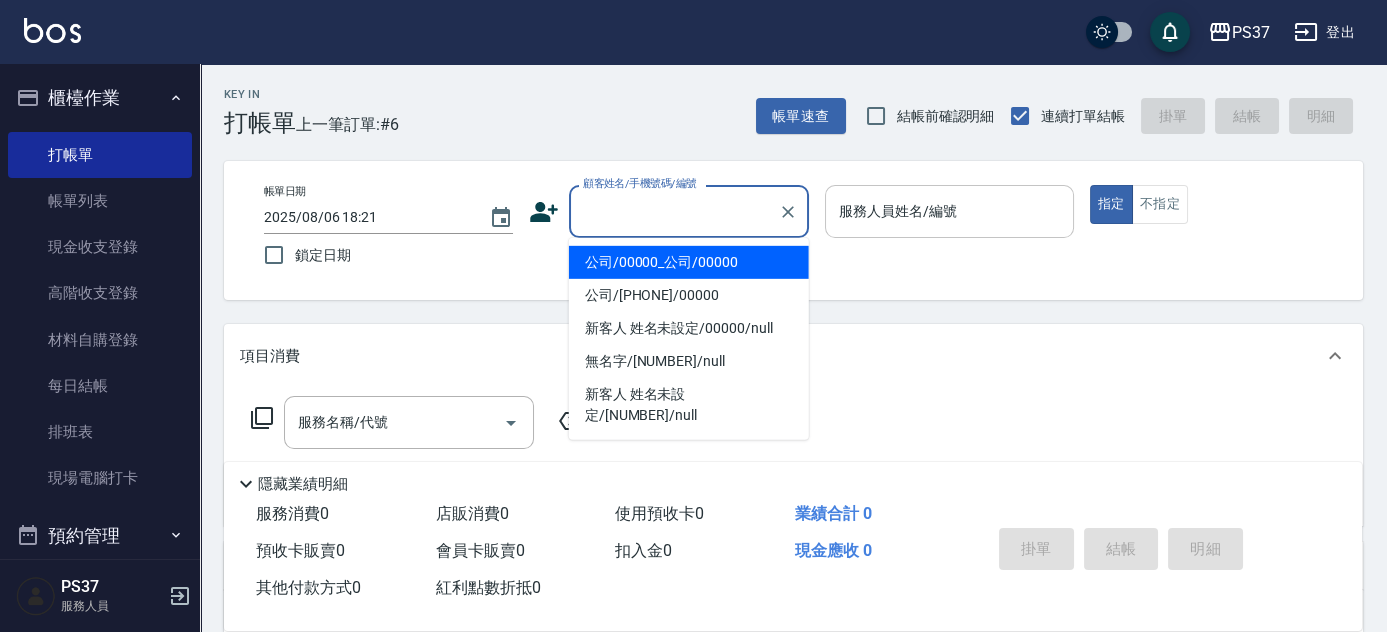 type on "公司/00000_公司/00000" 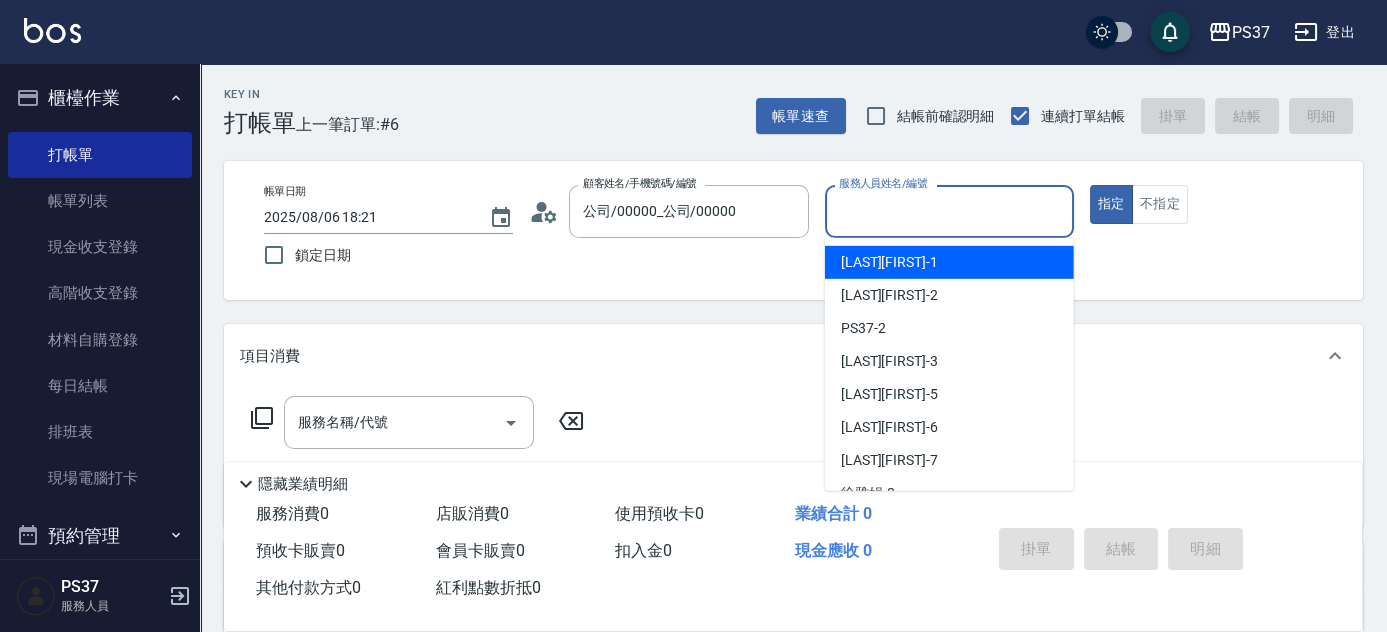 click on "服務人員姓名/編號" at bounding box center [949, 211] 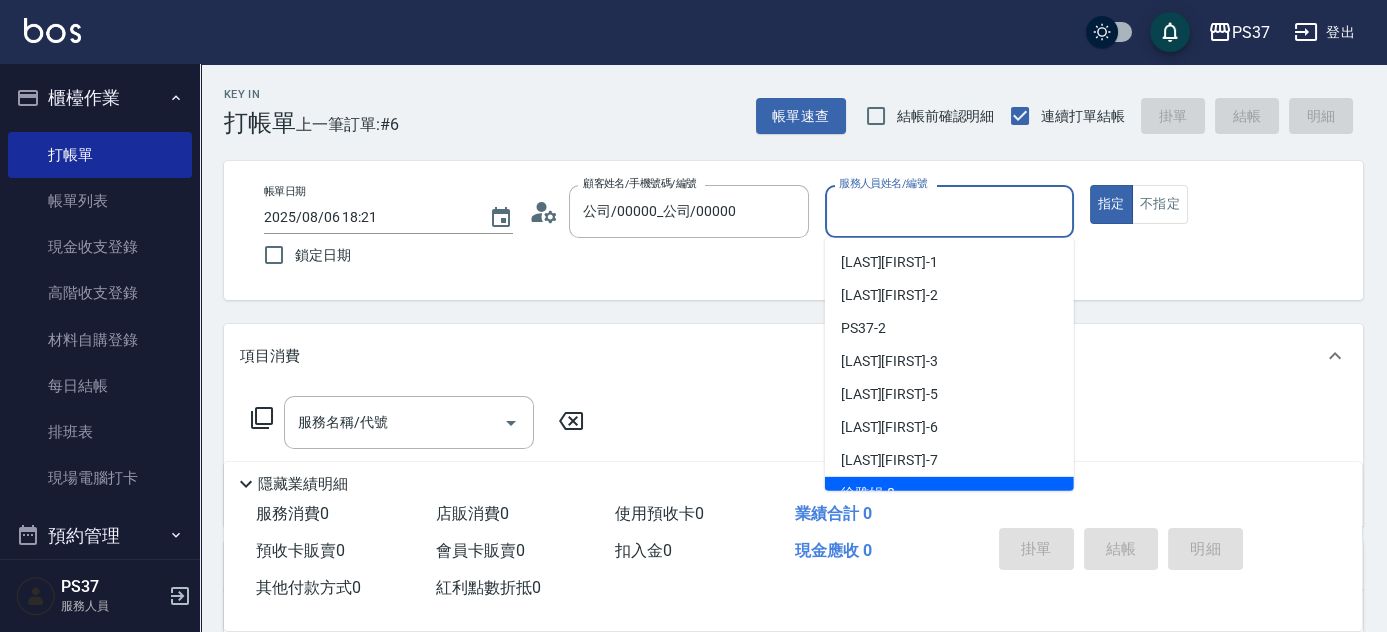 click on "[PHONE] -8" at bounding box center [949, 493] 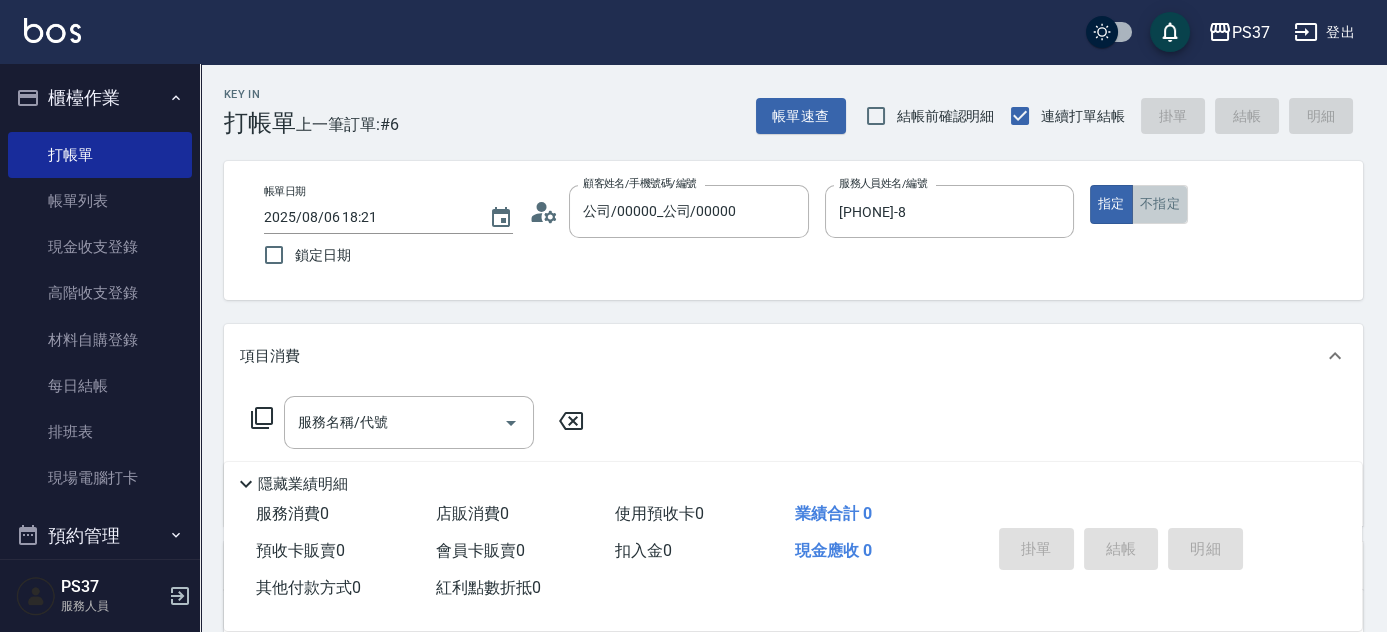 click on "不指定" at bounding box center (1160, 204) 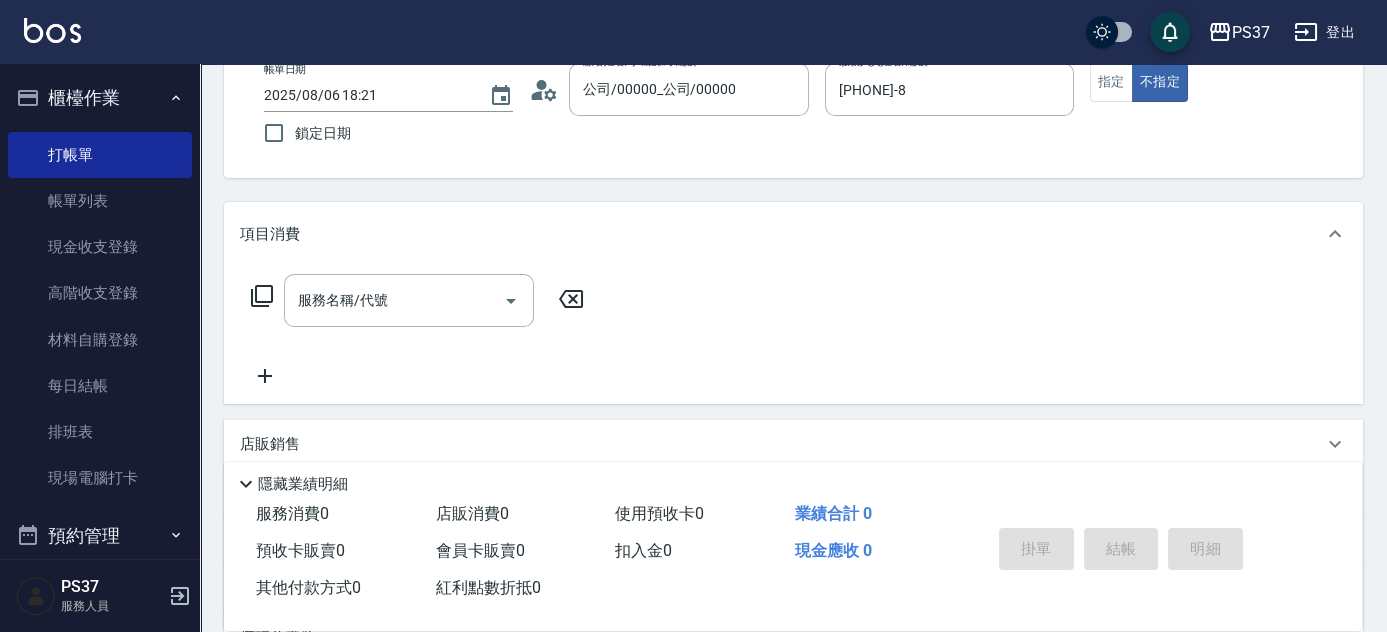 scroll, scrollTop: 90, scrollLeft: 0, axis: vertical 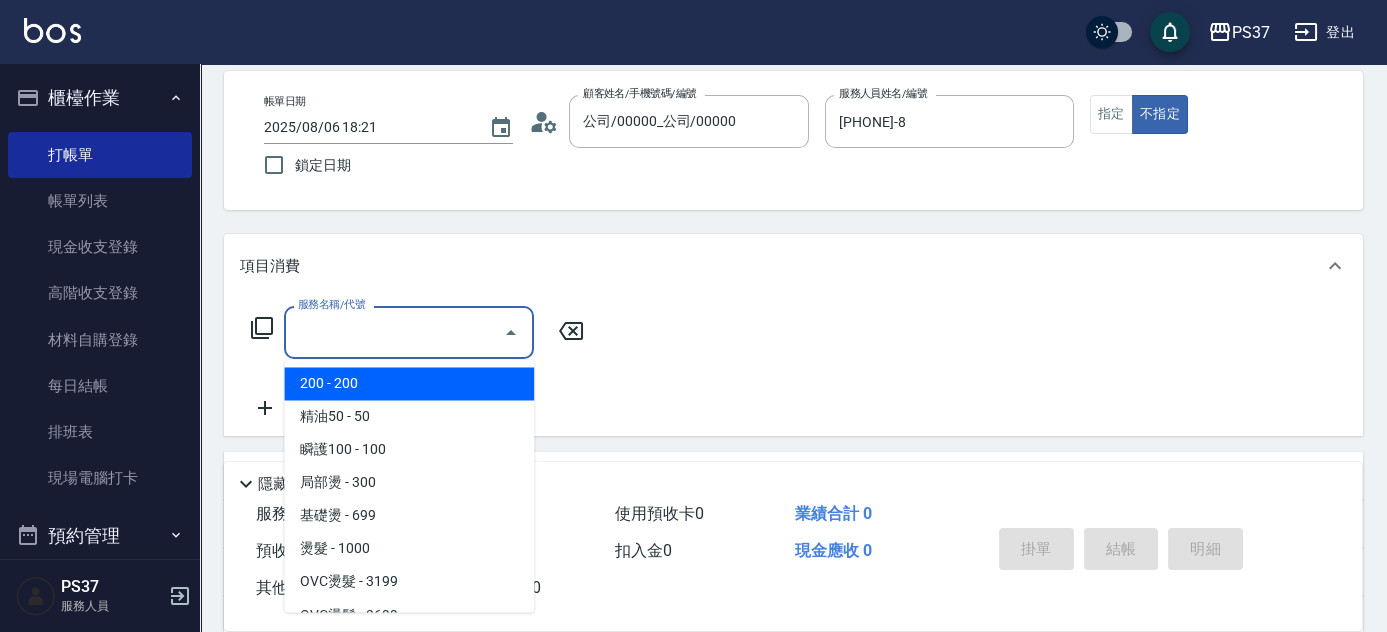 click on "服務名稱/代號" at bounding box center (394, 332) 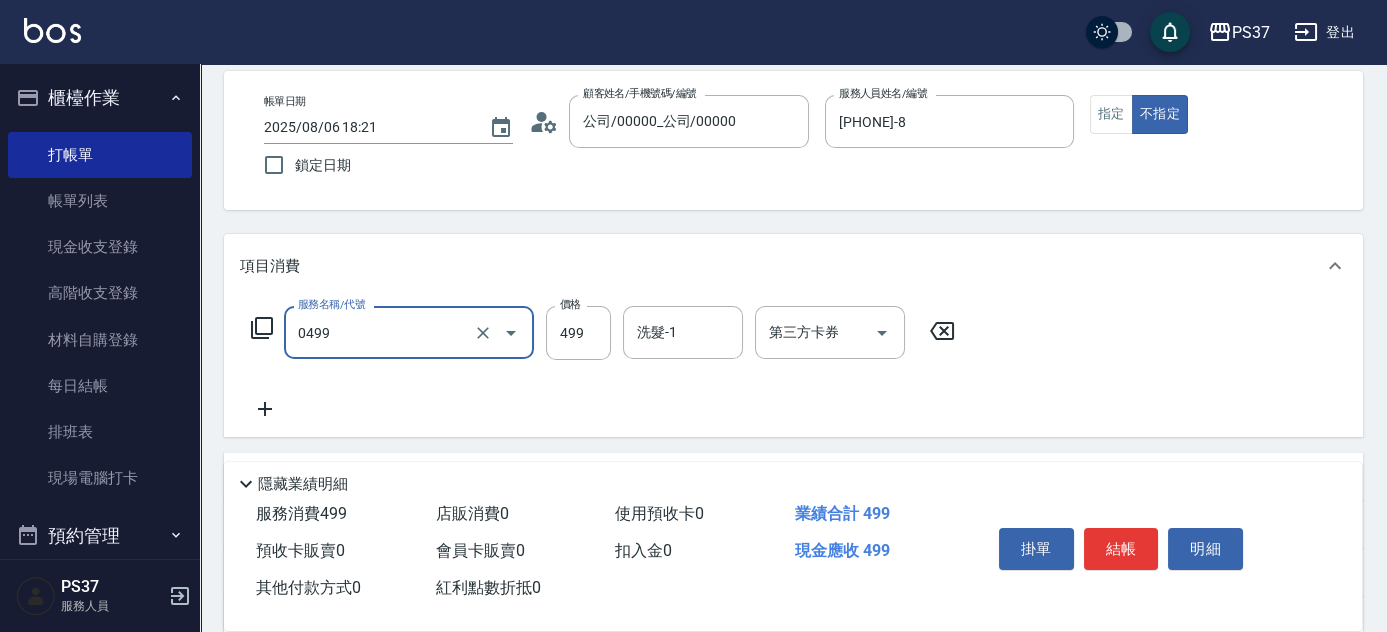 type on "伊黛莉499(0499)" 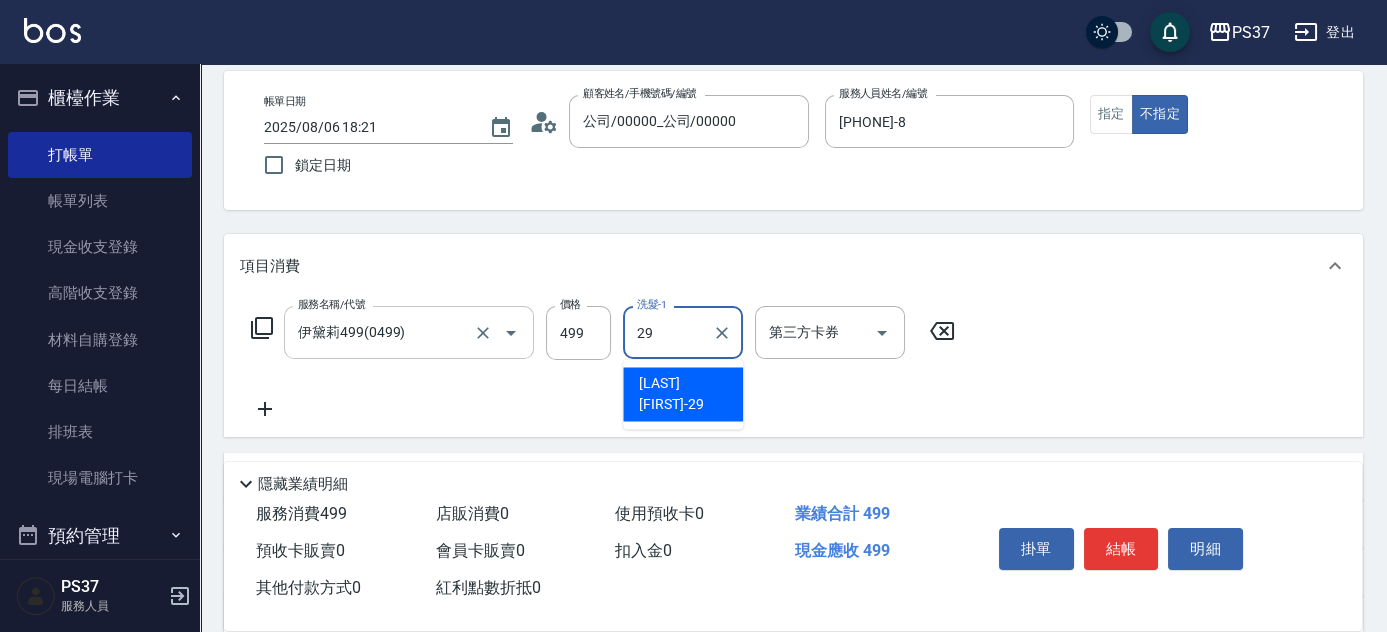 type on "[PHONE]-29" 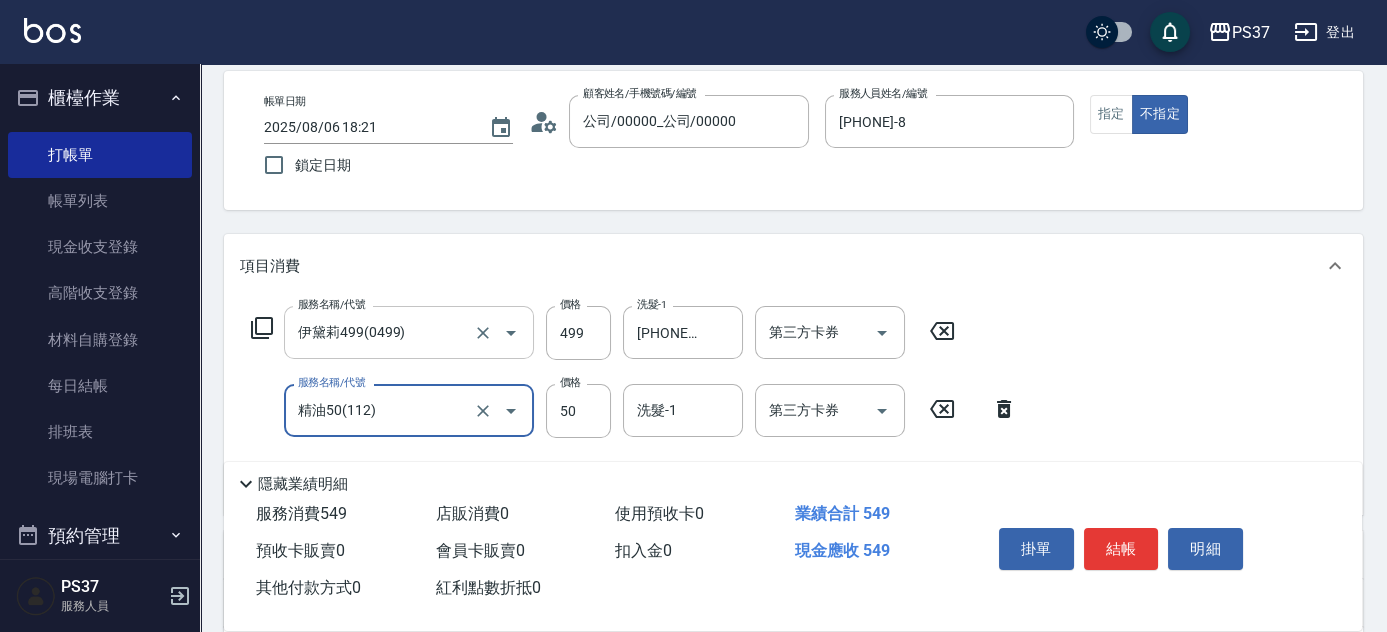 type on "精油50(112)" 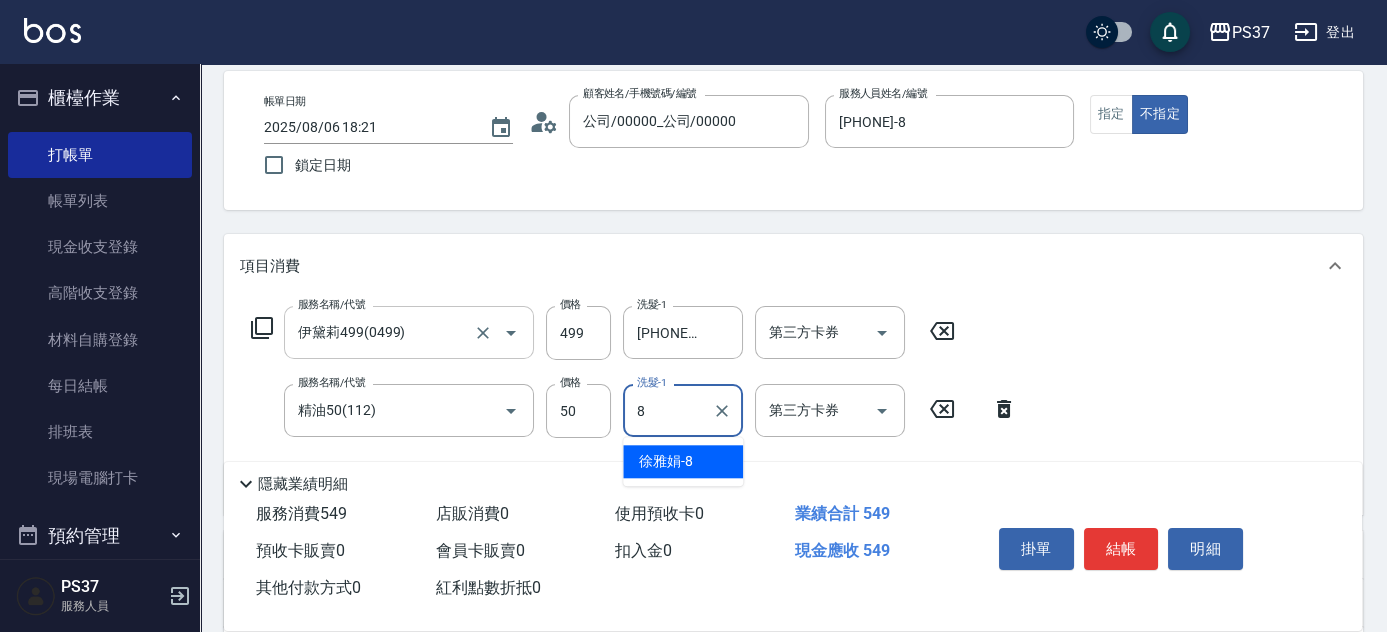 type on "[PHONE]-8" 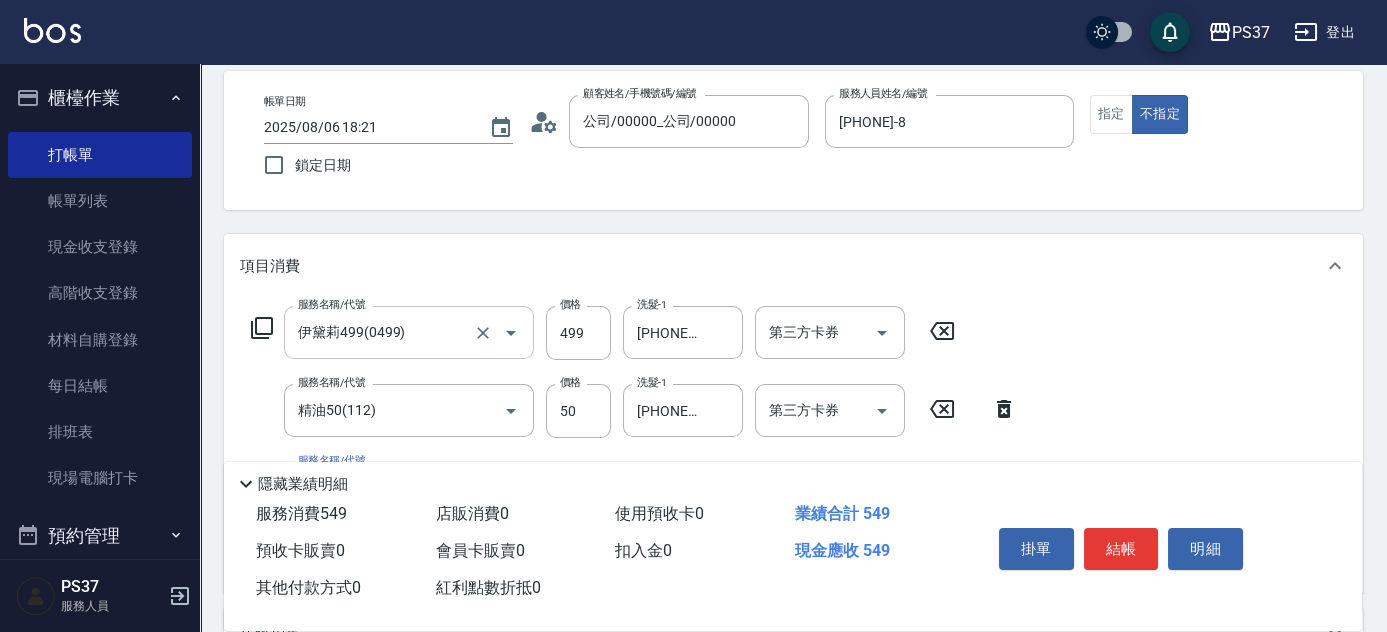 scroll, scrollTop: 181, scrollLeft: 0, axis: vertical 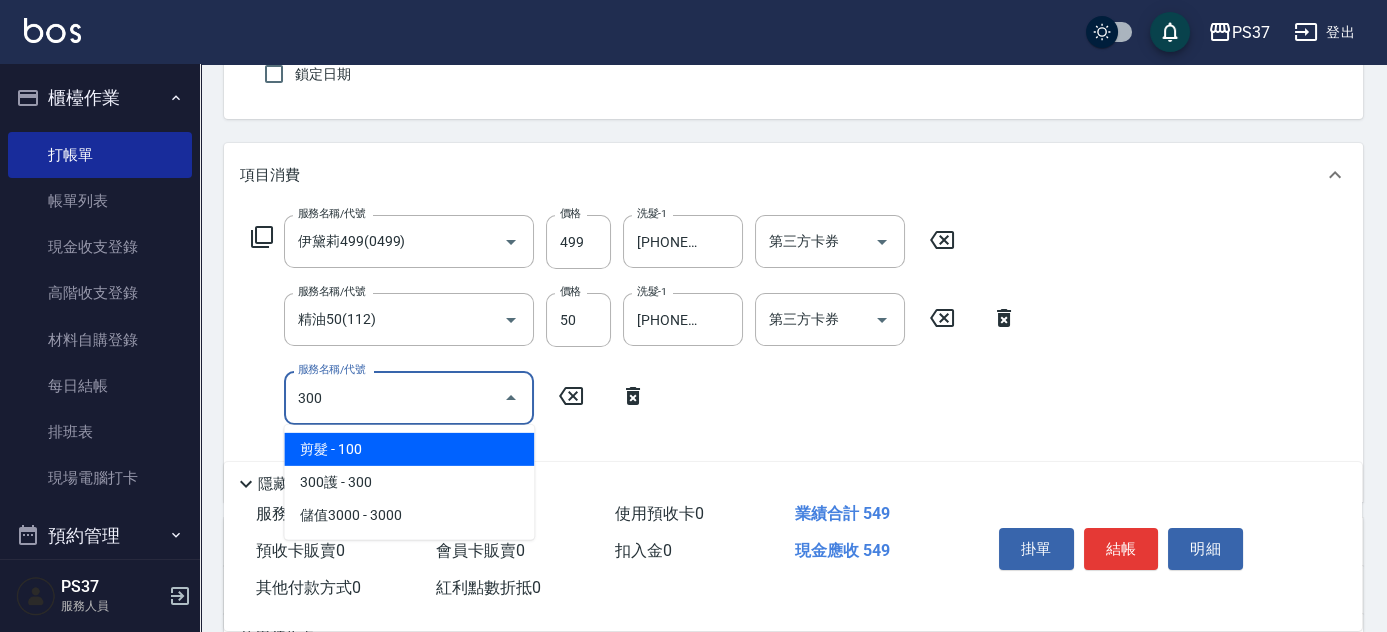 type on "剪髮(300)" 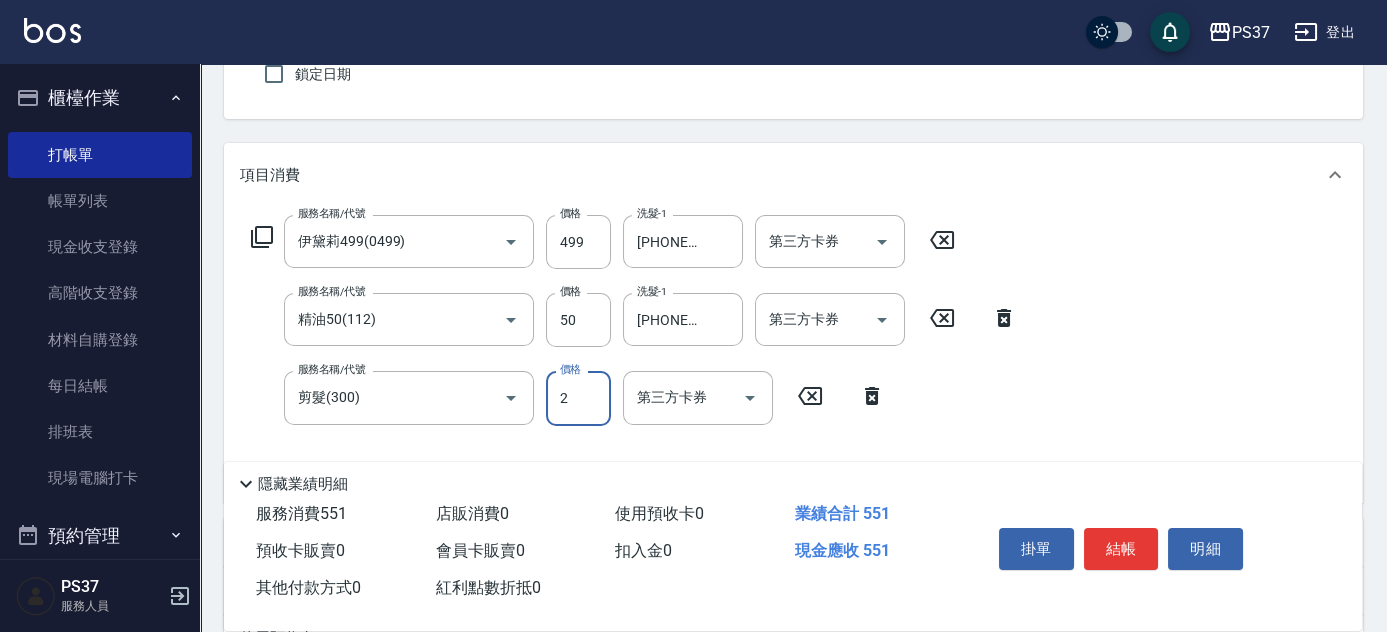 type on "2" 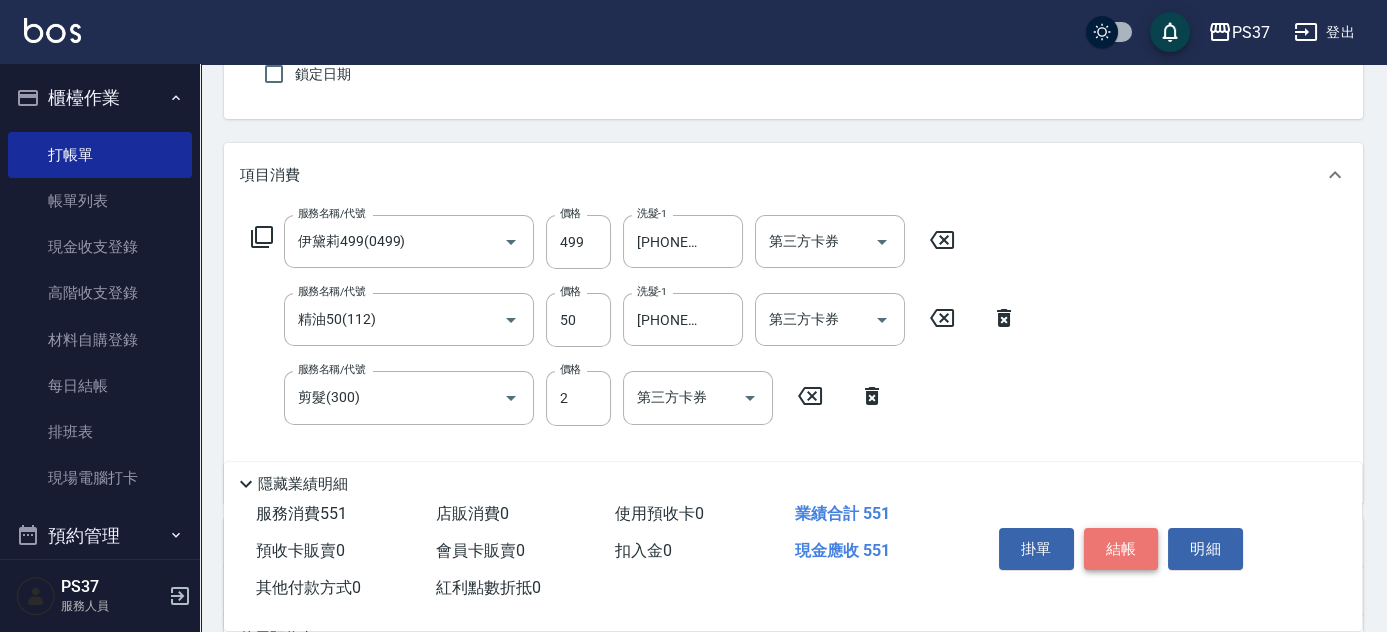 click on "結帳" at bounding box center (1121, 549) 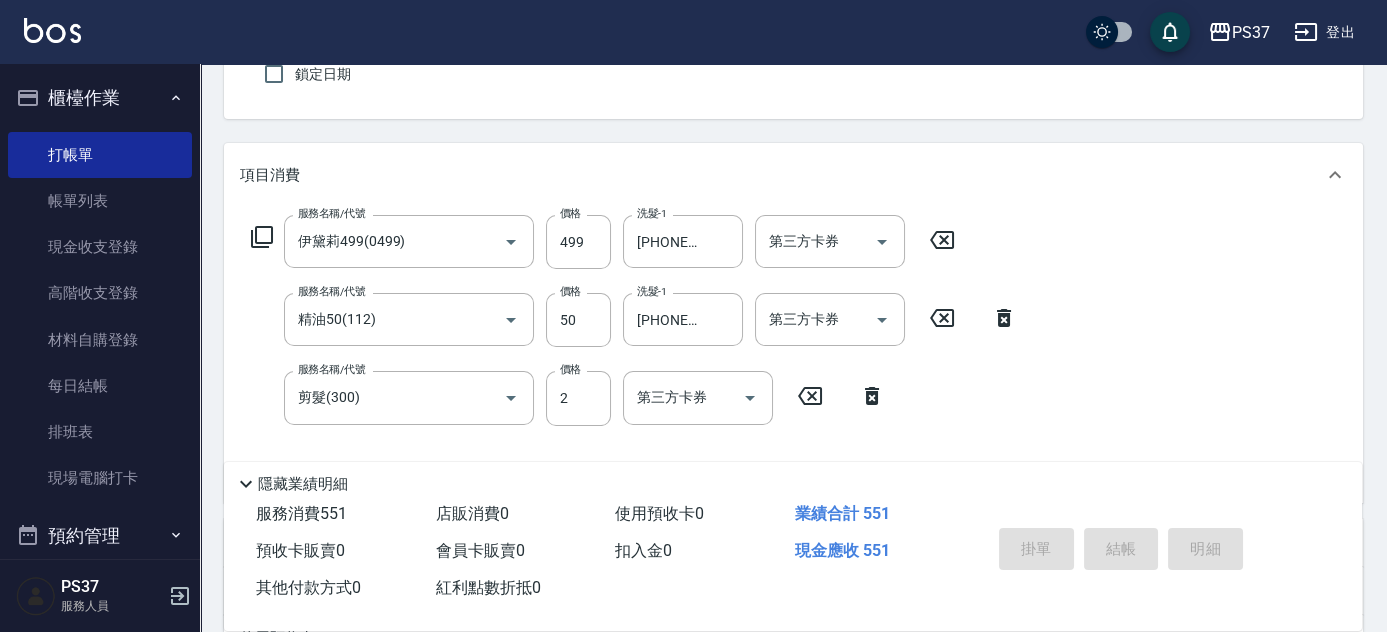 type on "2025/08/06 18:22" 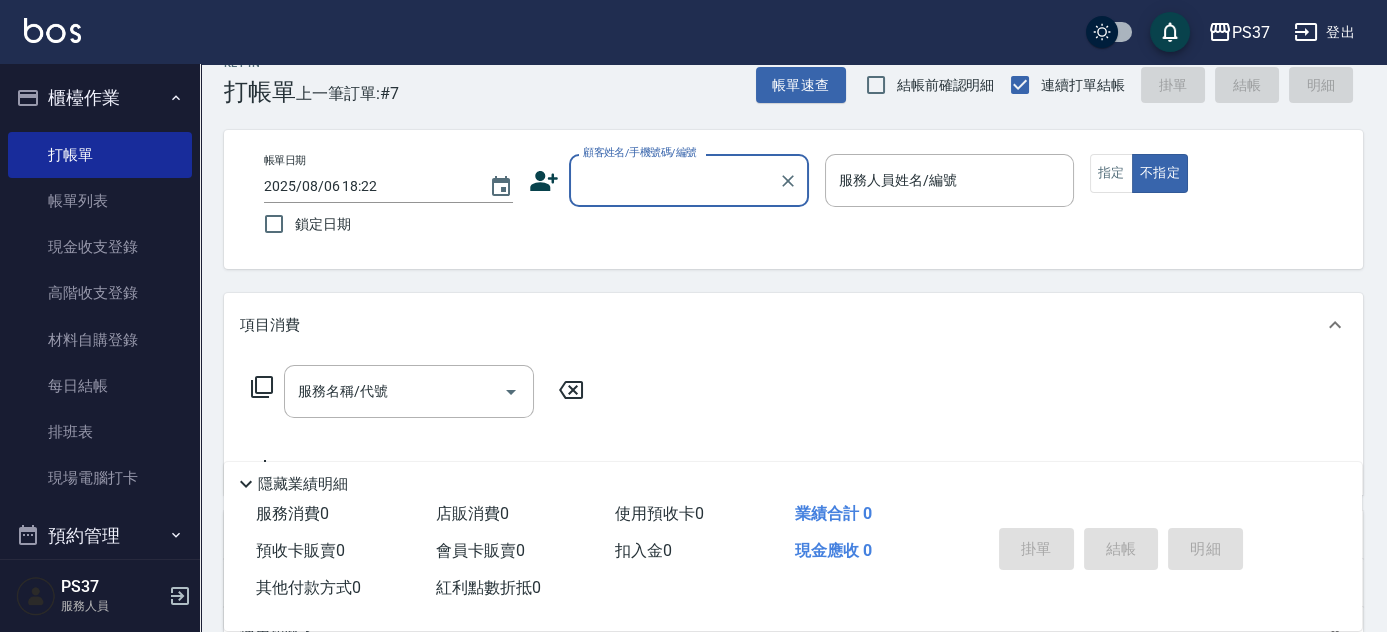 scroll, scrollTop: 0, scrollLeft: 0, axis: both 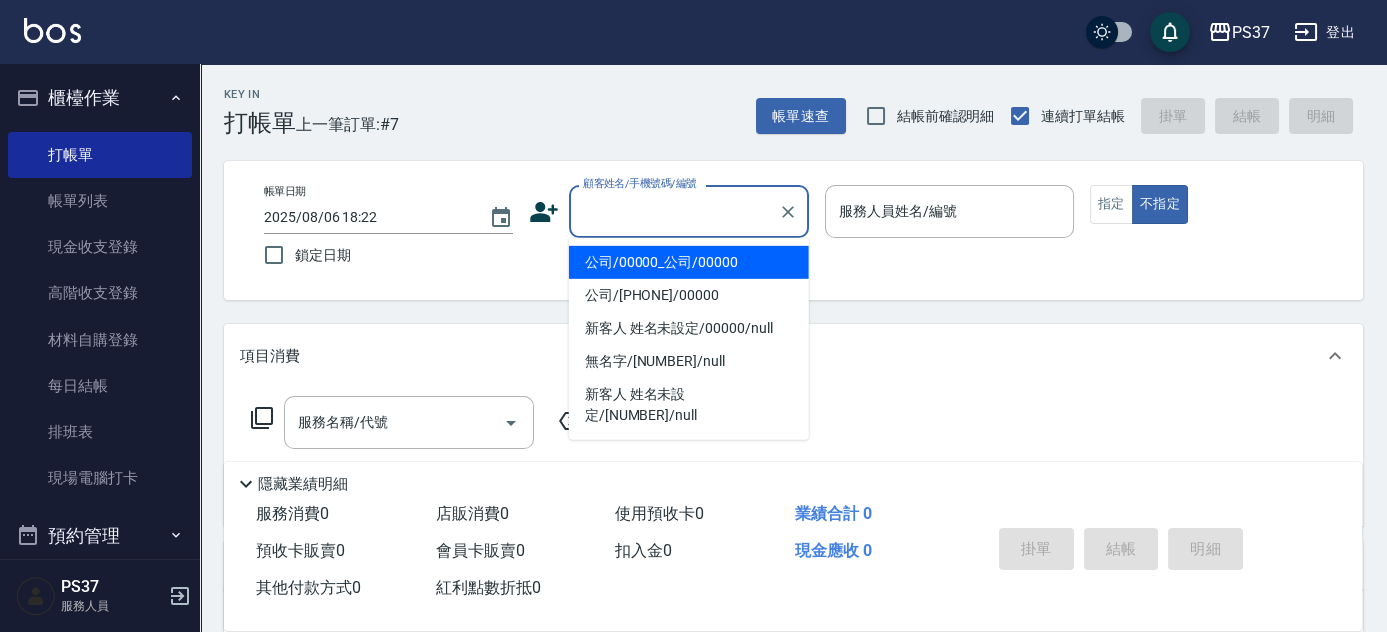 click on "顧客姓名/手機號碼/編號" at bounding box center [674, 211] 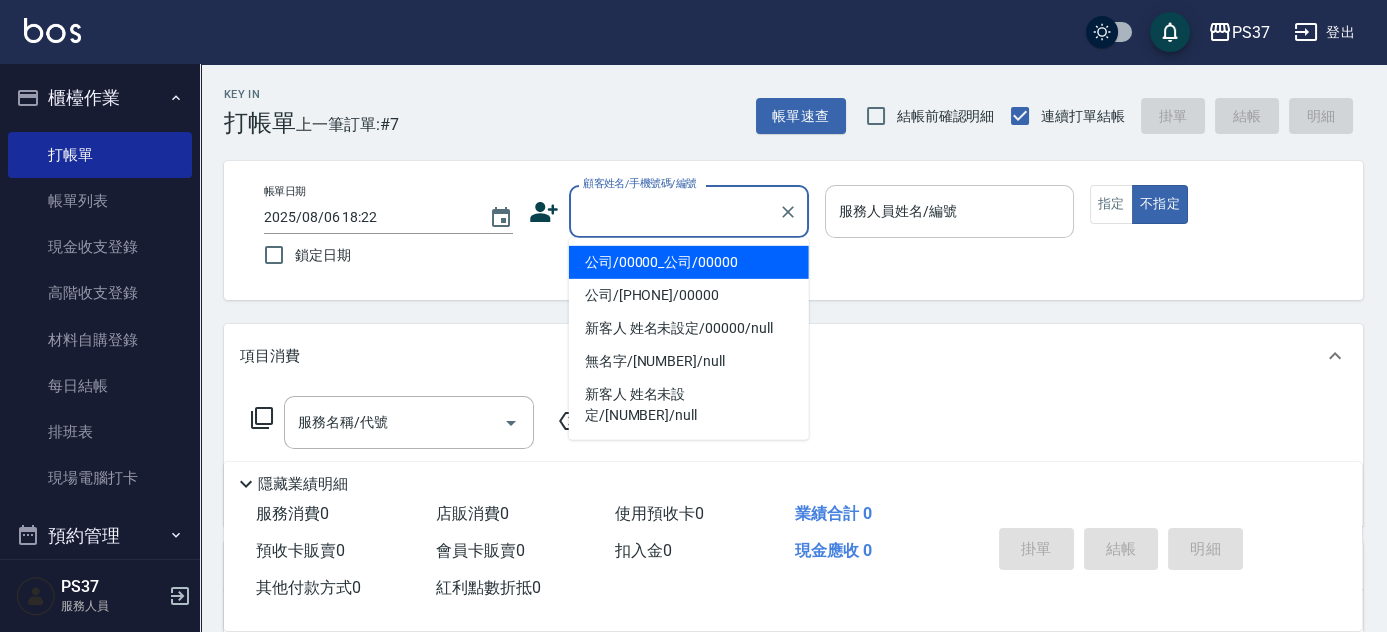 drag, startPoint x: 637, startPoint y: 265, endPoint x: 835, endPoint y: 231, distance: 200.89798 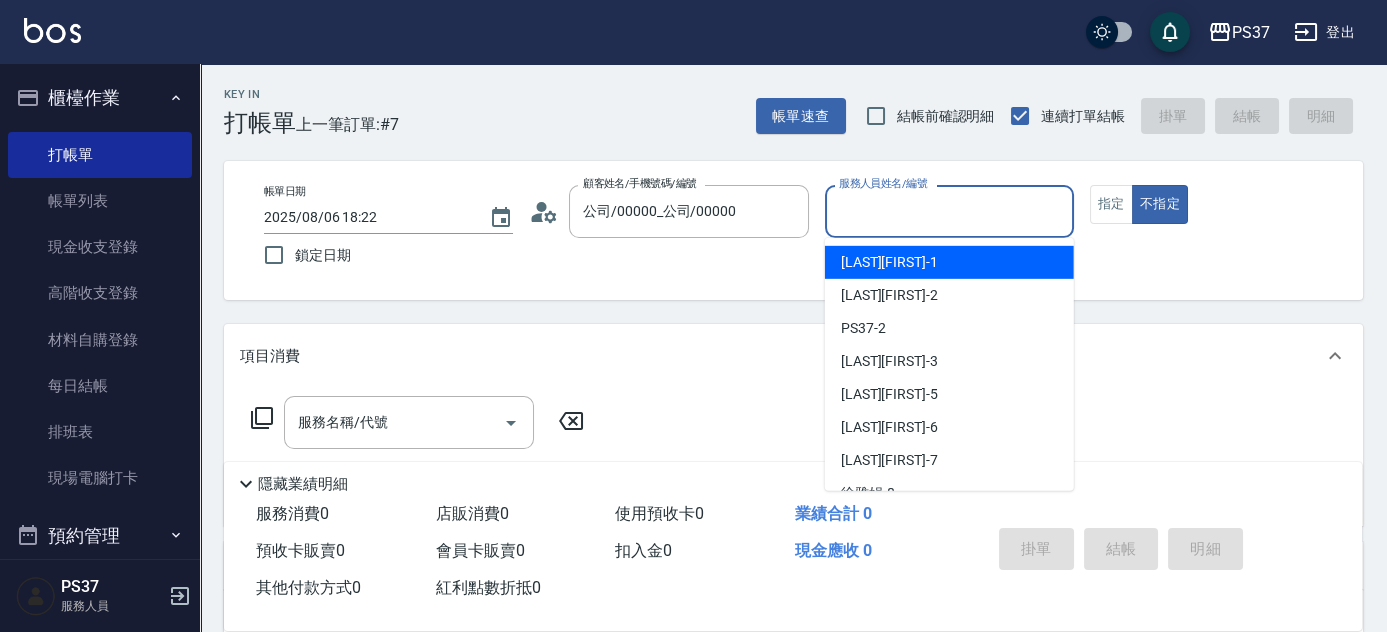 click on "服務人員姓名/編號" at bounding box center (949, 211) 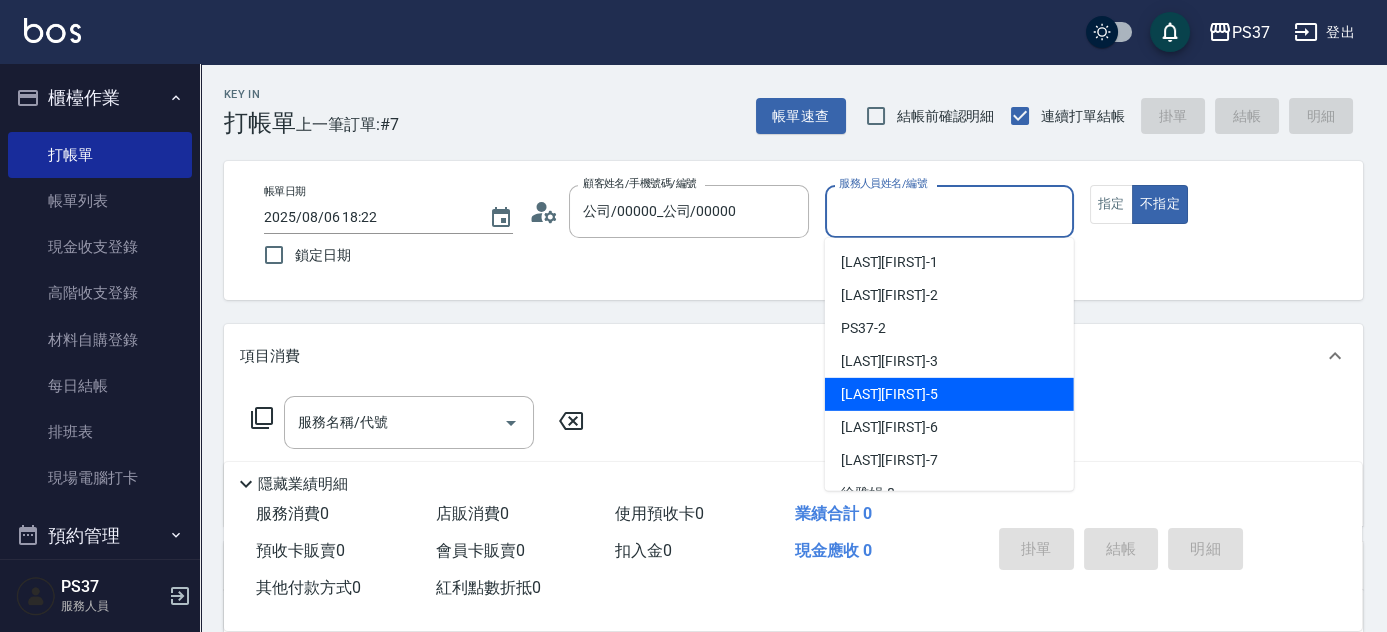 click on "[PHONE] -5" at bounding box center [949, 394] 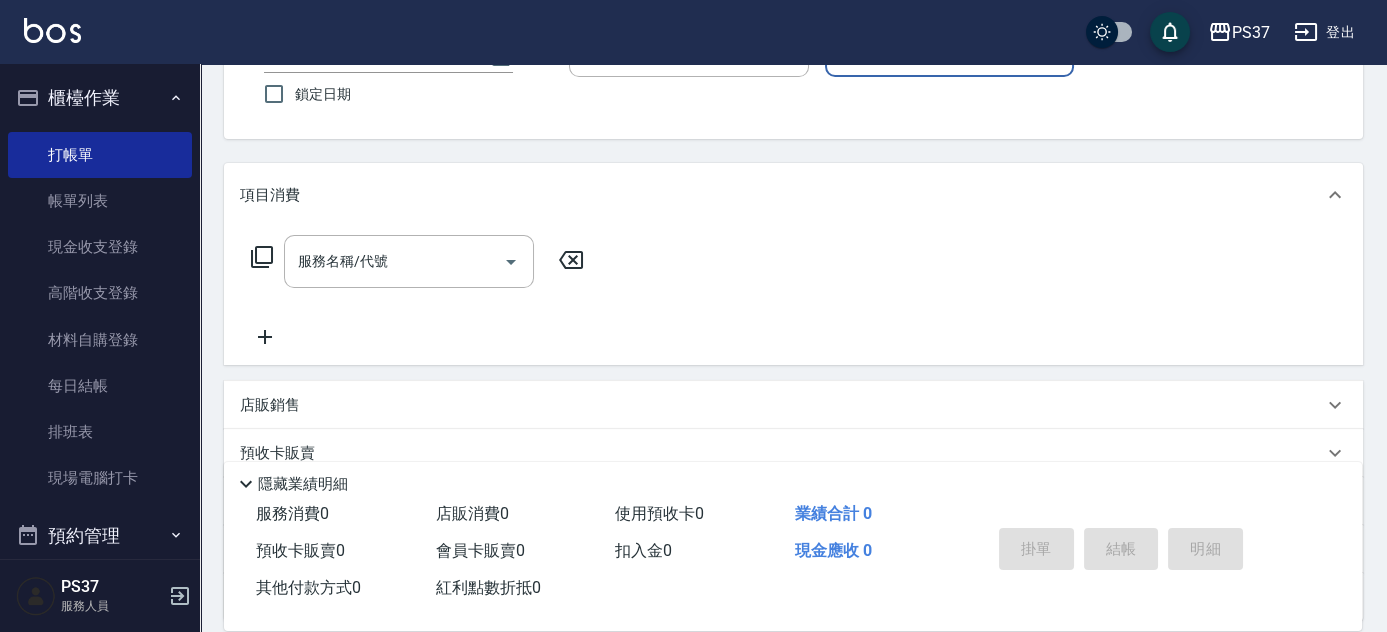 scroll, scrollTop: 181, scrollLeft: 0, axis: vertical 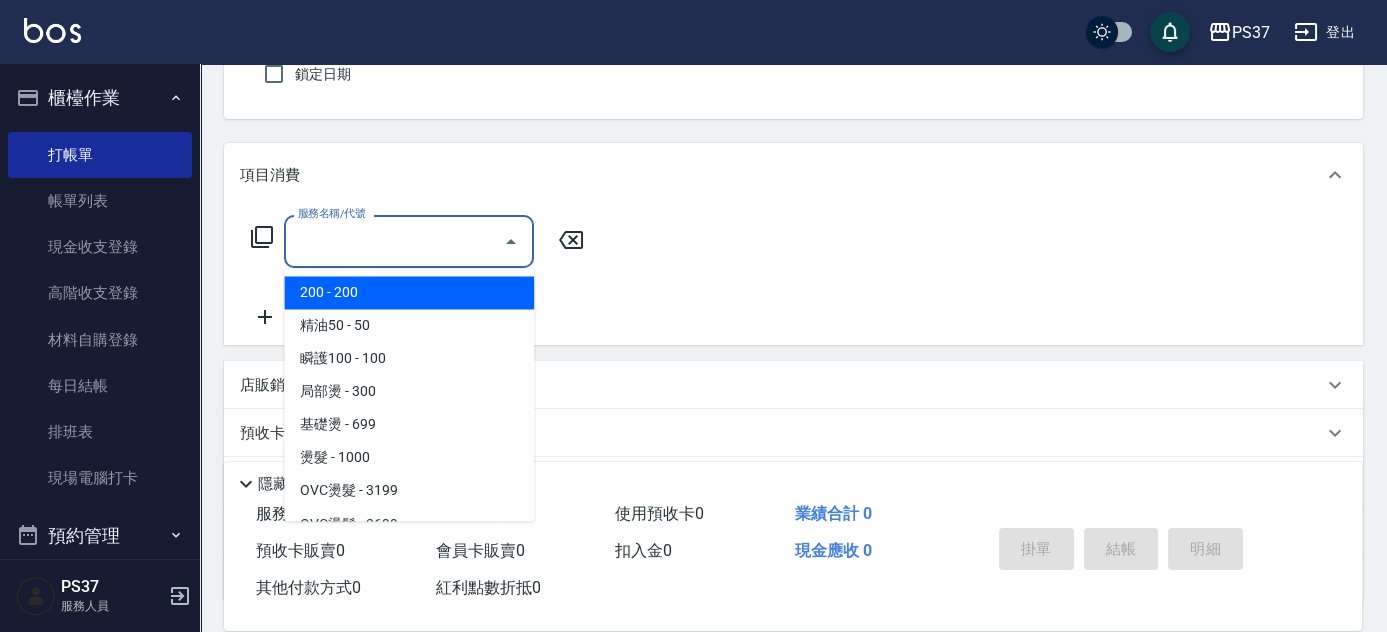 click on "服務名稱/代號" at bounding box center [394, 241] 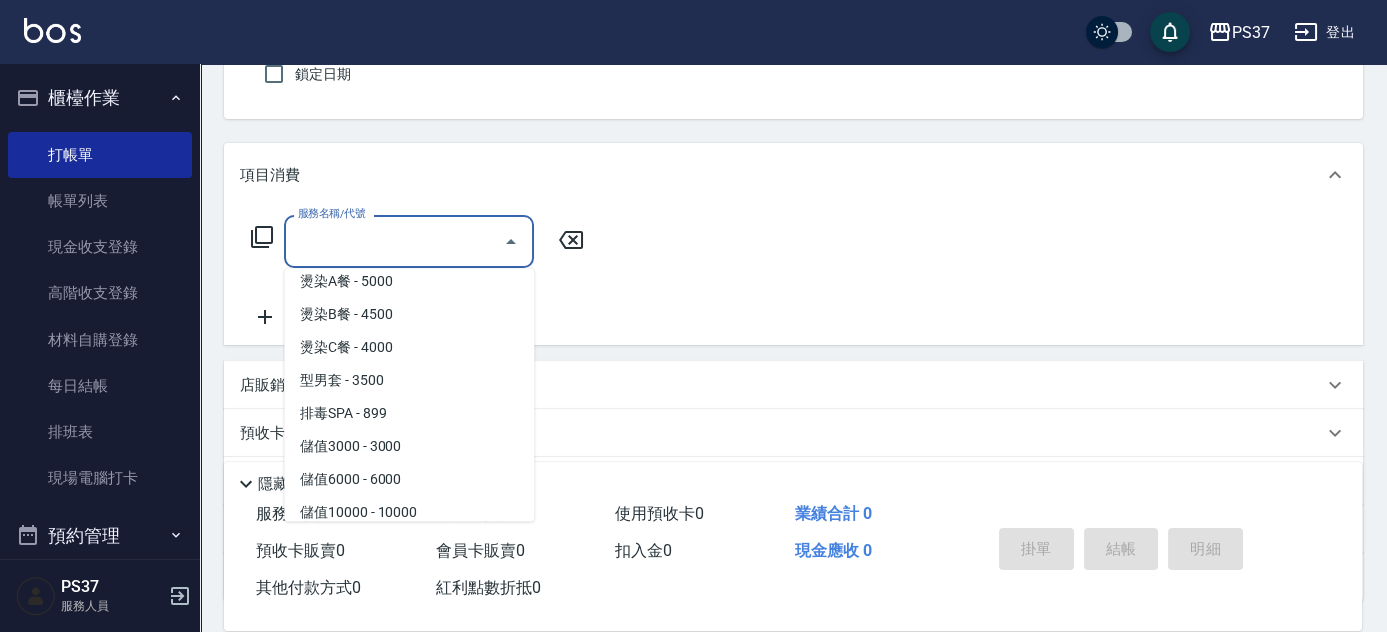 scroll, scrollTop: 2181, scrollLeft: 0, axis: vertical 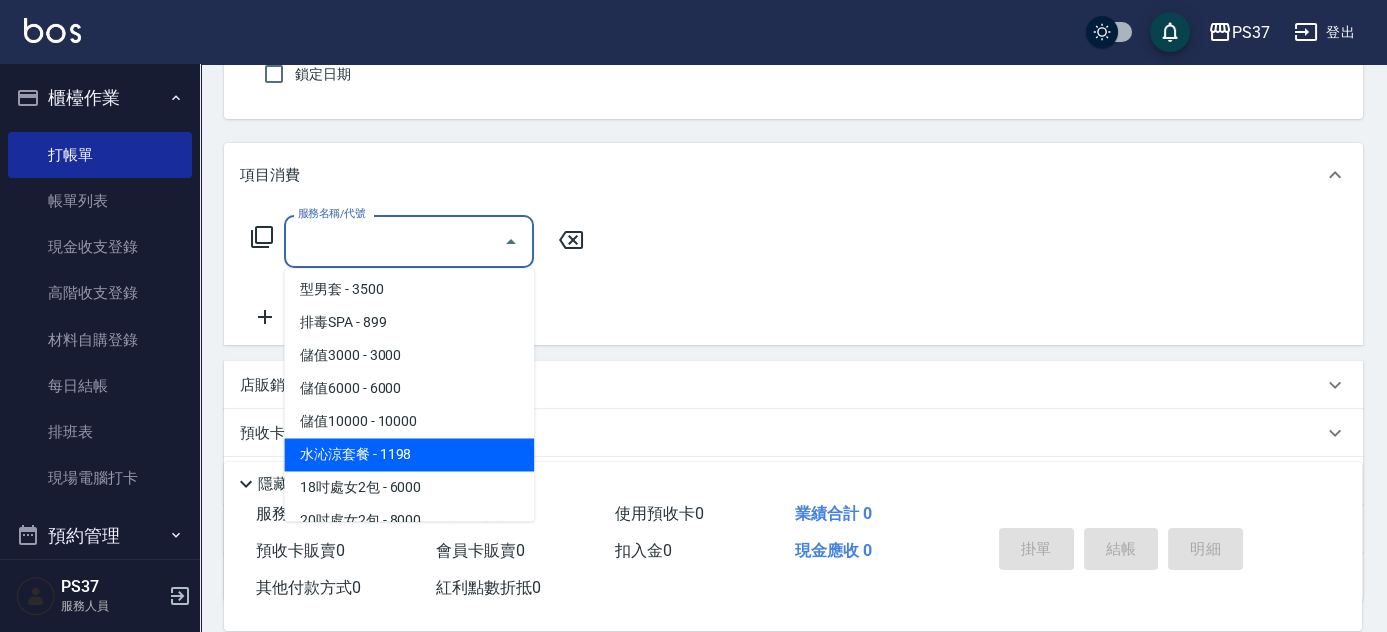 click on "水沁涼套餐 - 1198" at bounding box center (409, 454) 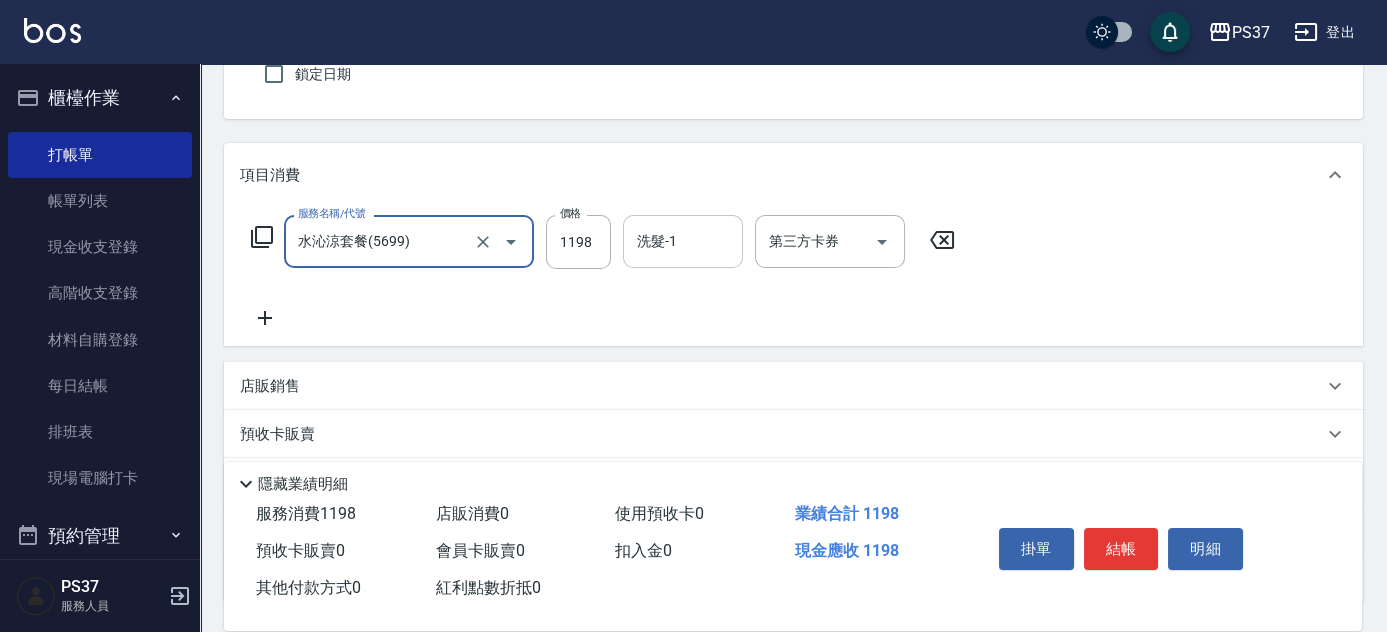 click on "洗髮-1" at bounding box center (683, 241) 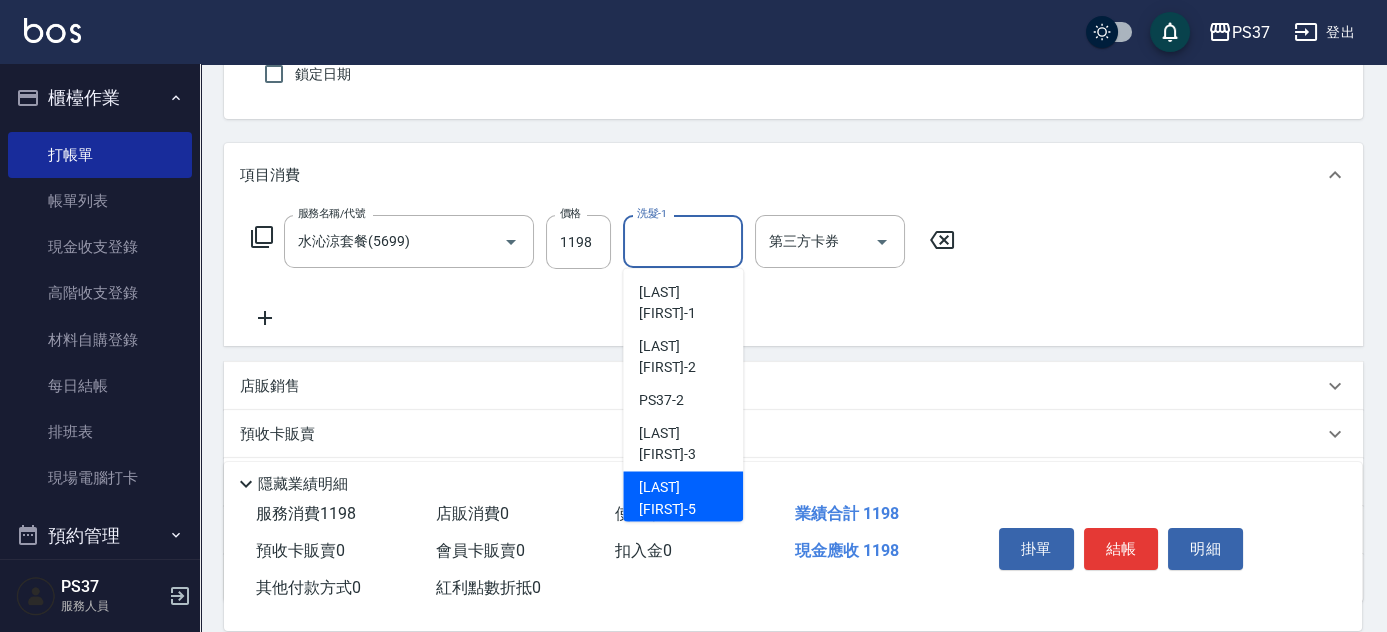 click on "[PHONE] -5" at bounding box center [683, 498] 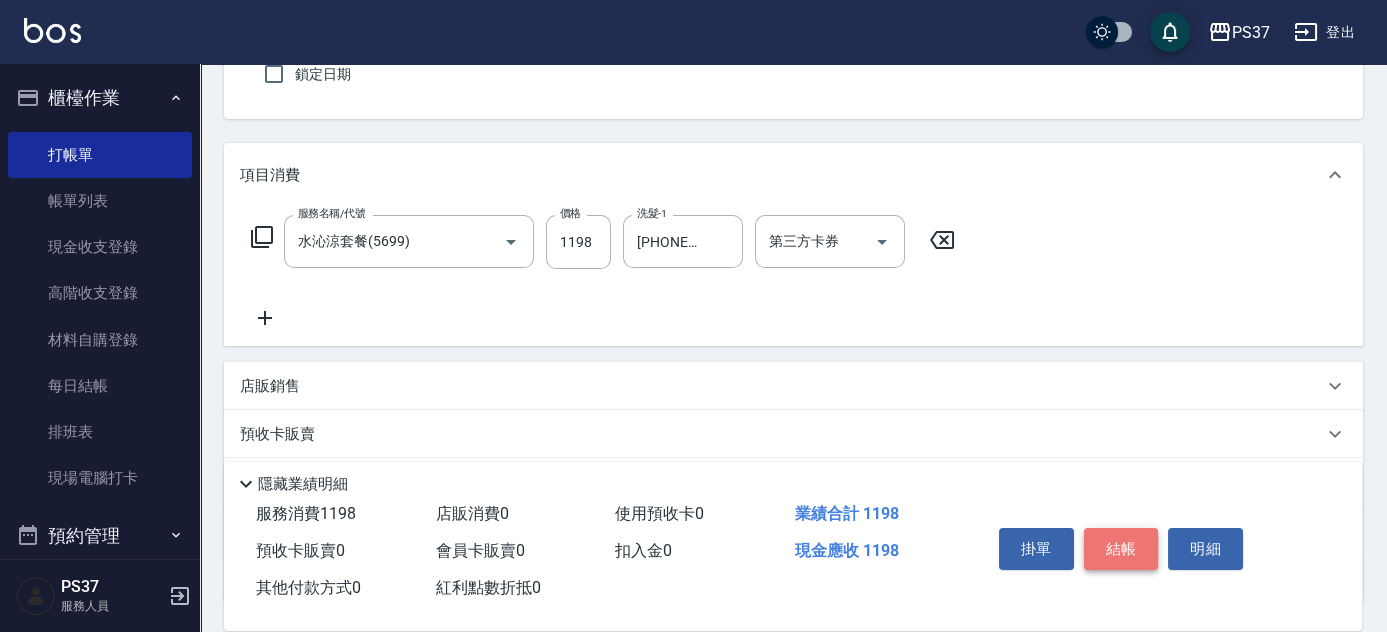 click on "結帳" at bounding box center [1121, 549] 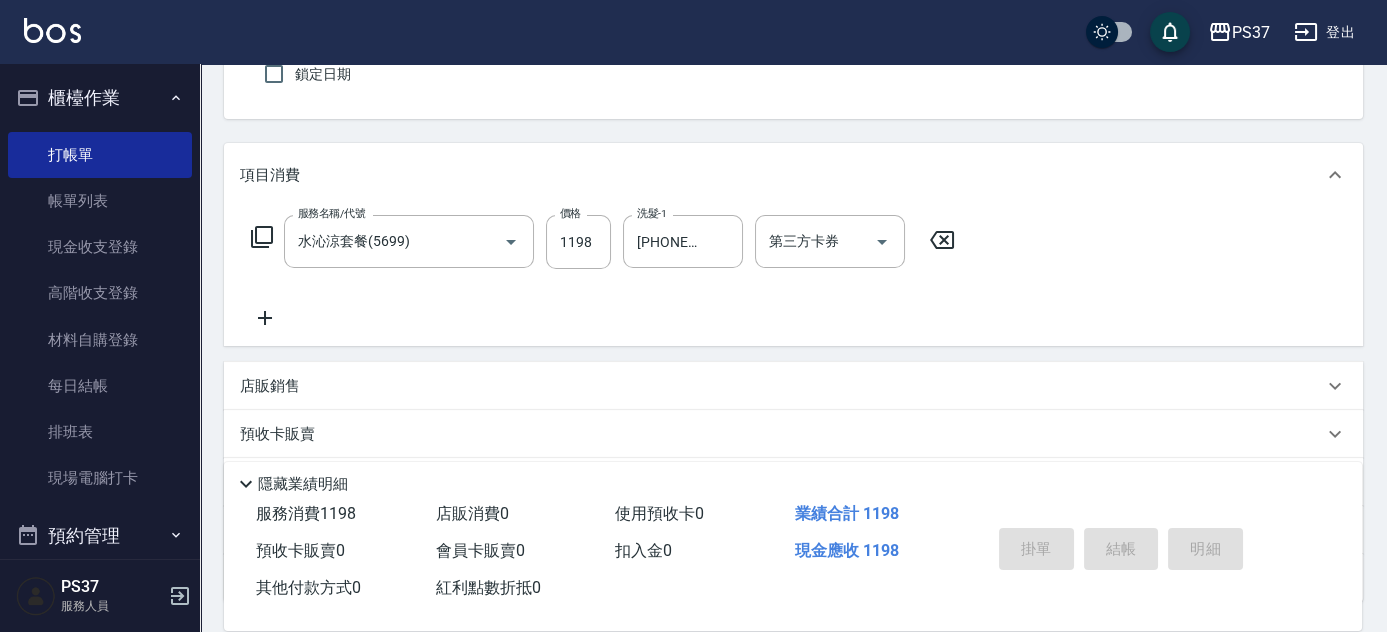 type on "2025/08/06 18:23" 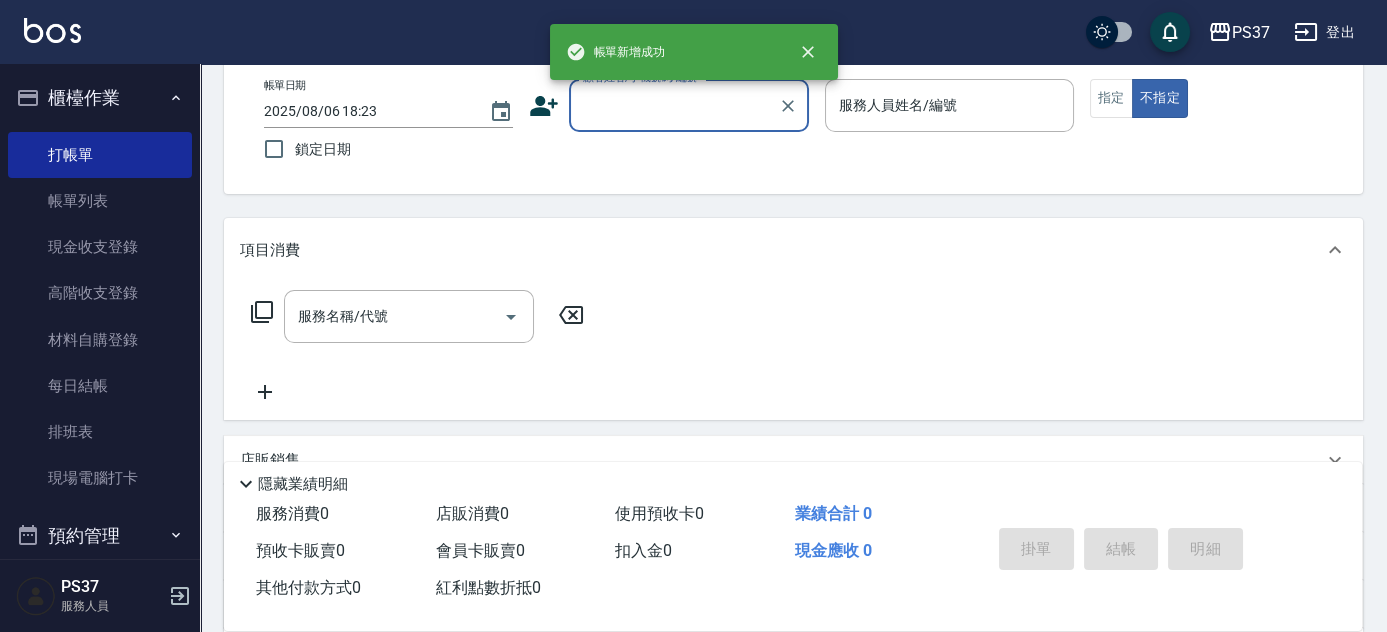 scroll, scrollTop: 0, scrollLeft: 0, axis: both 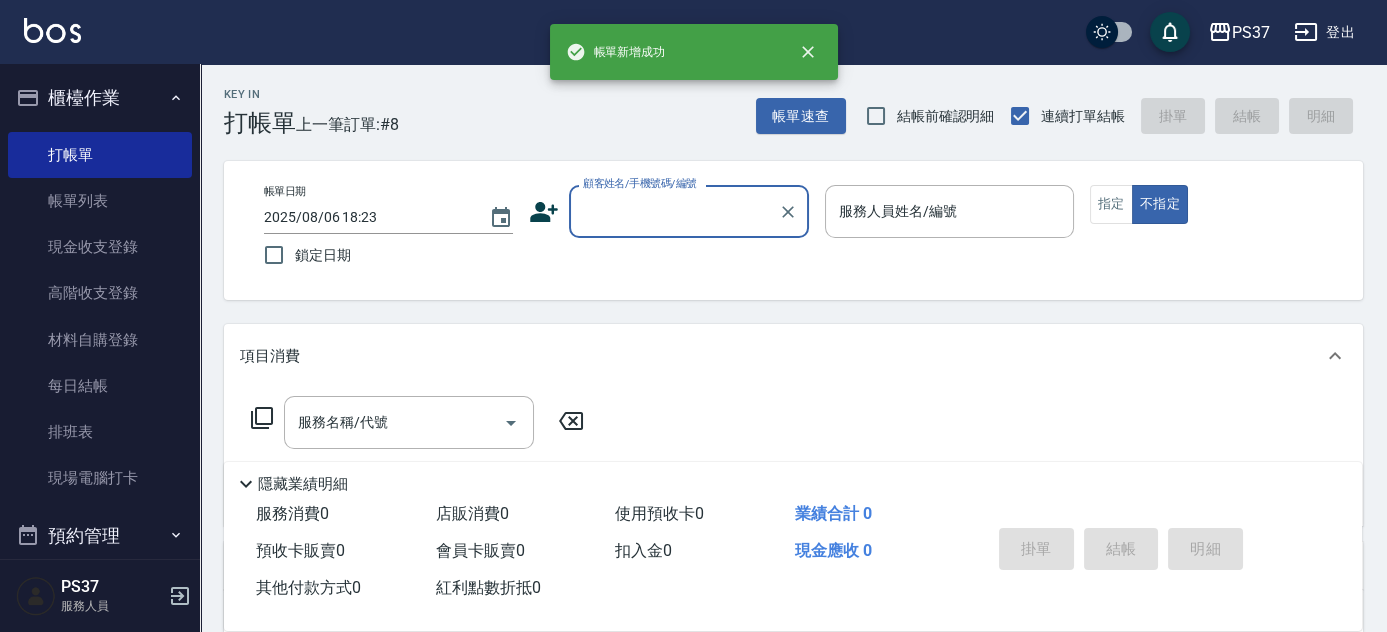 click on "顧客姓名/手機號碼/編號" at bounding box center [674, 211] 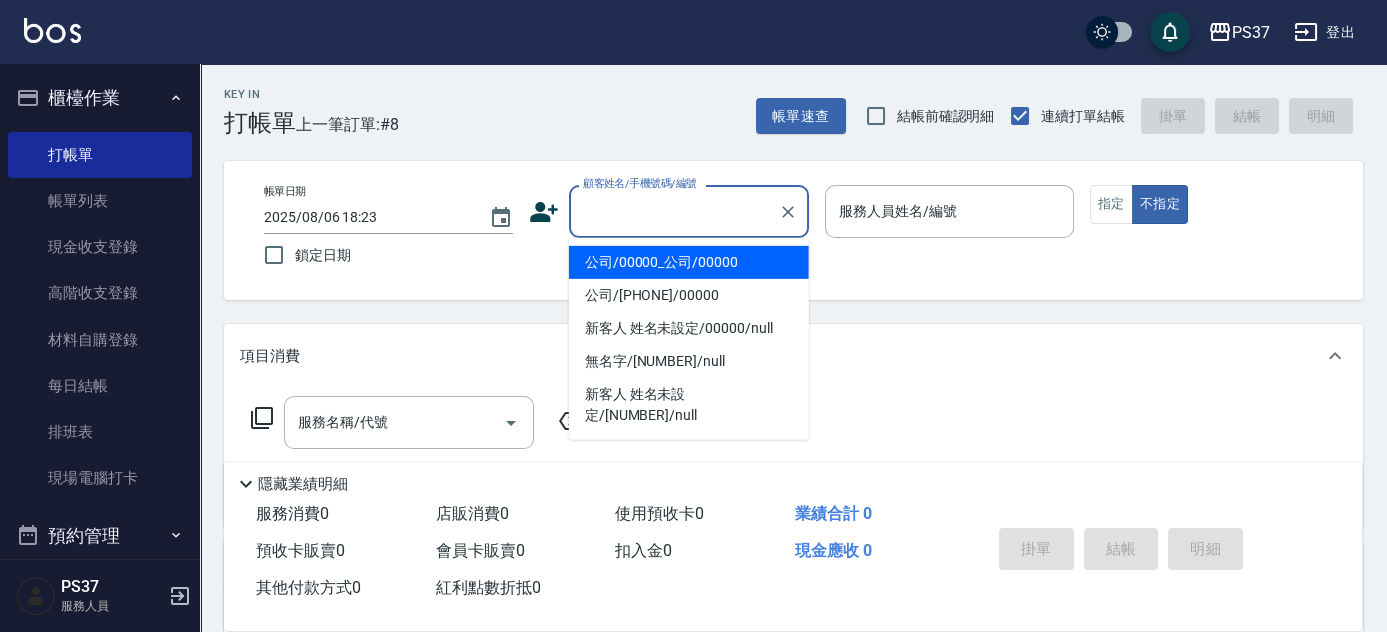 click on "公司/00000_公司/00000" at bounding box center [689, 262] 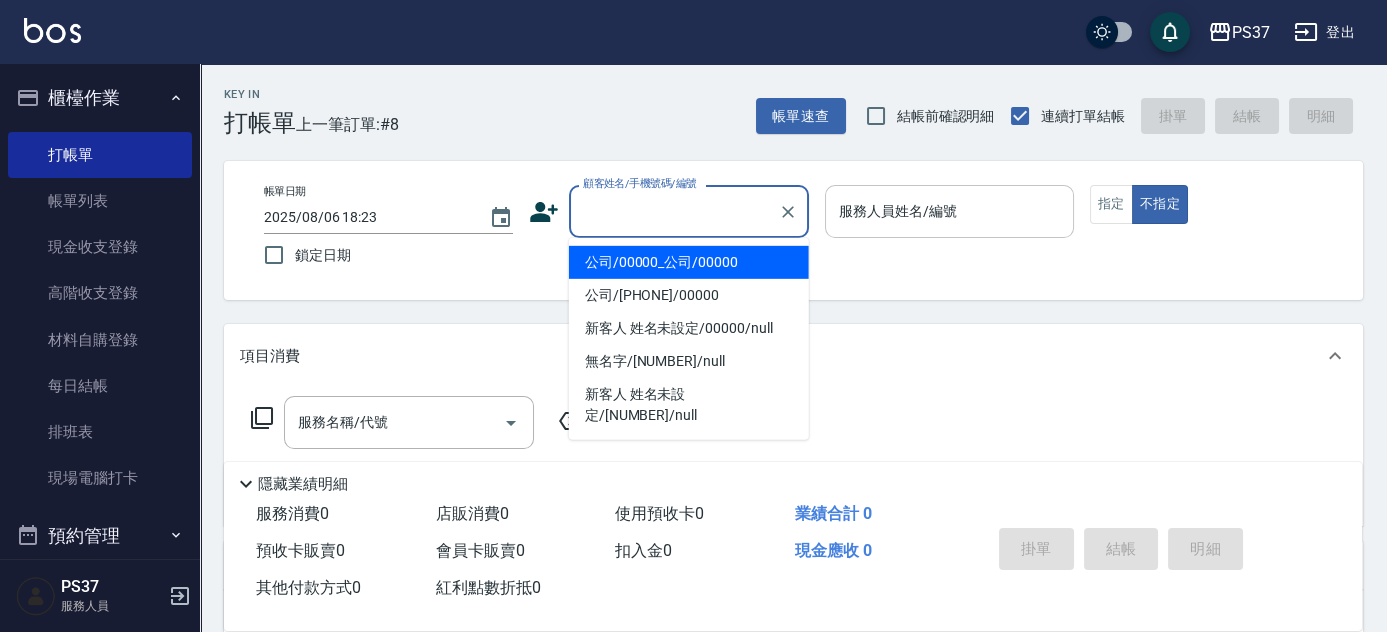 type on "公司/00000_公司/00000" 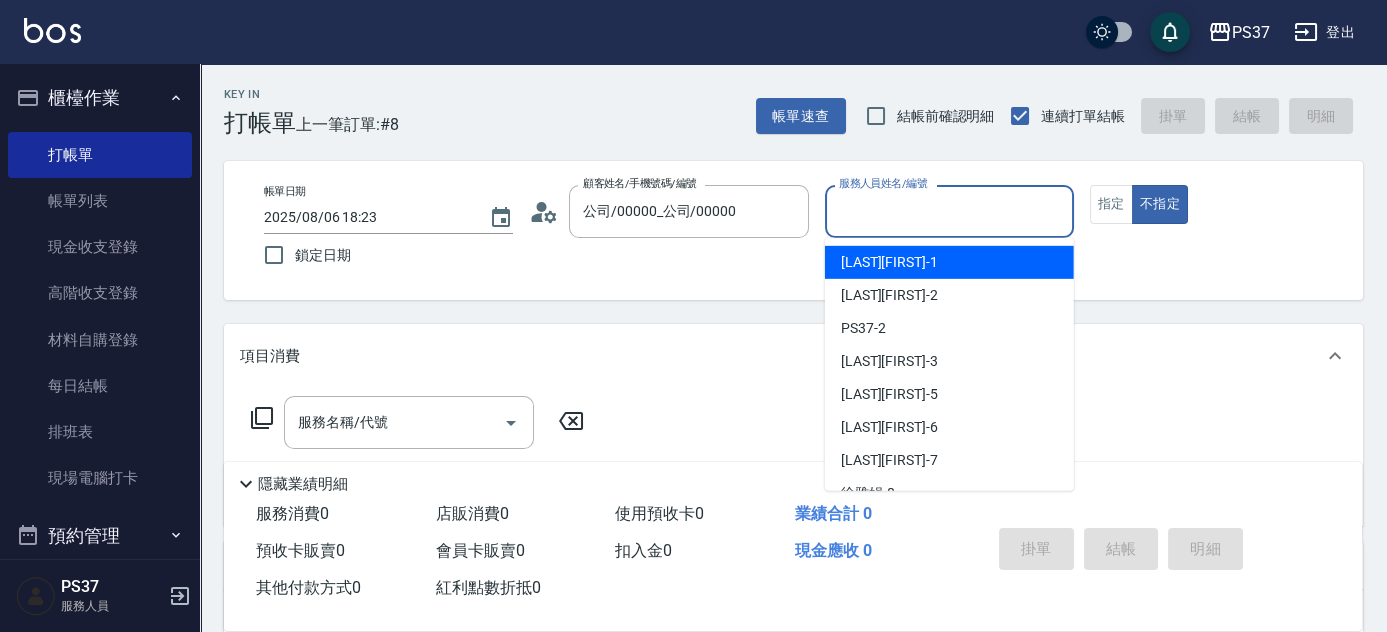 click on "服務人員姓名/編號" at bounding box center (949, 211) 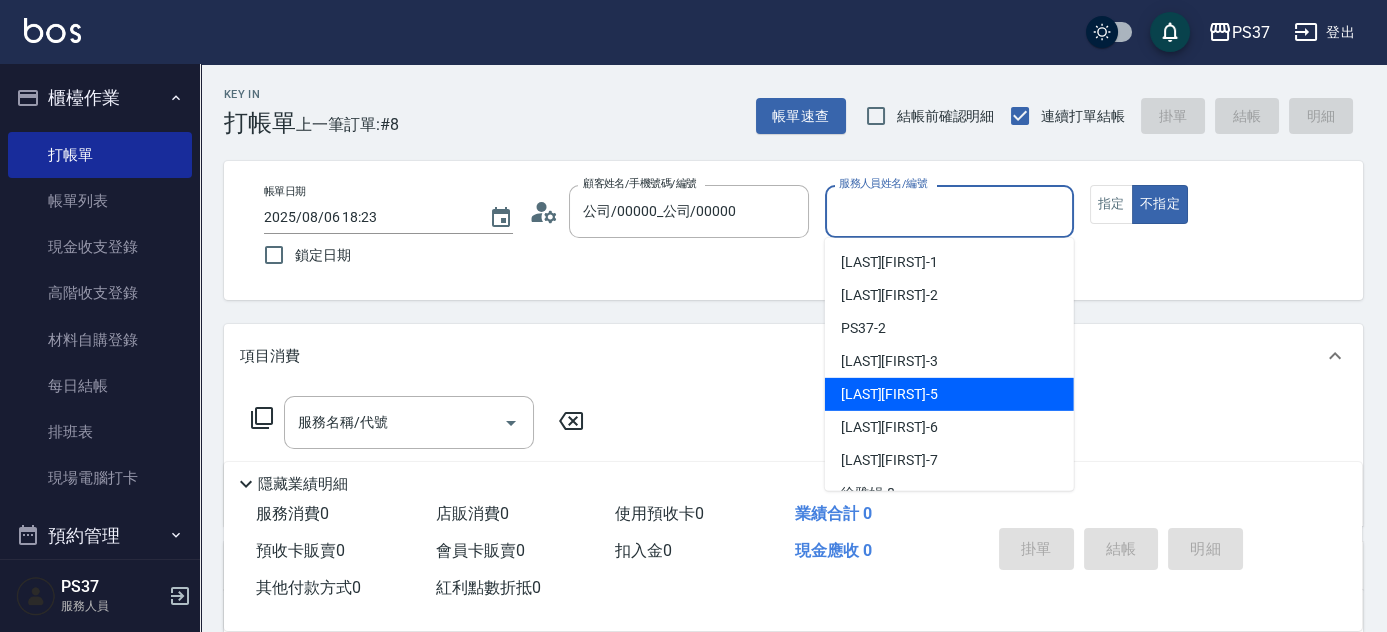 click on "[PHONE] -5" at bounding box center [949, 394] 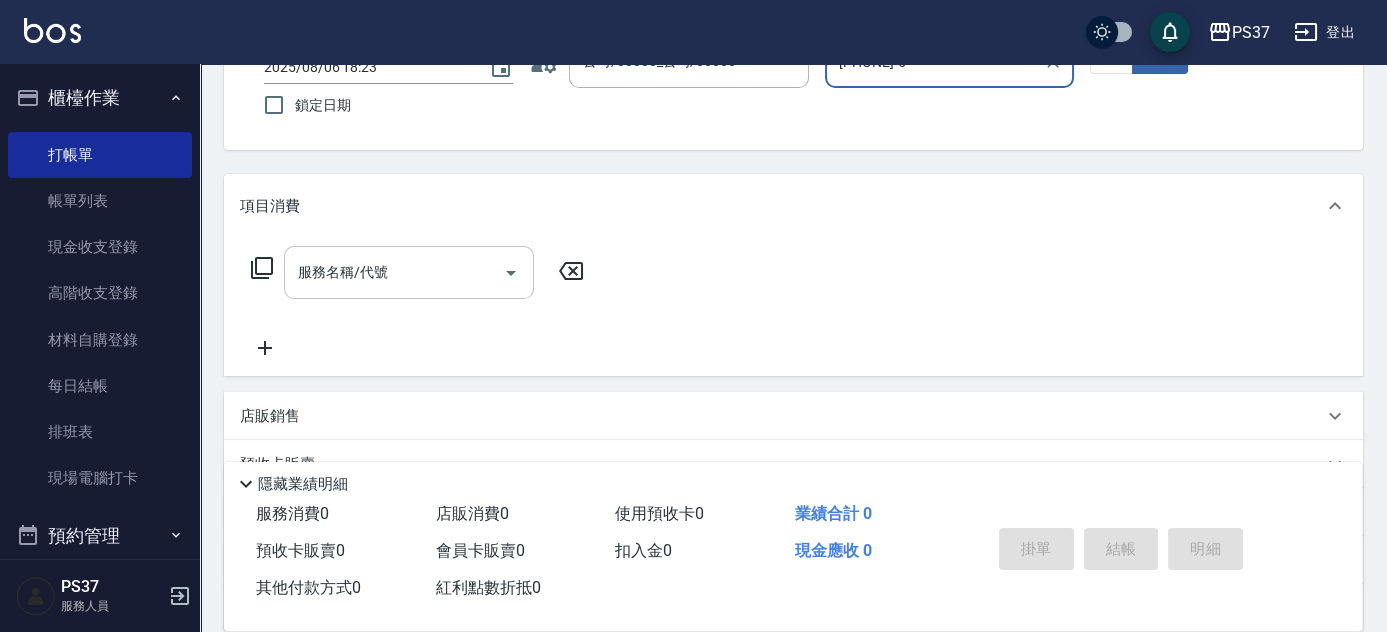 scroll, scrollTop: 181, scrollLeft: 0, axis: vertical 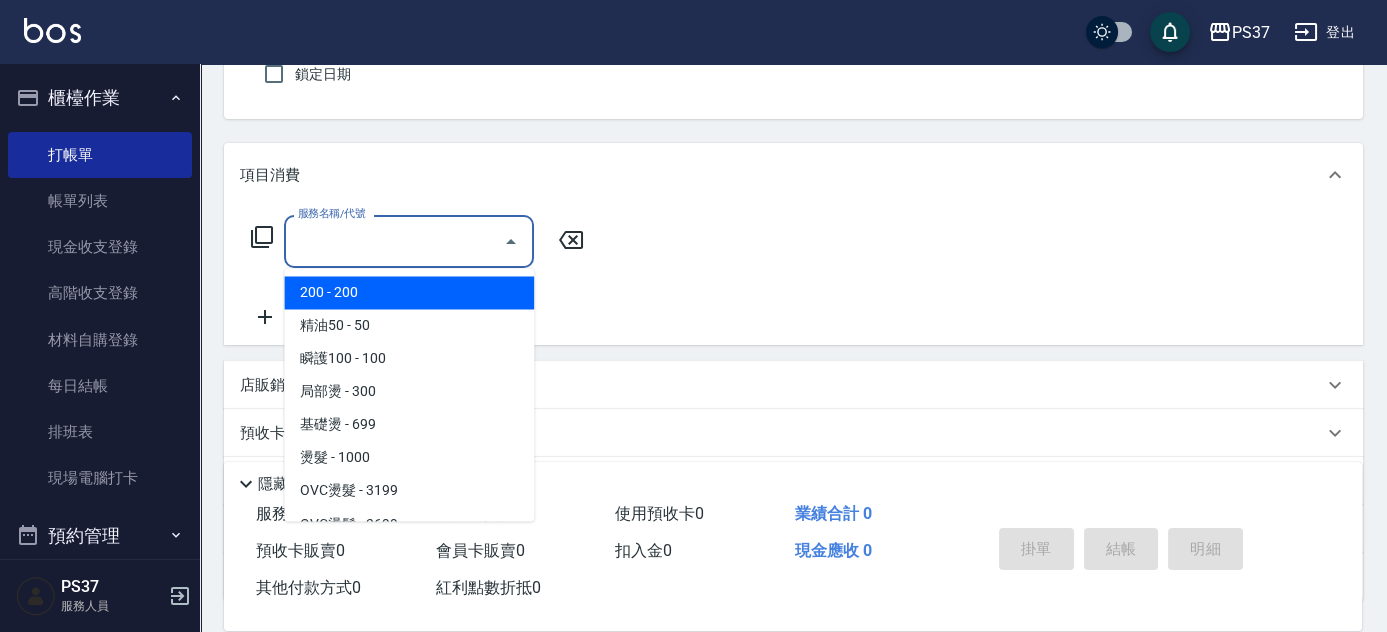 drag, startPoint x: 389, startPoint y: 253, endPoint x: 400, endPoint y: 260, distance: 13.038404 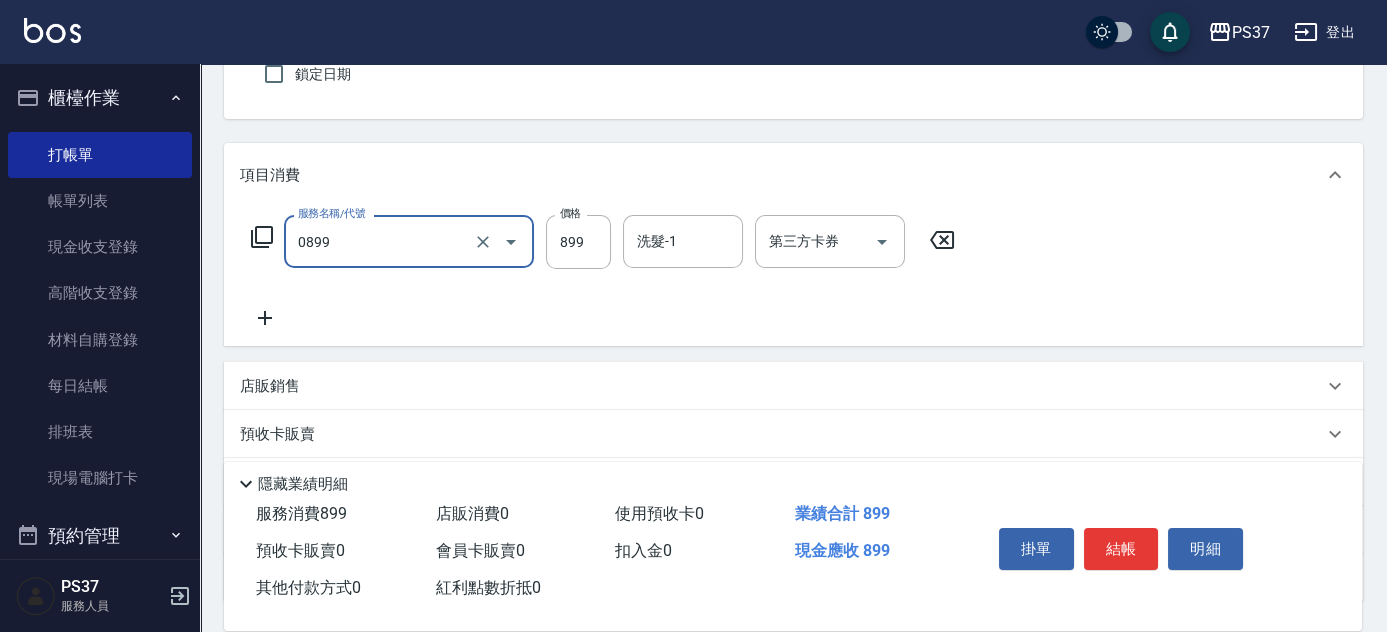type on "排毒SPA(0899)" 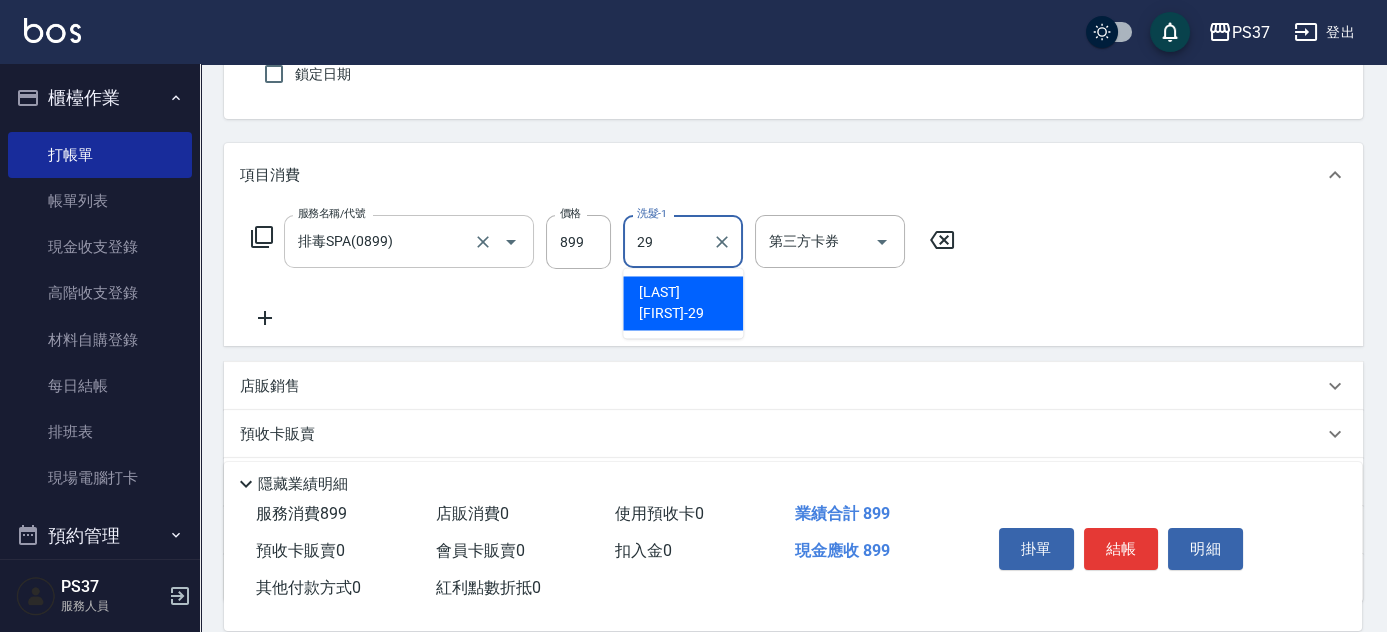 type on "[PHONE]-29" 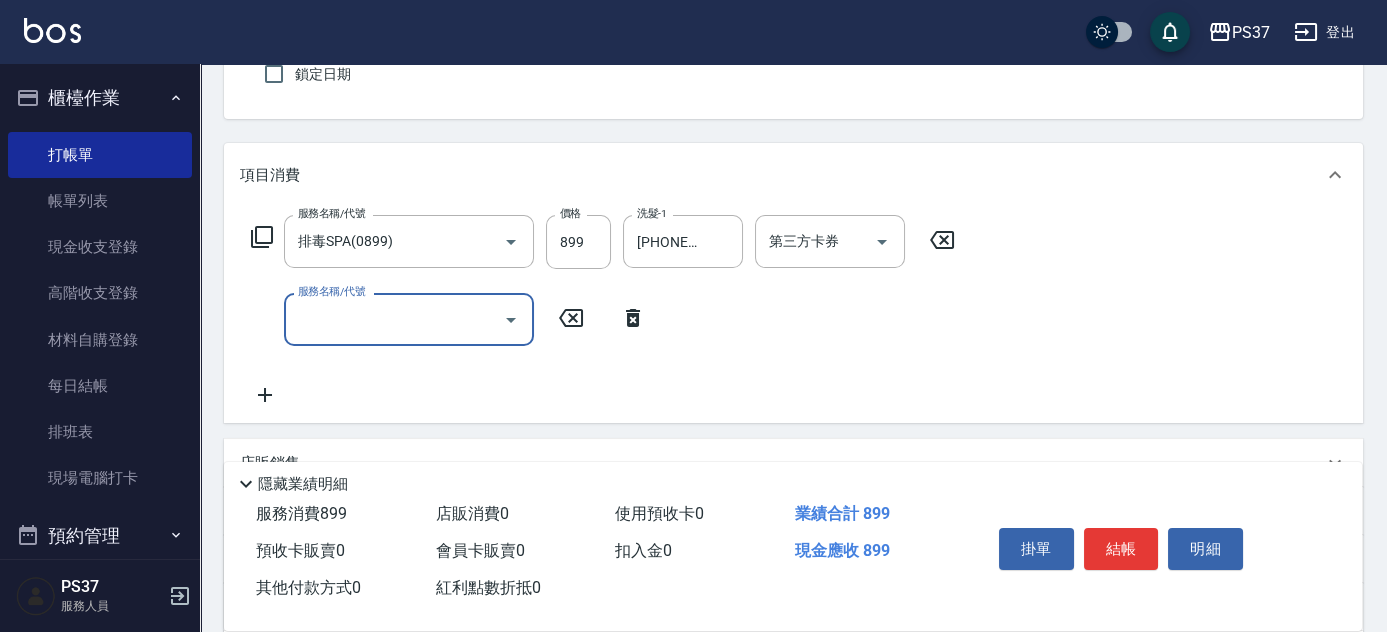 click on "服務名稱/代號" at bounding box center (394, 319) 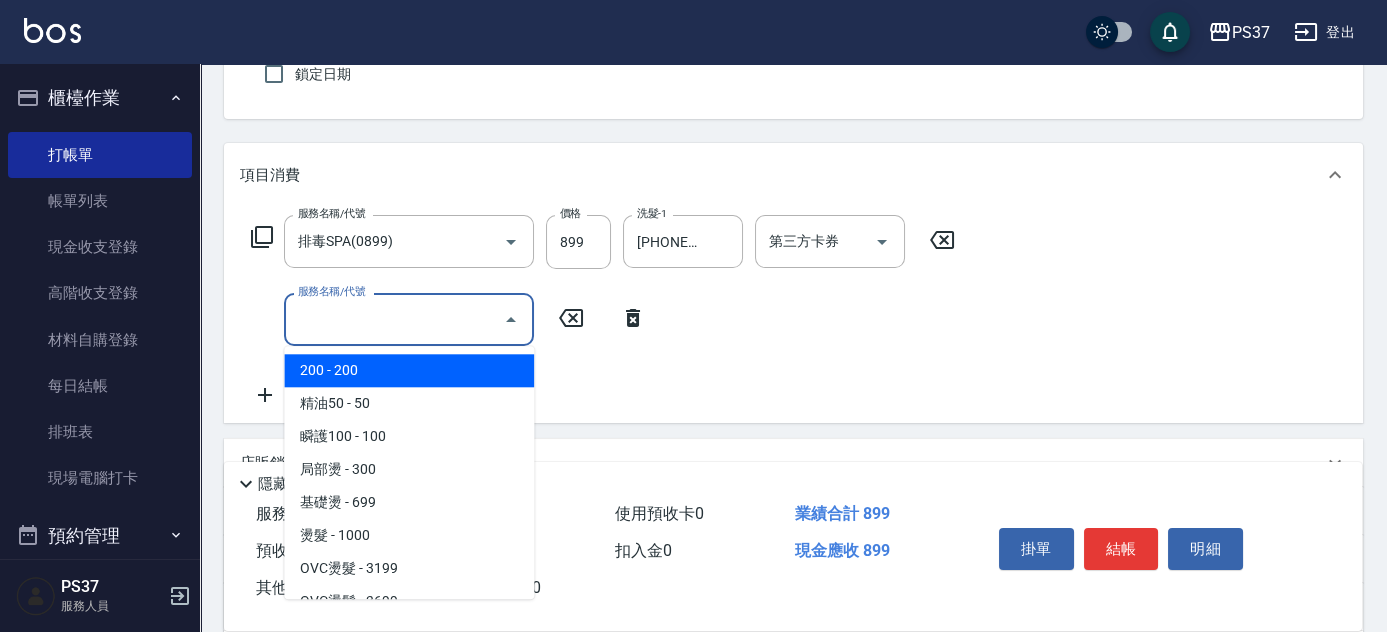 click on "服務名稱/代號" at bounding box center [394, 319] 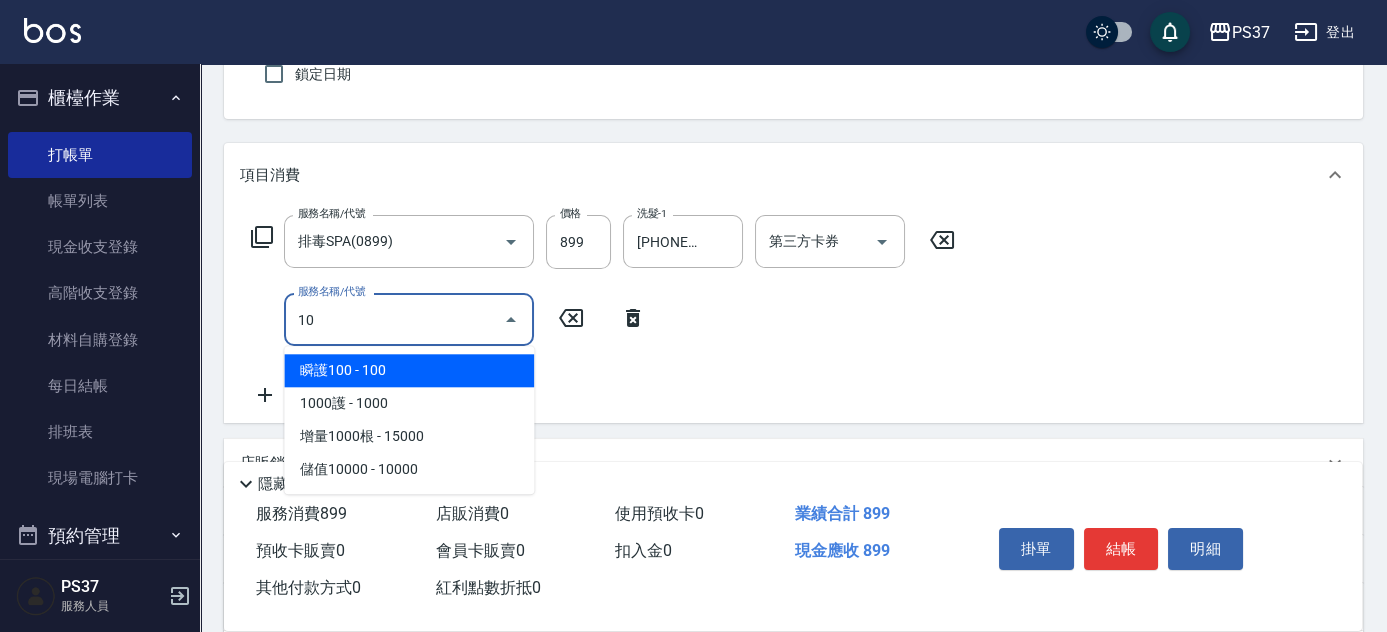 type on "1" 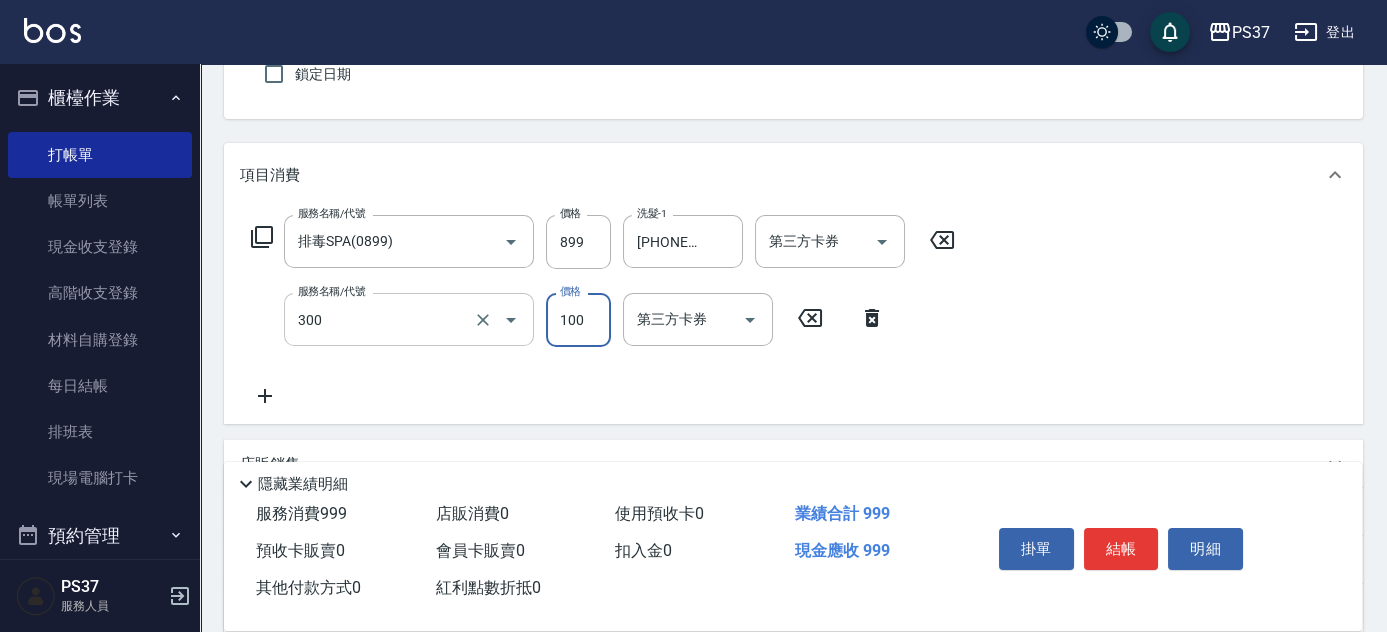 type on "剪髮(300)" 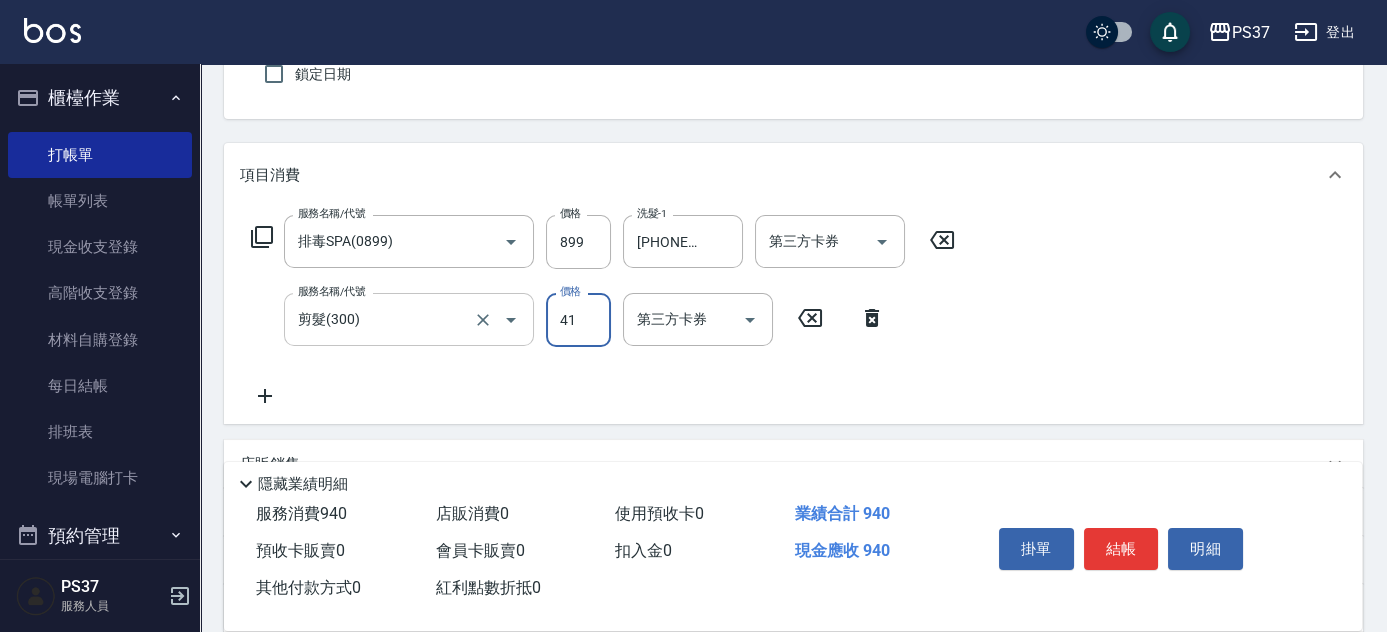 type on "41" 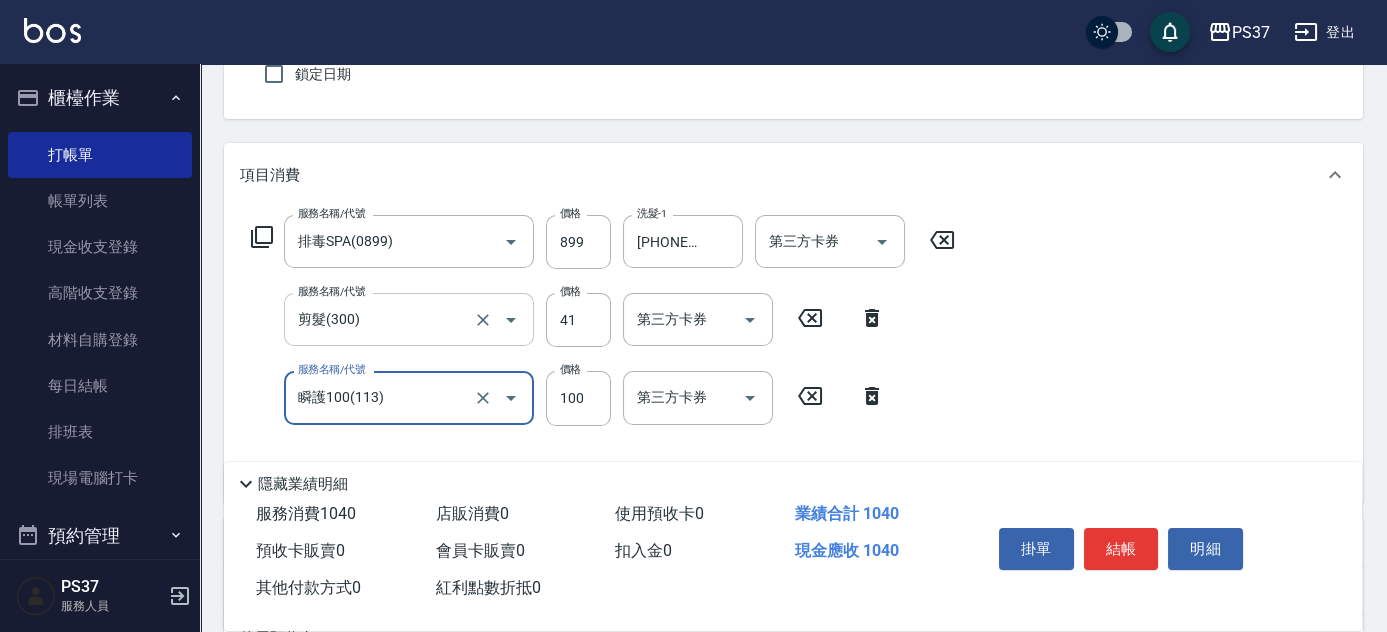 type on "瞬護100(113)" 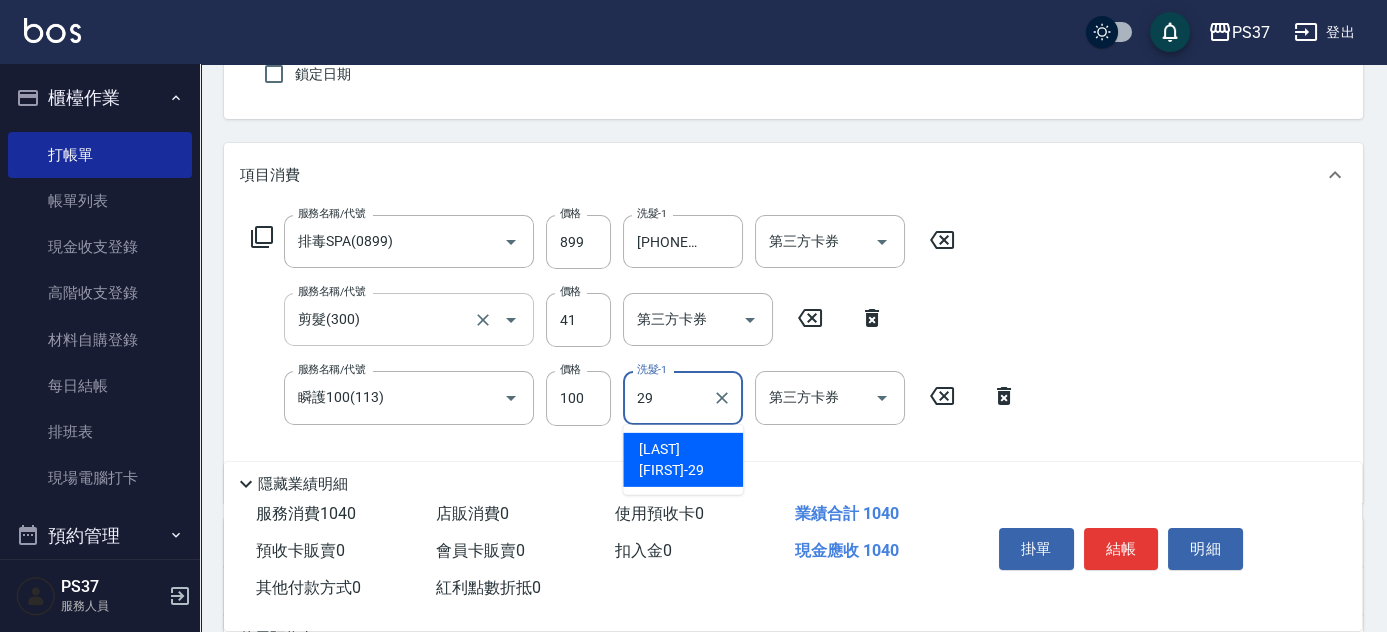 type on "[PHONE]-29" 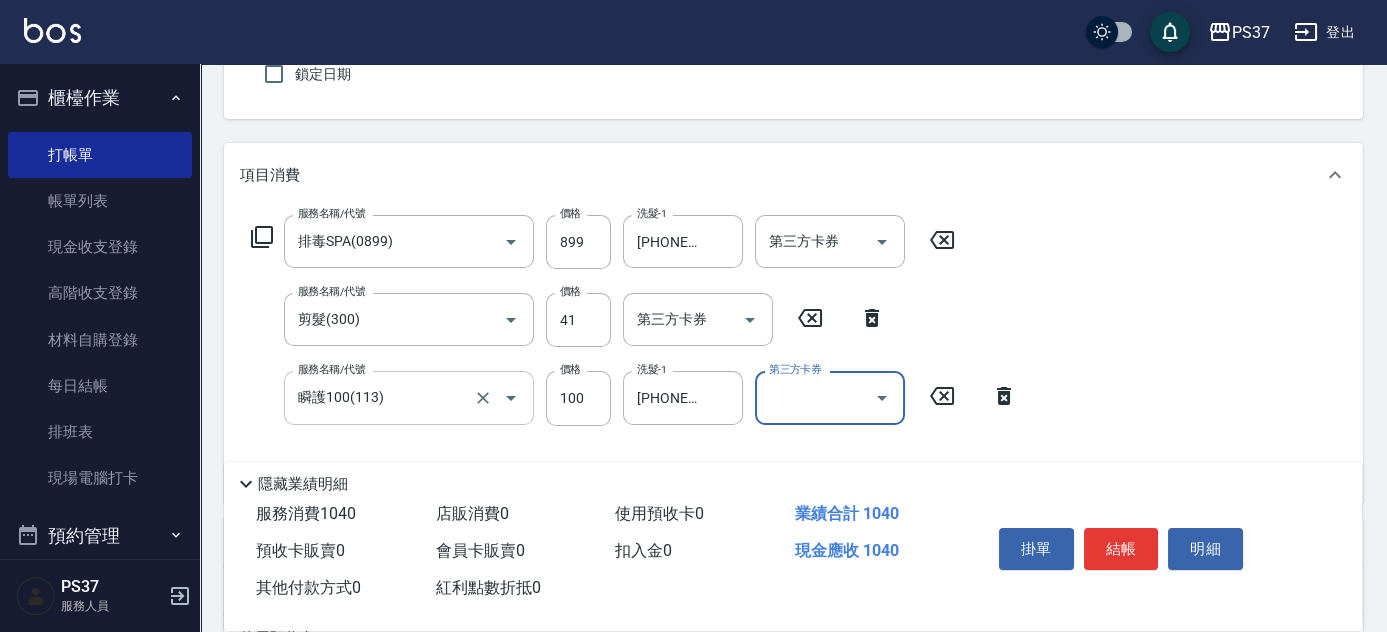 click on "瞬護100(113)" at bounding box center (381, 397) 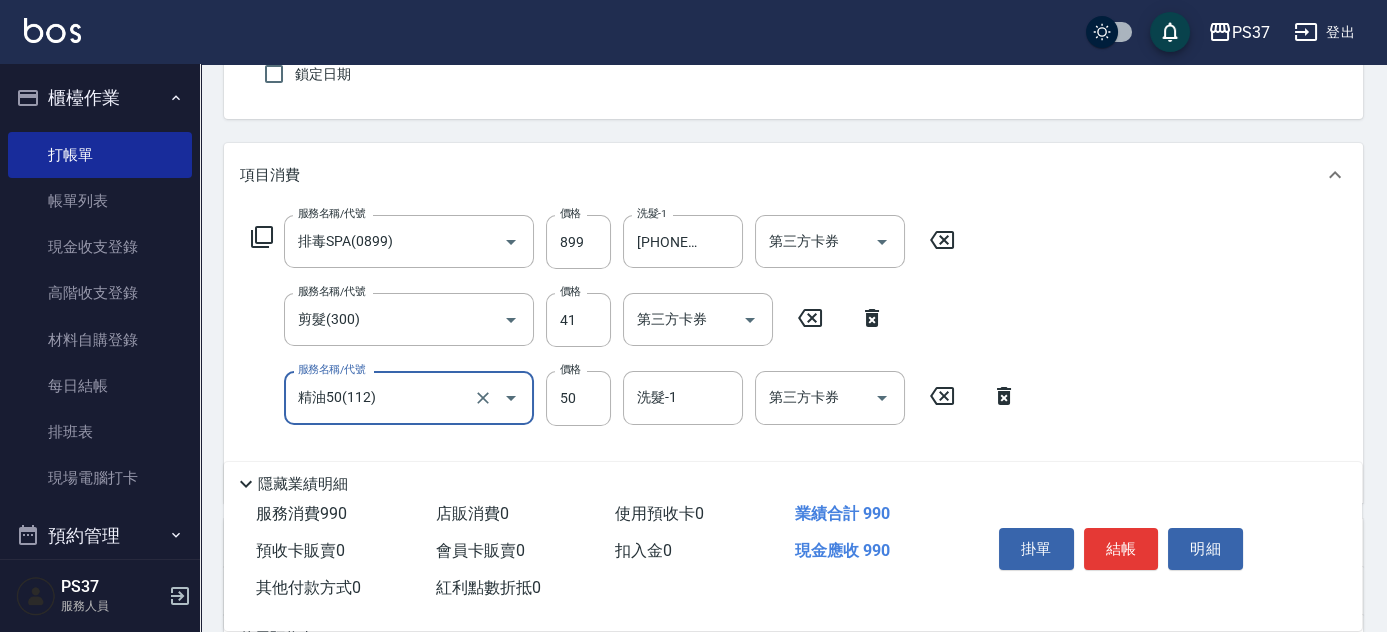 type on "精油50(112)" 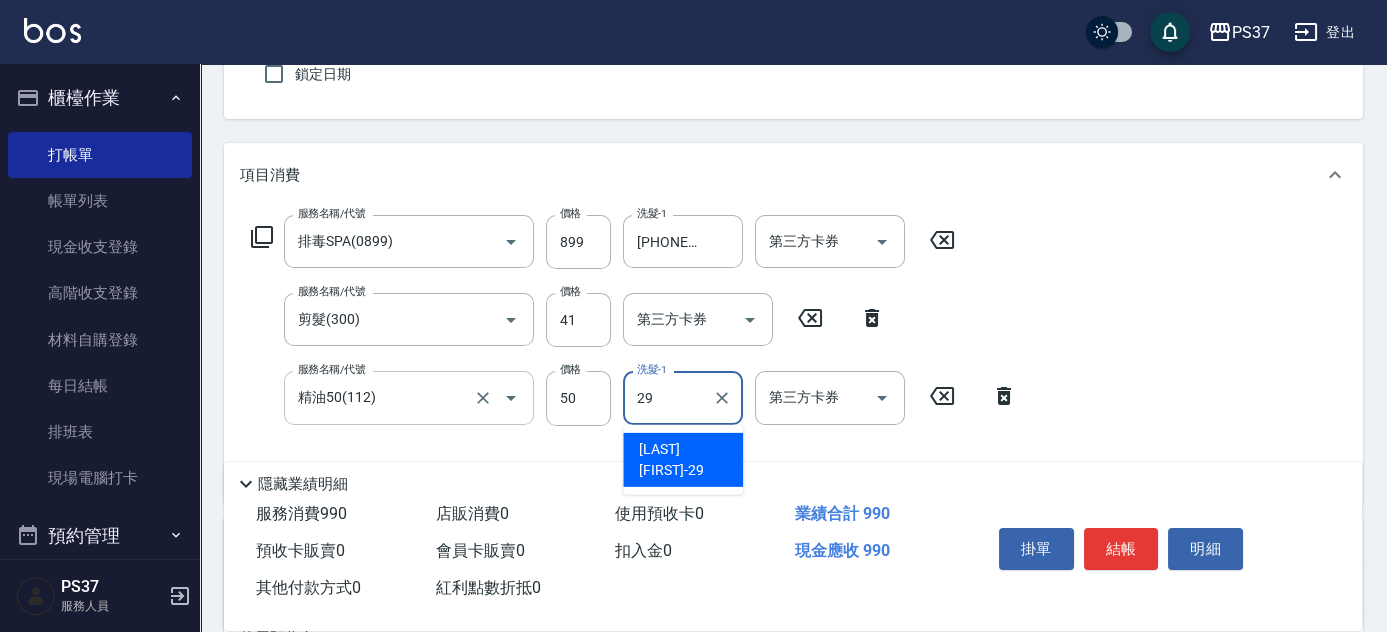 type on "[PHONE]-29" 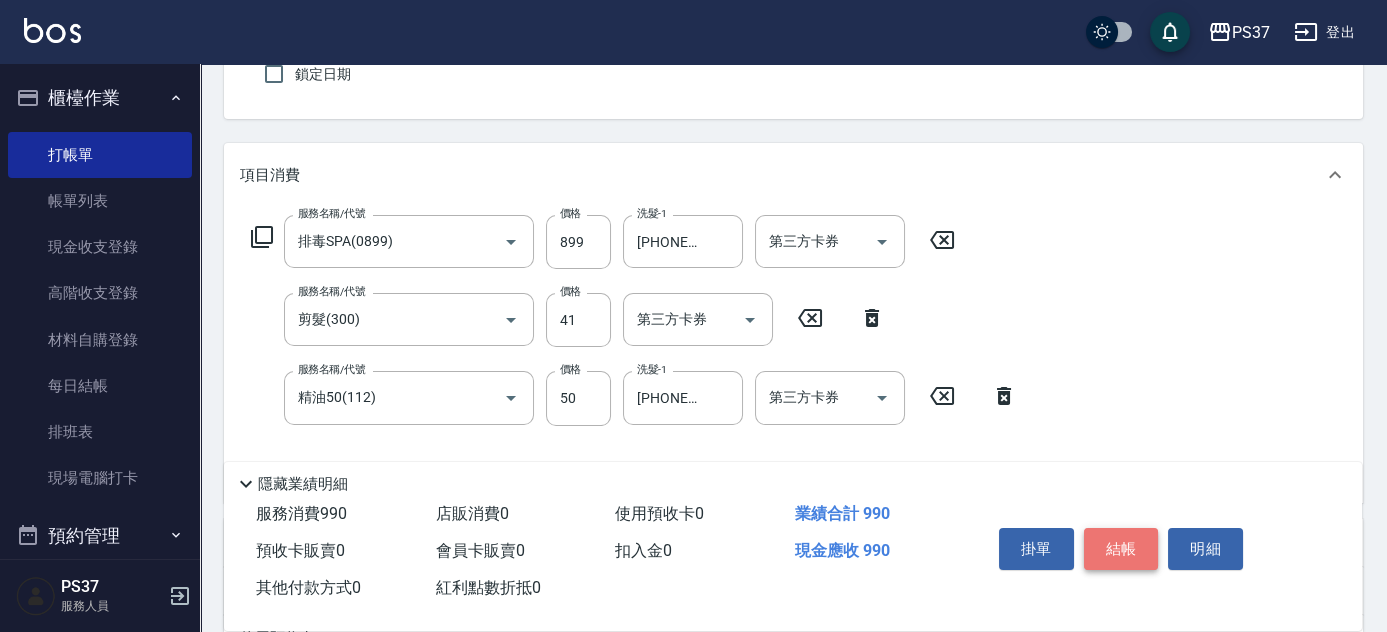 click on "結帳" at bounding box center (1121, 549) 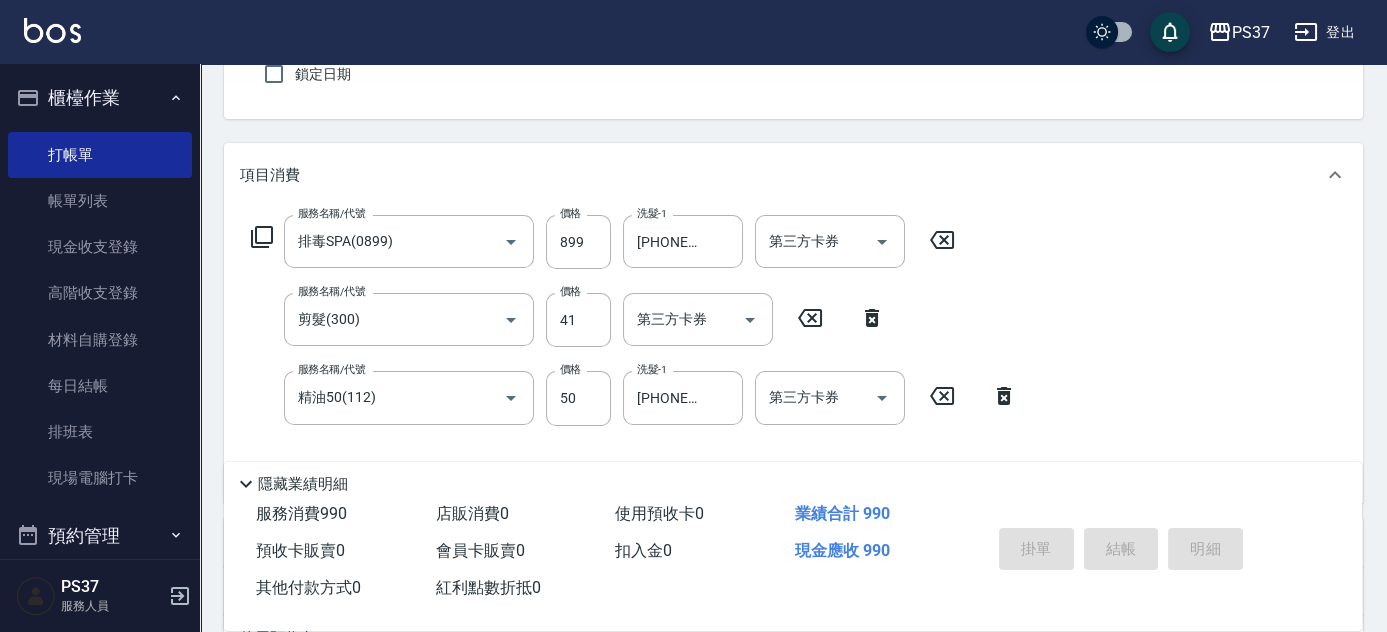 type on "2025/08/06 18:25" 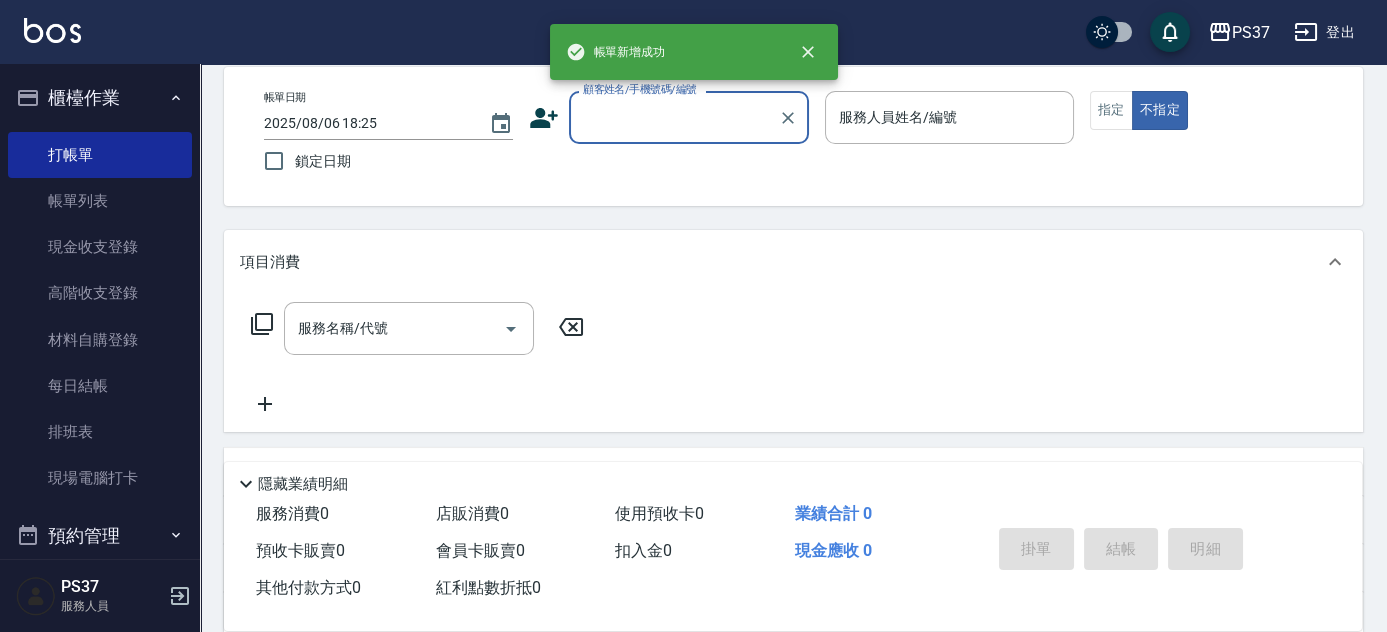 scroll, scrollTop: 0, scrollLeft: 0, axis: both 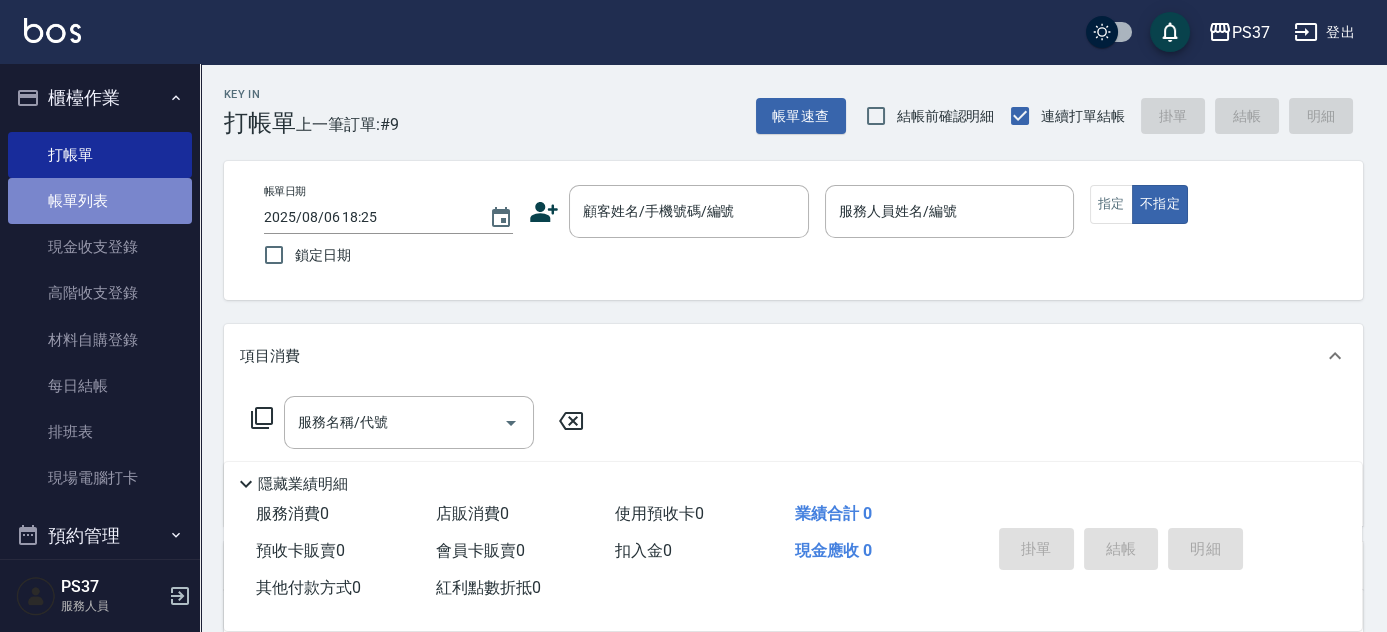 click on "帳單列表" at bounding box center (100, 201) 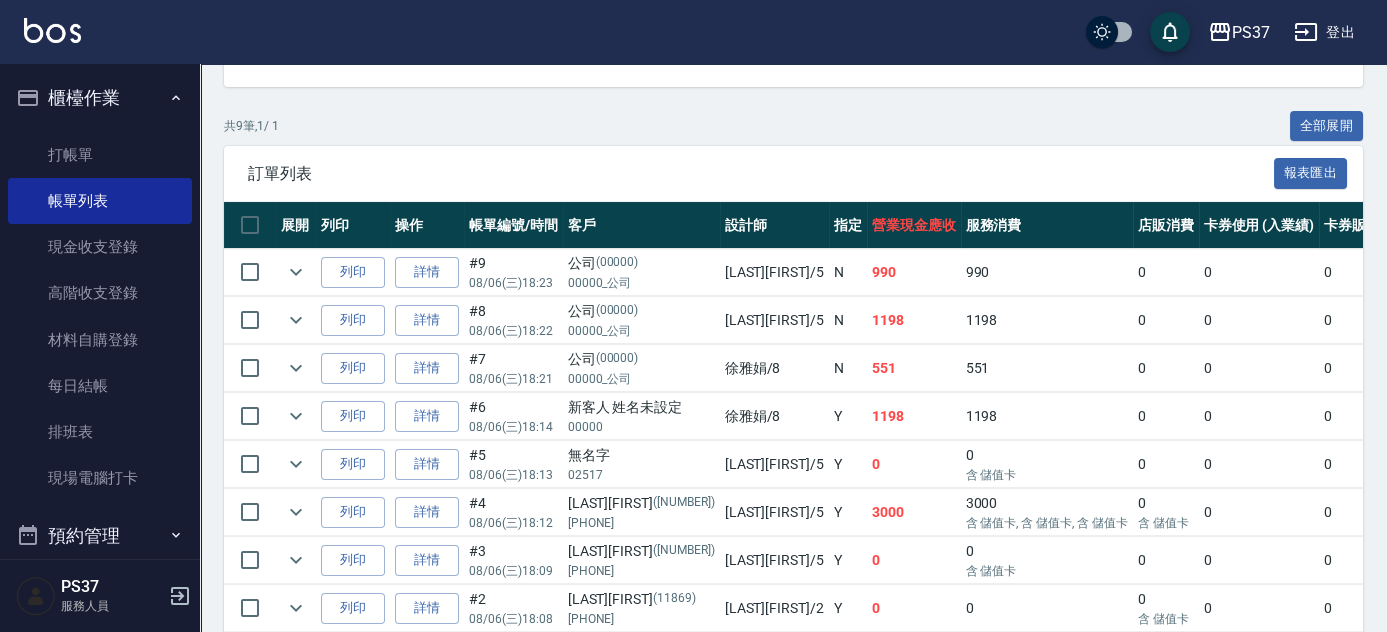 scroll, scrollTop: 454, scrollLeft: 0, axis: vertical 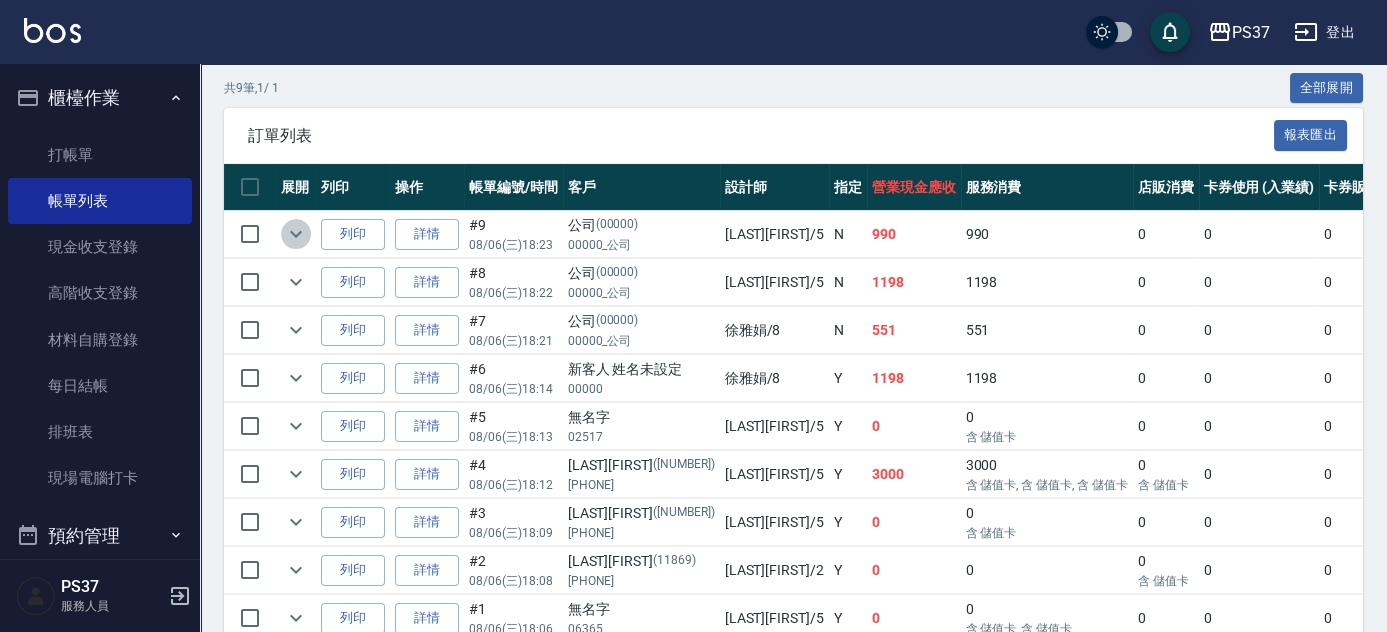 click 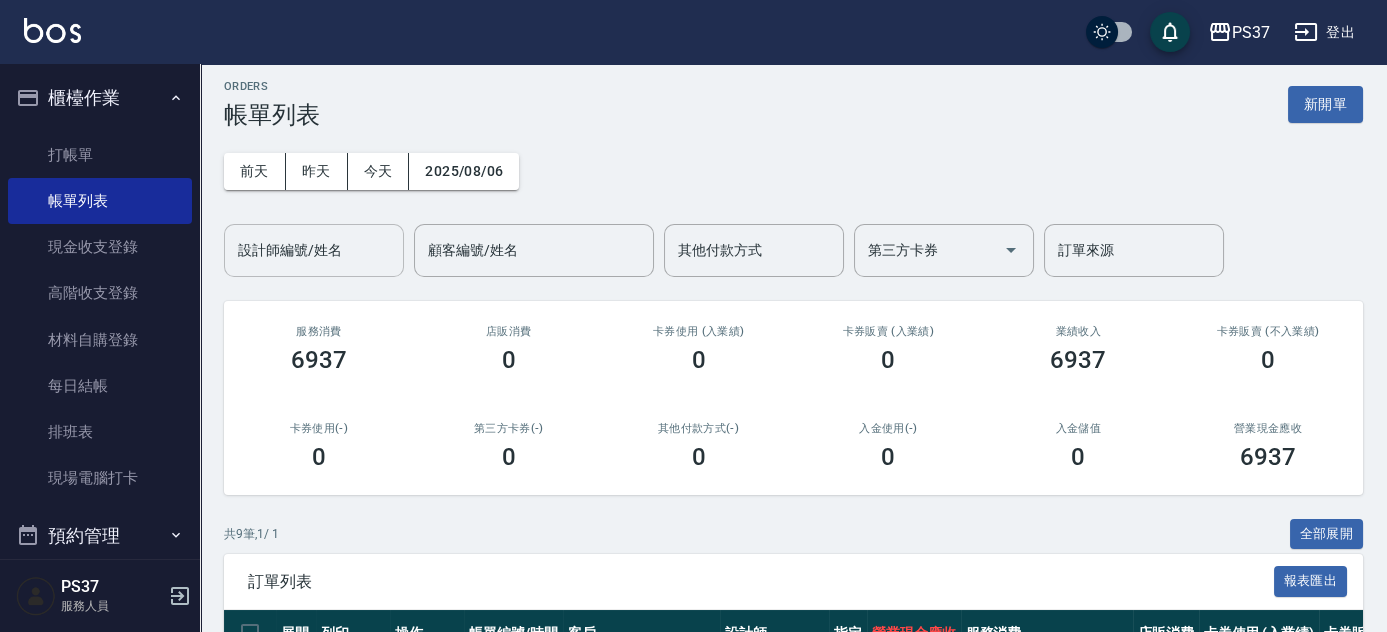 scroll, scrollTop: 0, scrollLeft: 0, axis: both 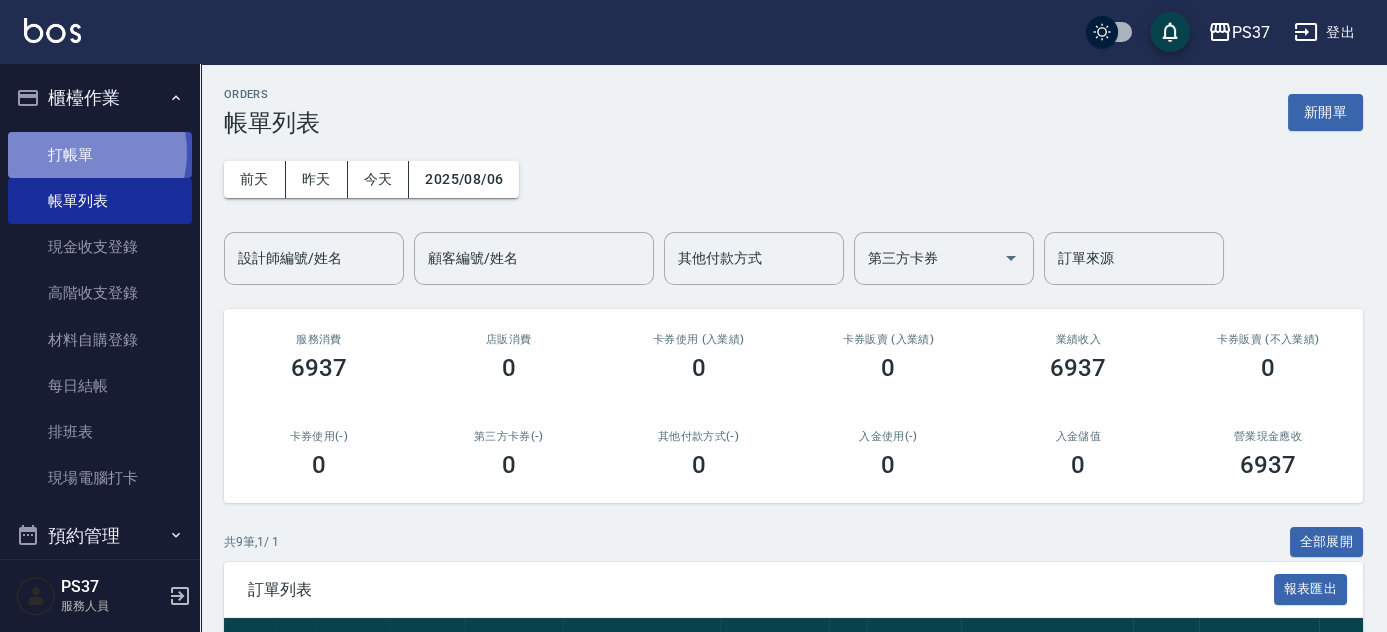 click on "打帳單" at bounding box center [100, 155] 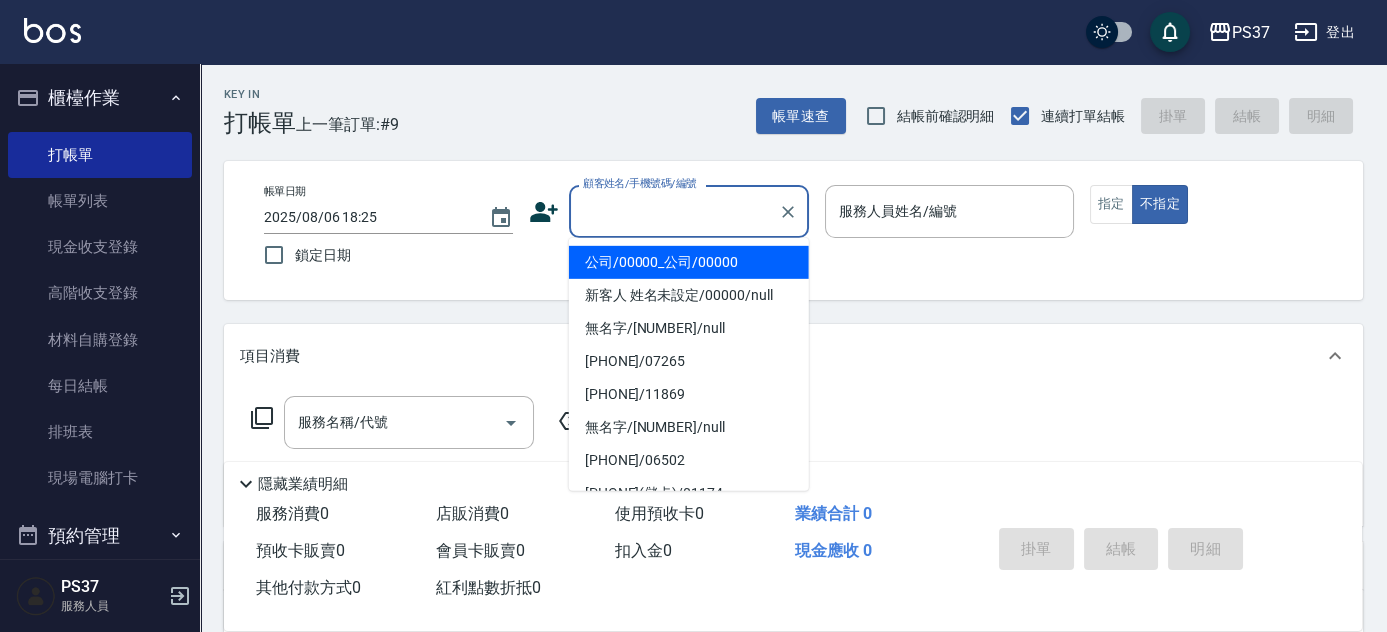 click on "顧客姓名/手機號碼/編號" at bounding box center (674, 211) 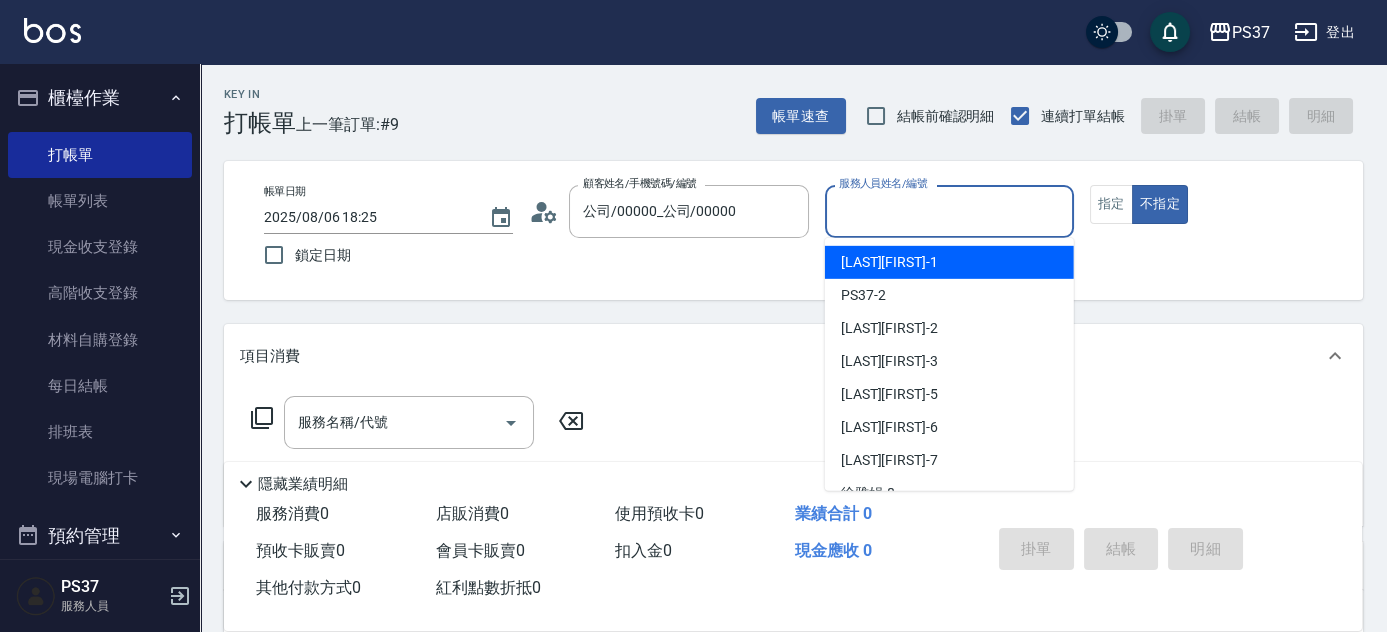 drag, startPoint x: 956, startPoint y: 213, endPoint x: 957, endPoint y: 255, distance: 42.0119 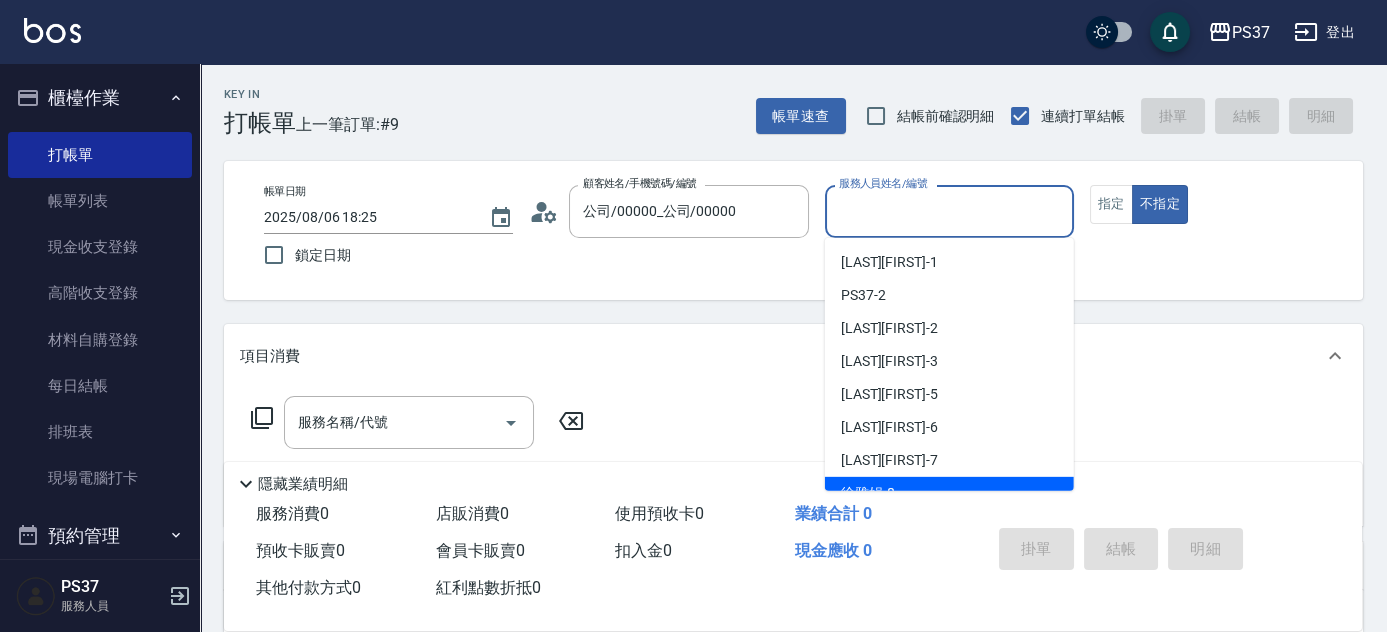 click on "[PHONE] -8" at bounding box center [949, 493] 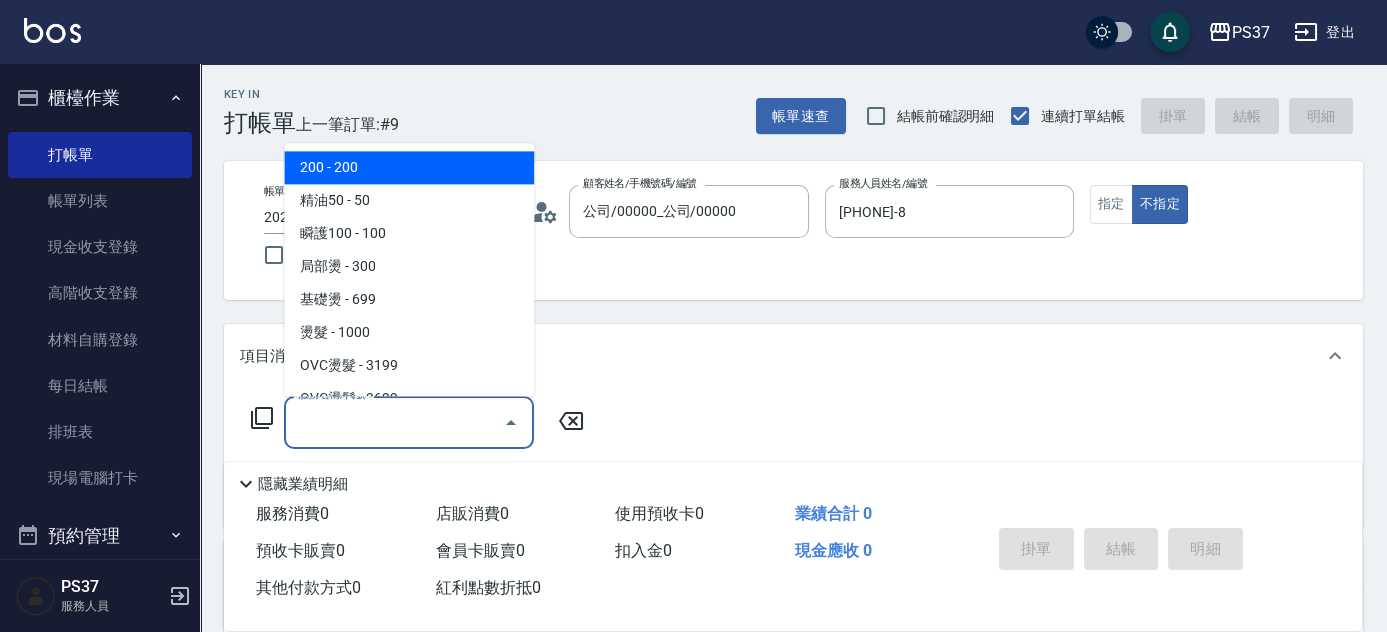 click on "服務名稱/代號" at bounding box center [394, 422] 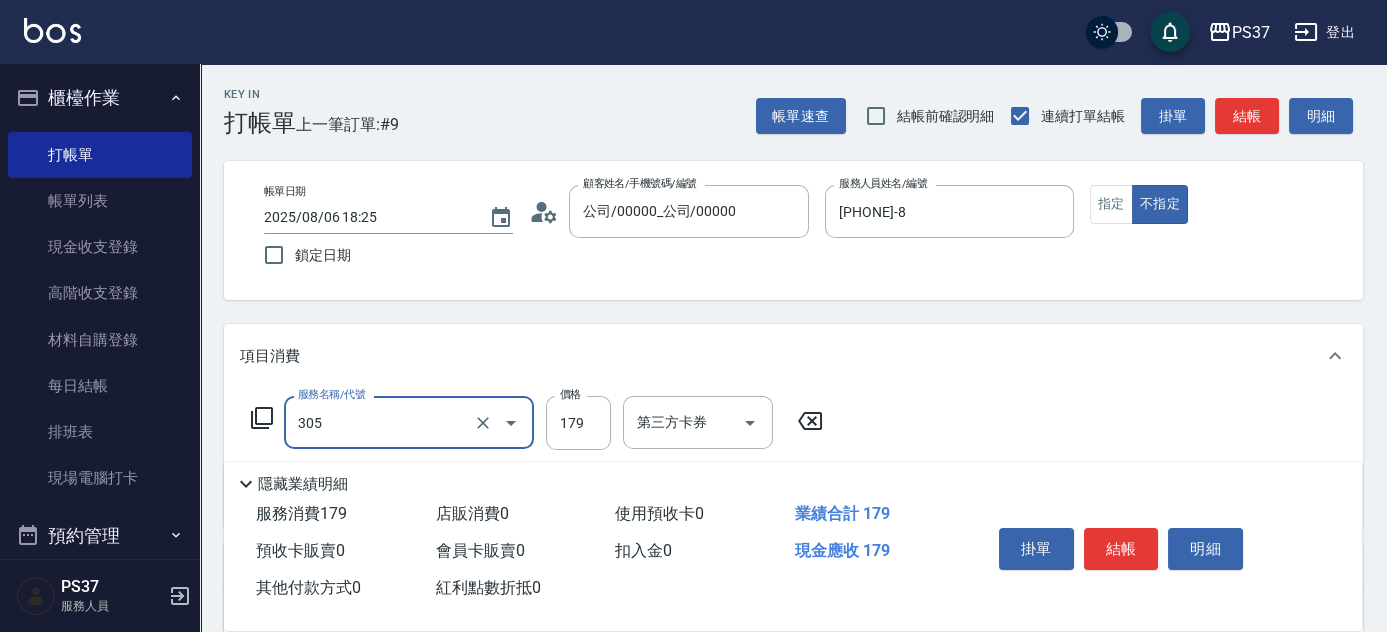 type on "剪髮(305)" 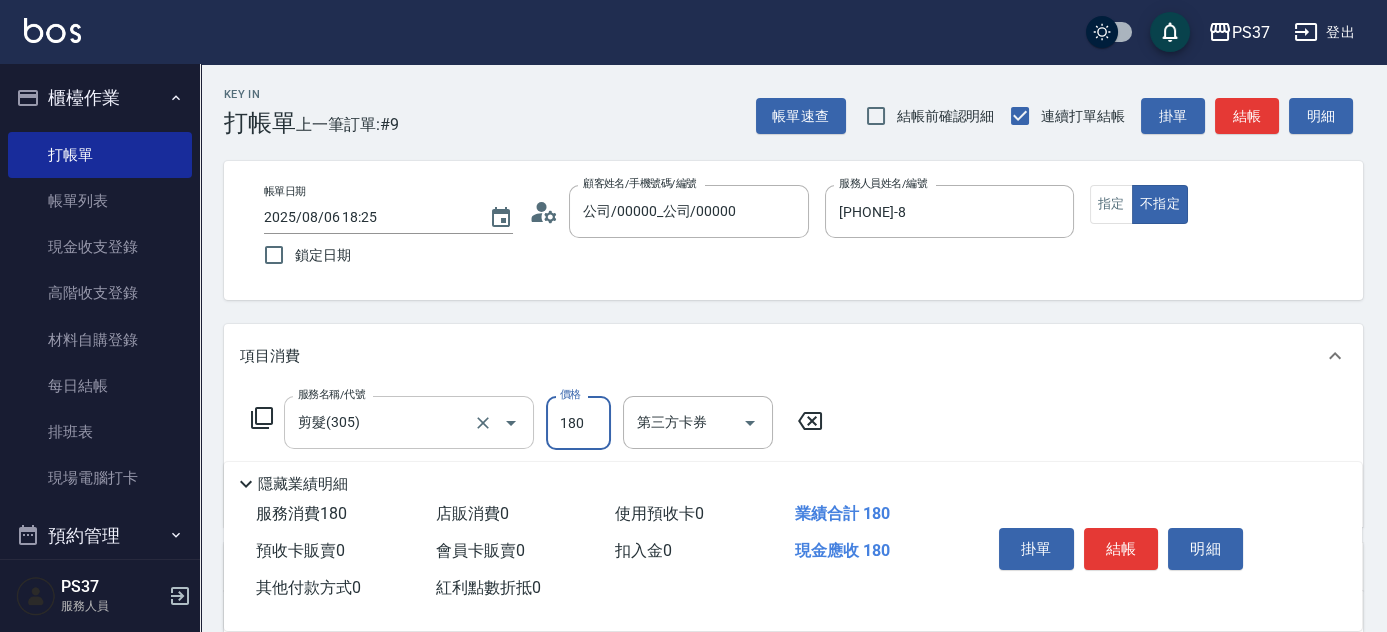 type on "180" 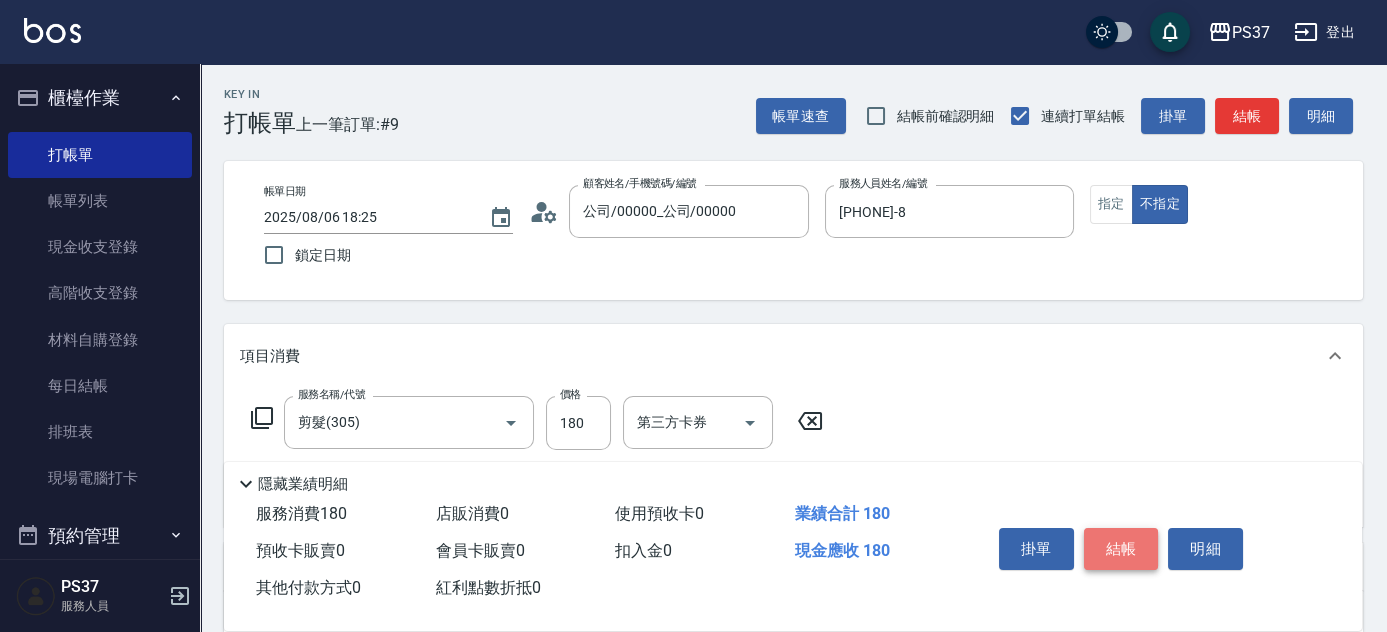 click on "結帳" at bounding box center [1121, 549] 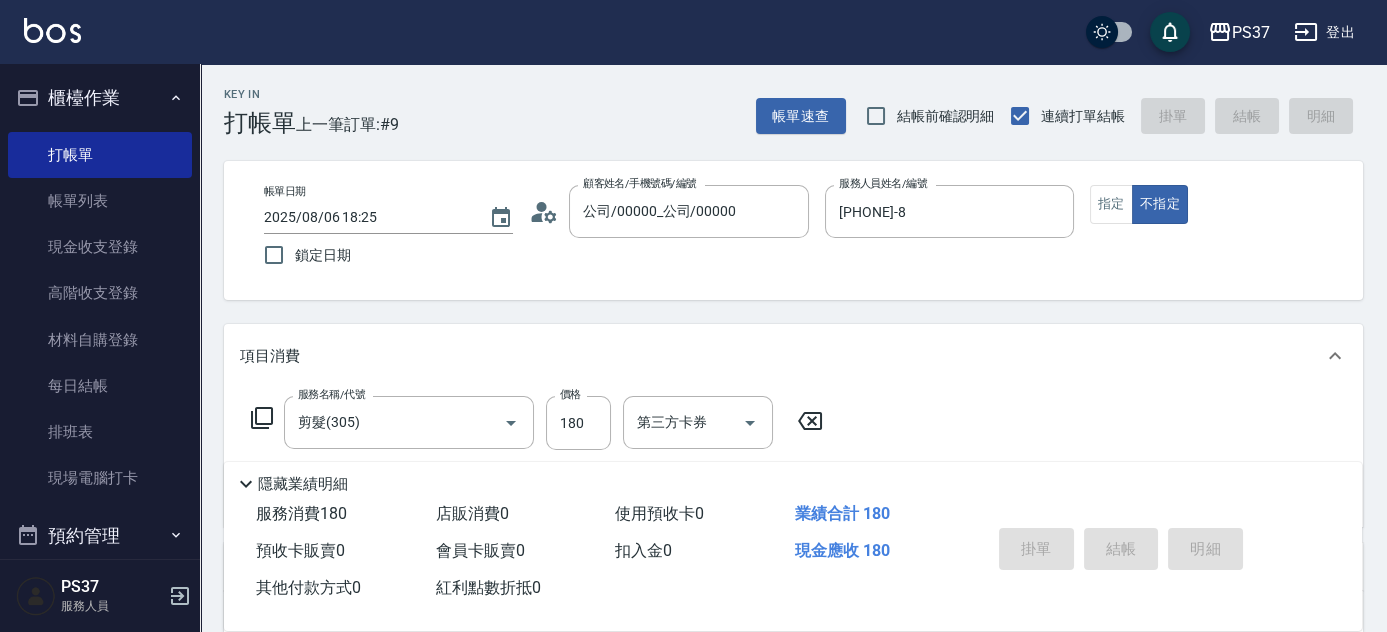 type 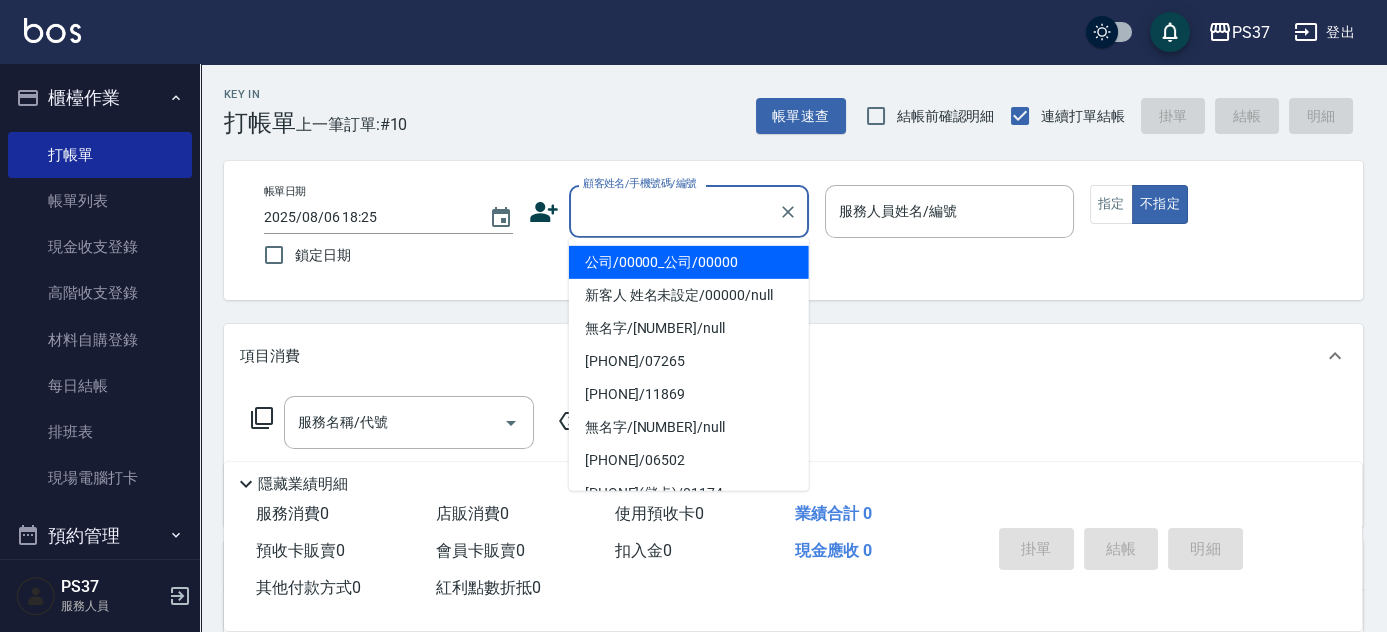 click on "顧客姓名/手機號碼/編號" at bounding box center (674, 211) 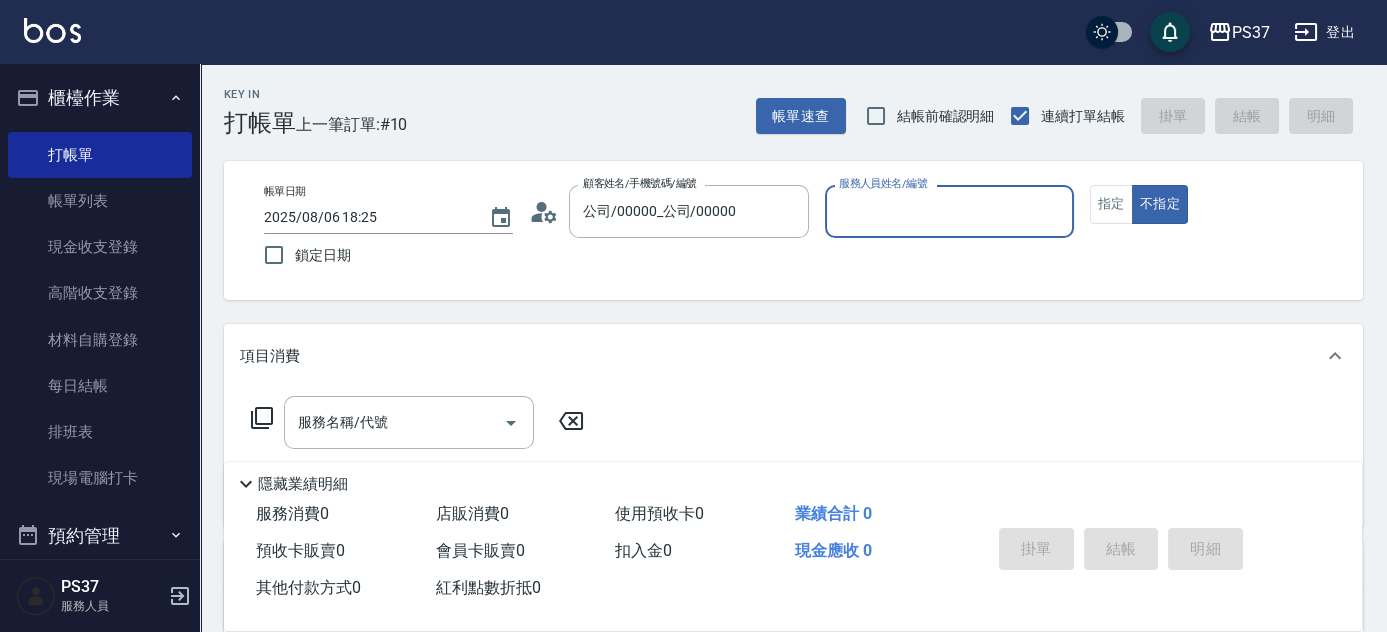 click on "服務人員姓名/編號" at bounding box center [949, 211] 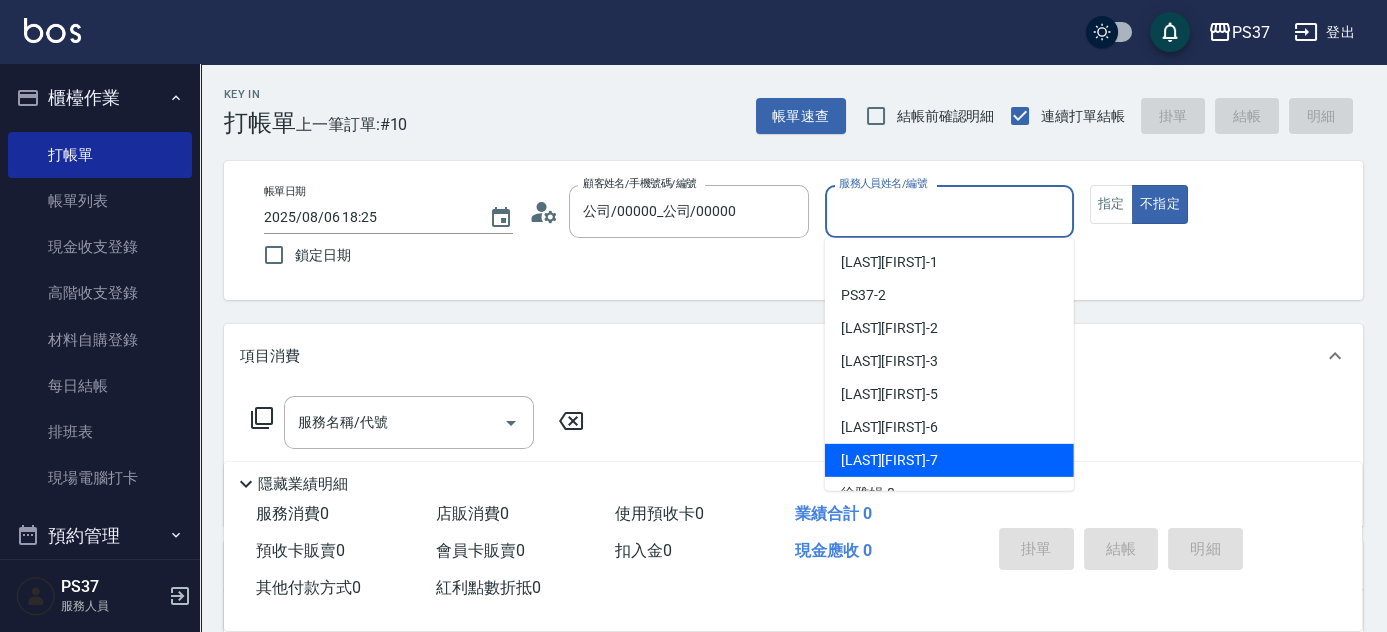 click on "[PHONE]-7" at bounding box center (949, 460) 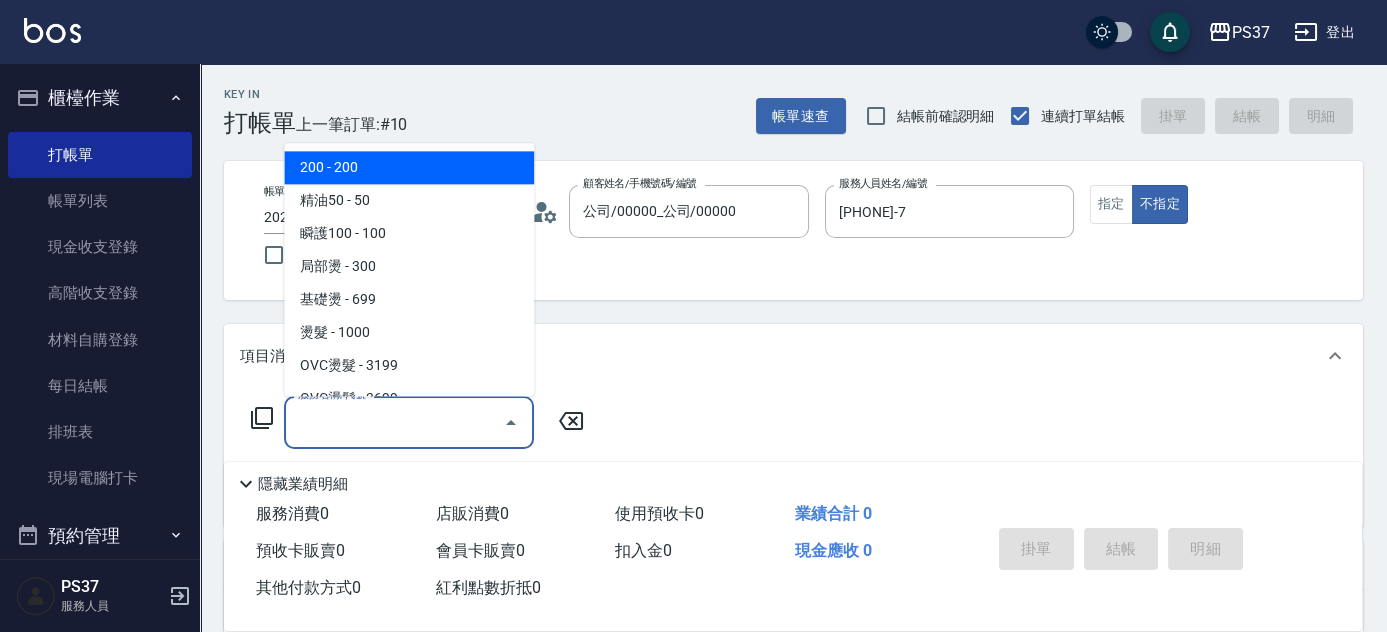 click on "服務名稱/代號" at bounding box center [394, 422] 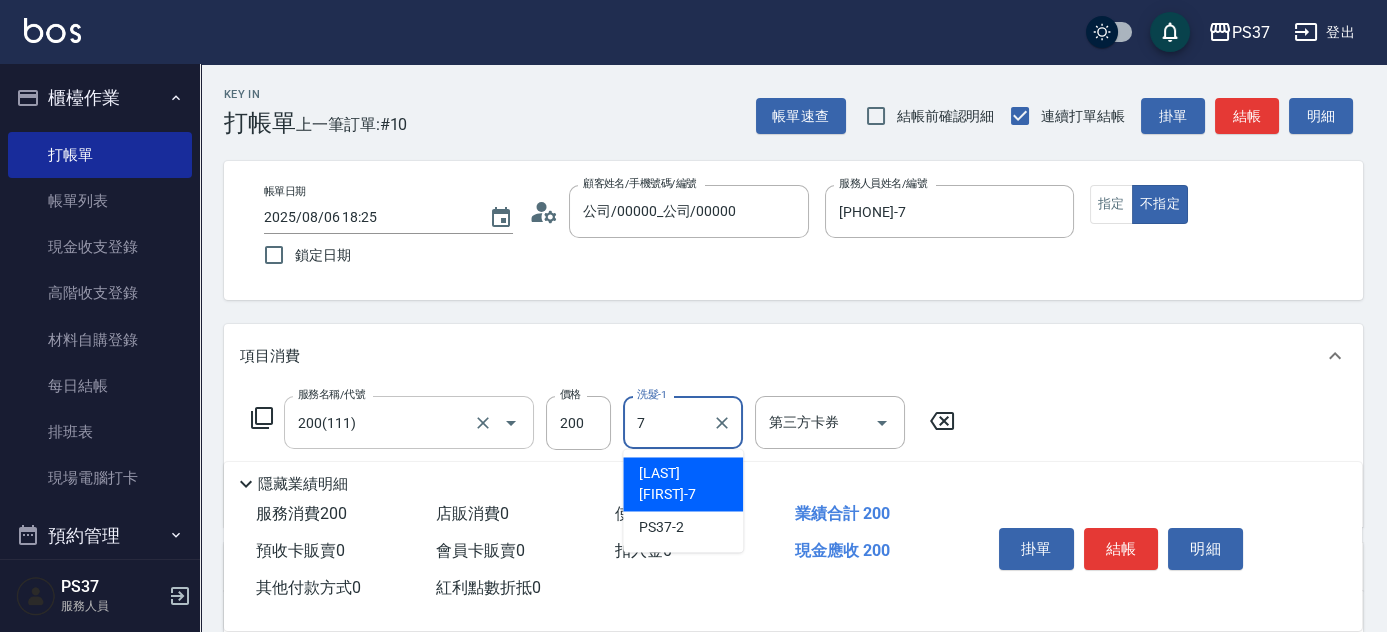 type on "[PHONE]-7" 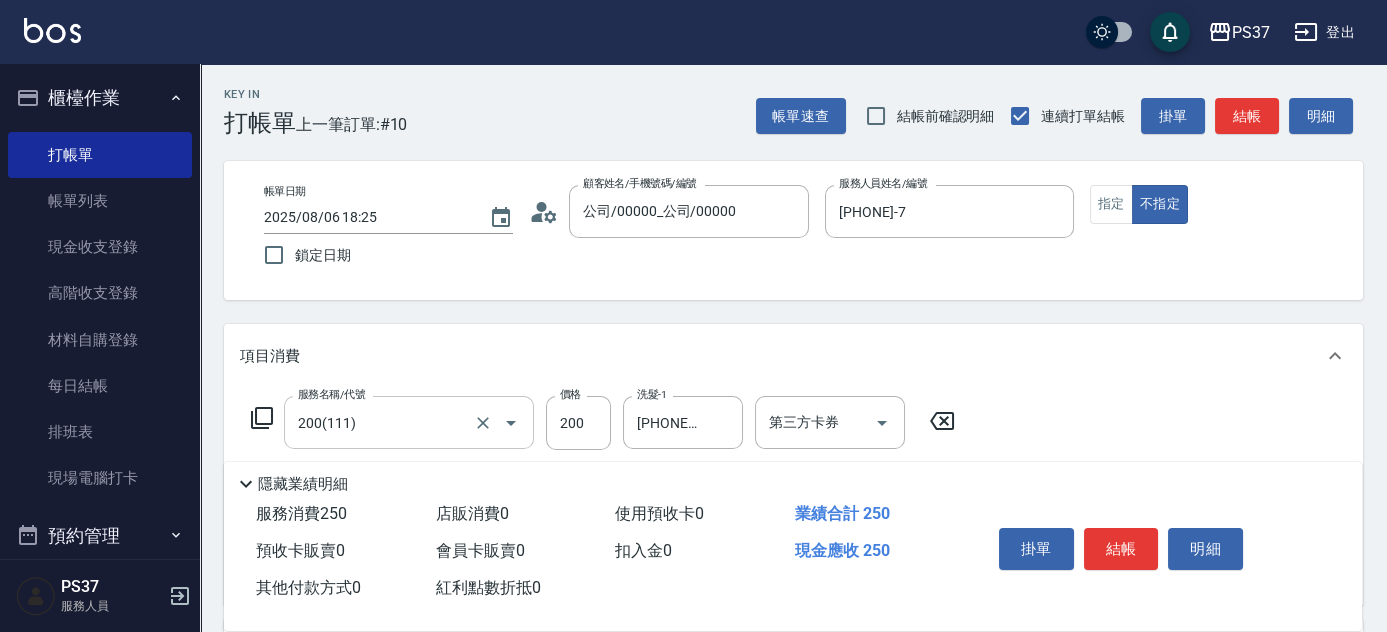type on "精油50(112)" 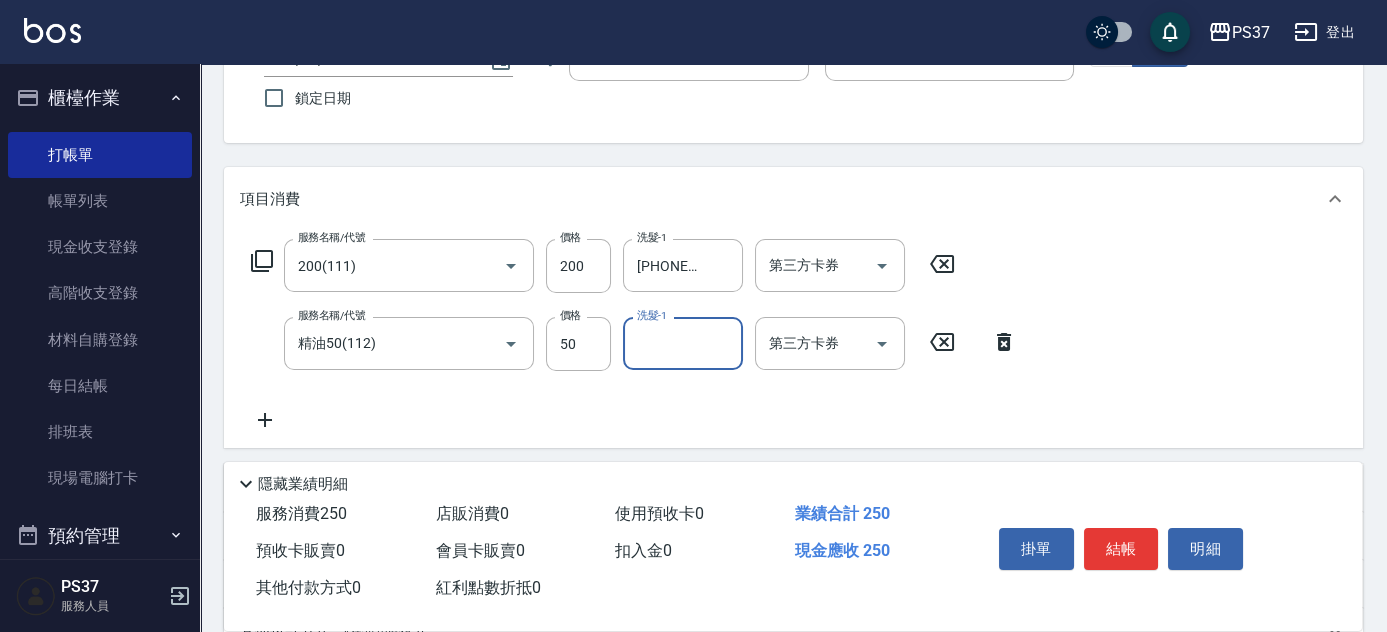scroll, scrollTop: 181, scrollLeft: 0, axis: vertical 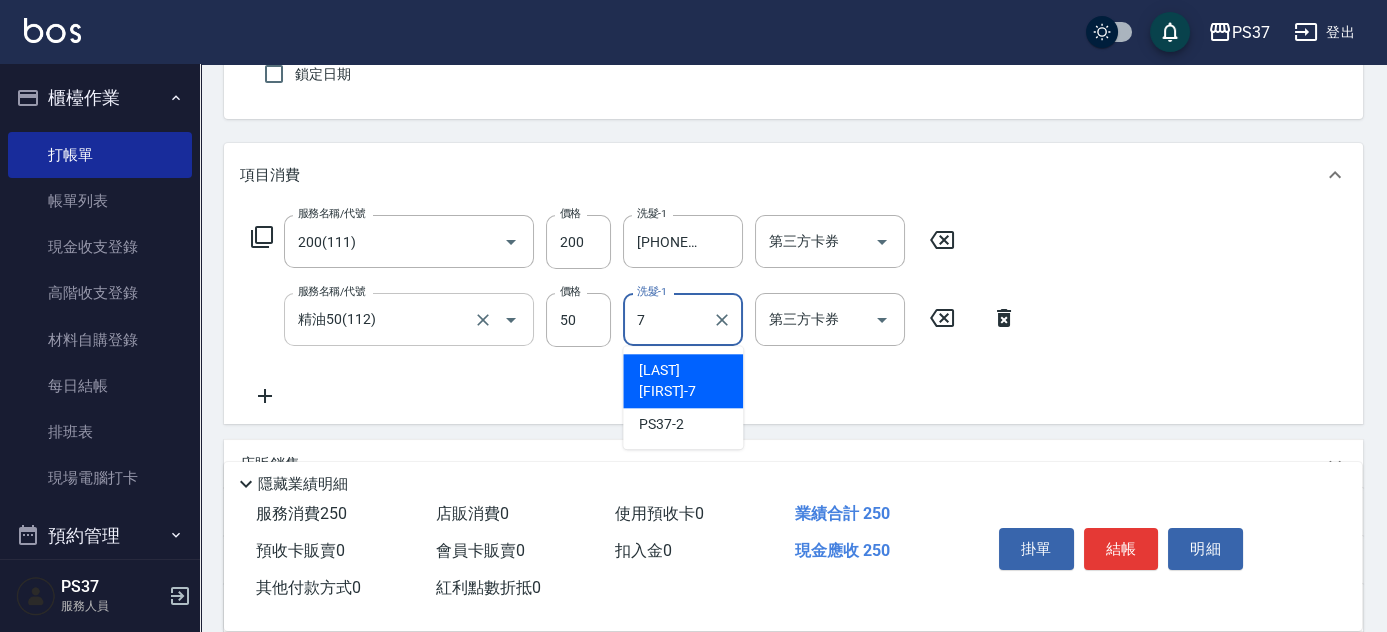 type on "[PHONE]-7" 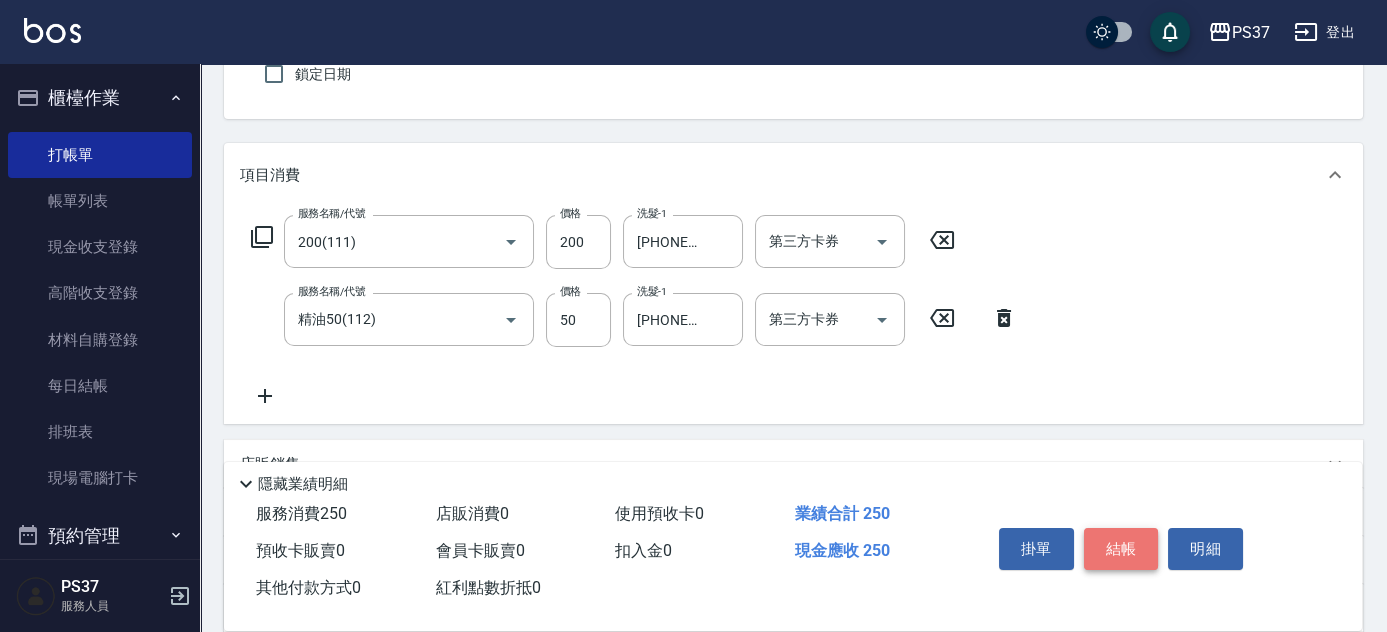 click on "結帳" at bounding box center (1121, 549) 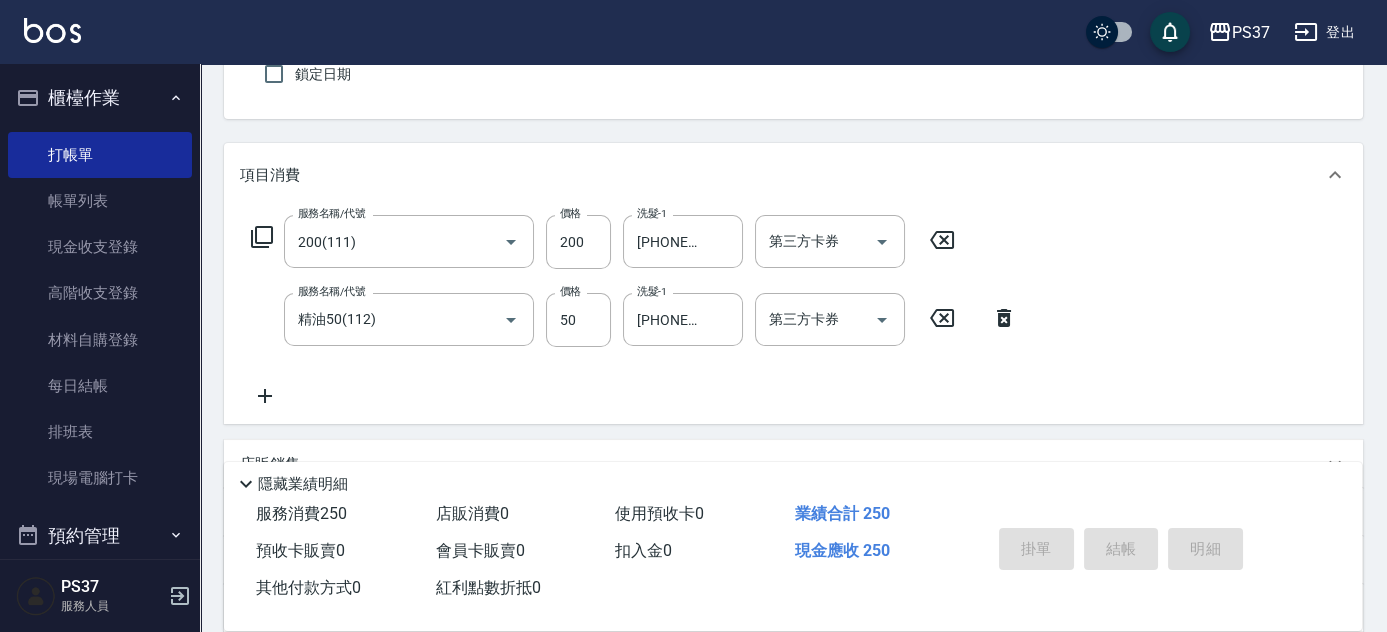 type 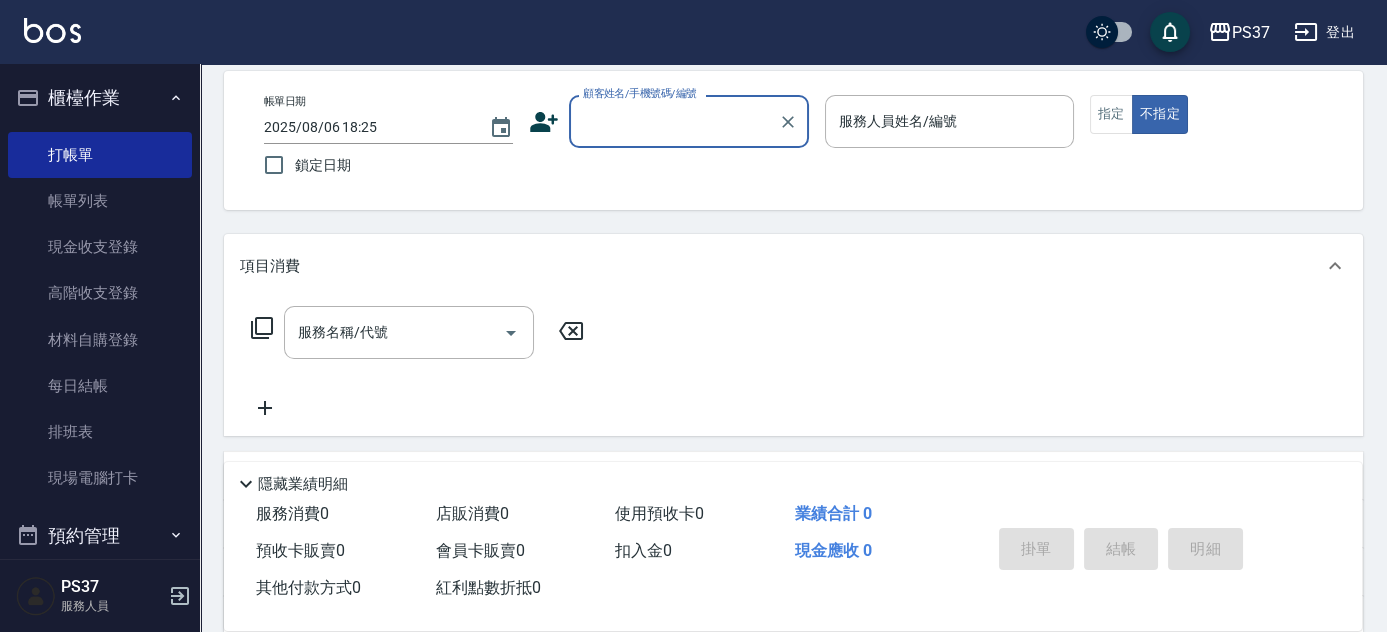 scroll, scrollTop: 0, scrollLeft: 0, axis: both 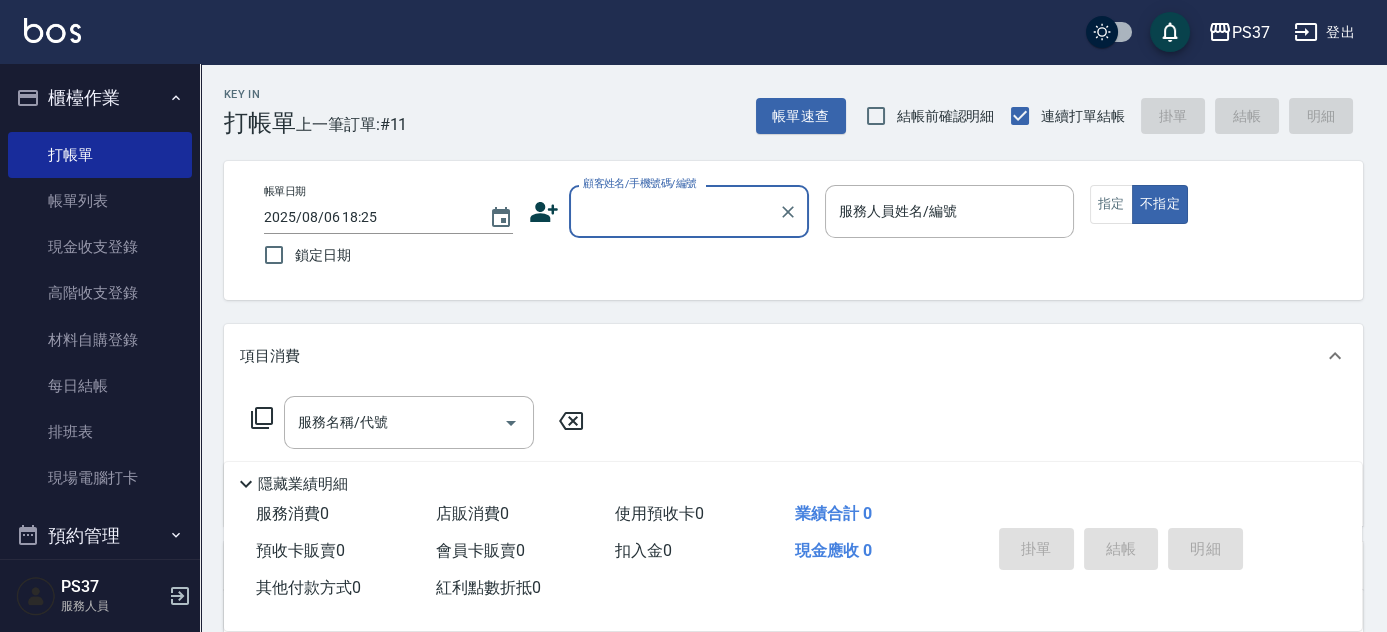 click on "顧客姓名/手機號碼/編號" at bounding box center [674, 211] 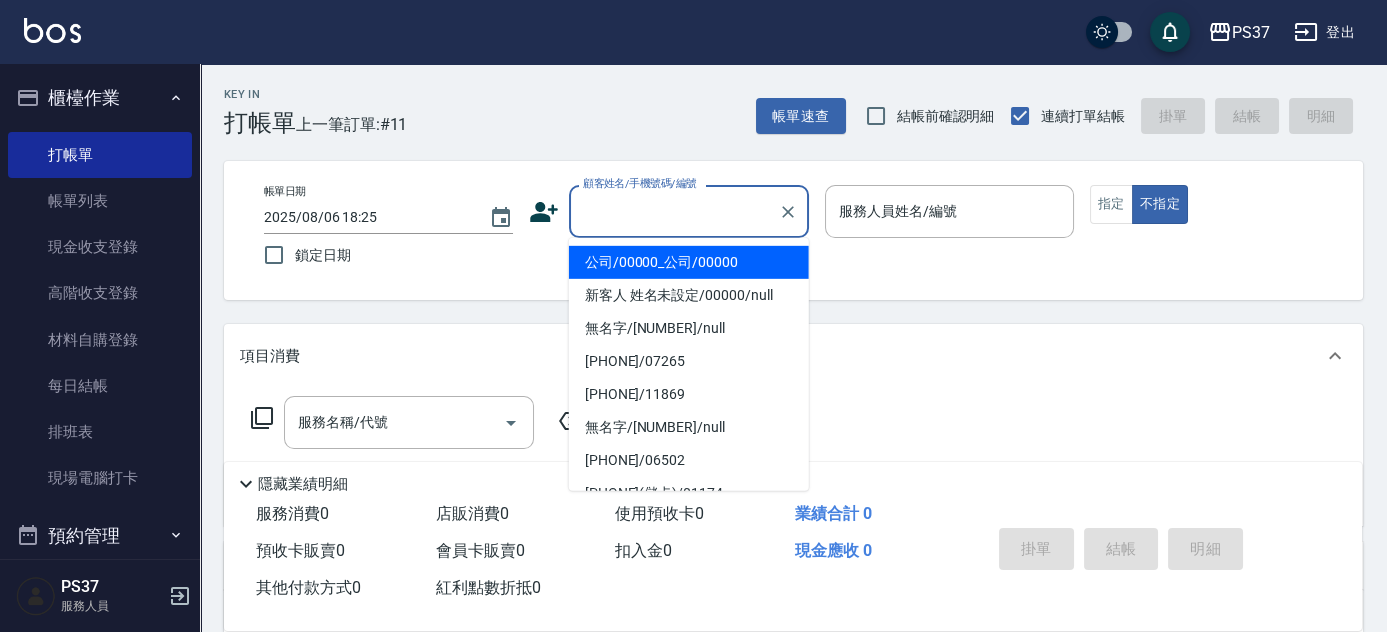 click on "公司/00000_公司/00000" at bounding box center [689, 262] 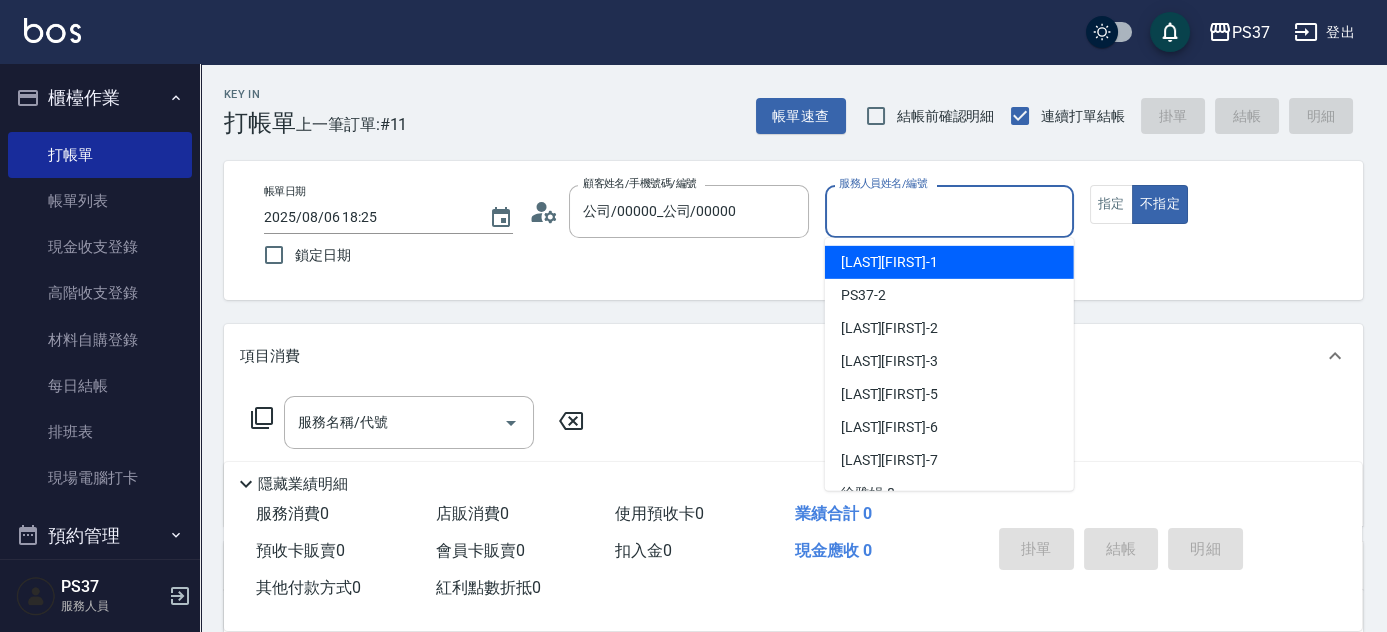 click on "服務人員姓名/編號" at bounding box center (949, 211) 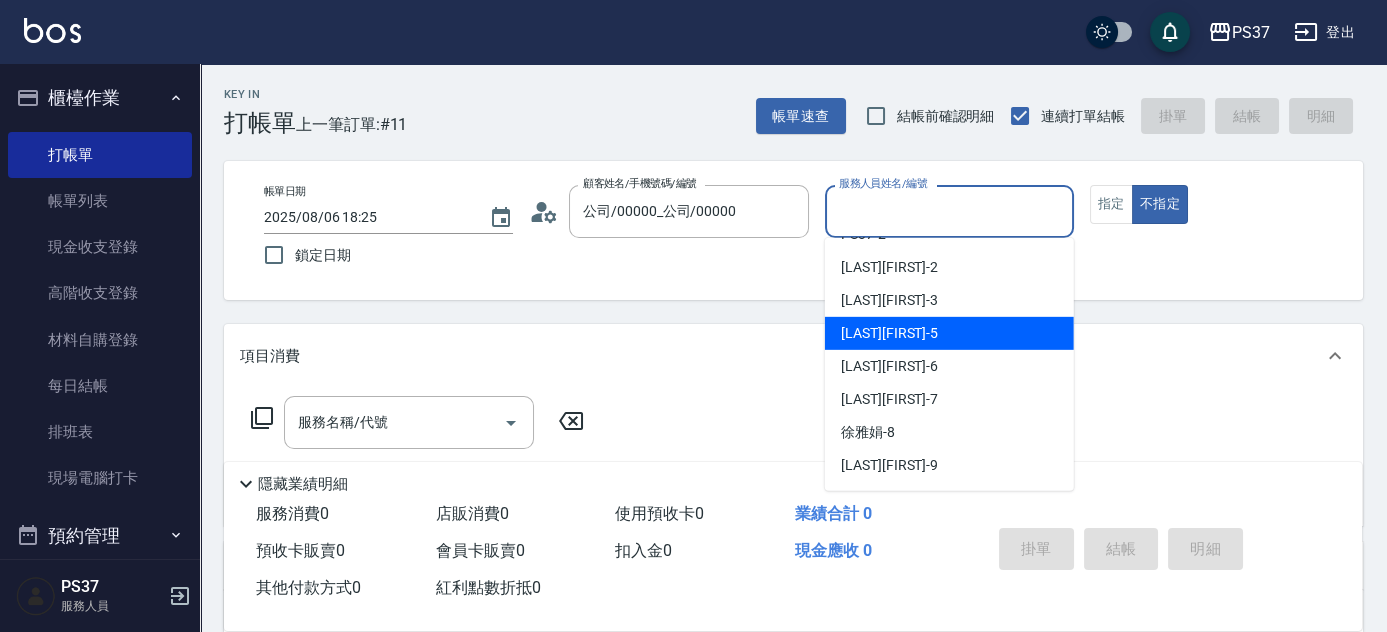scroll, scrollTop: 90, scrollLeft: 0, axis: vertical 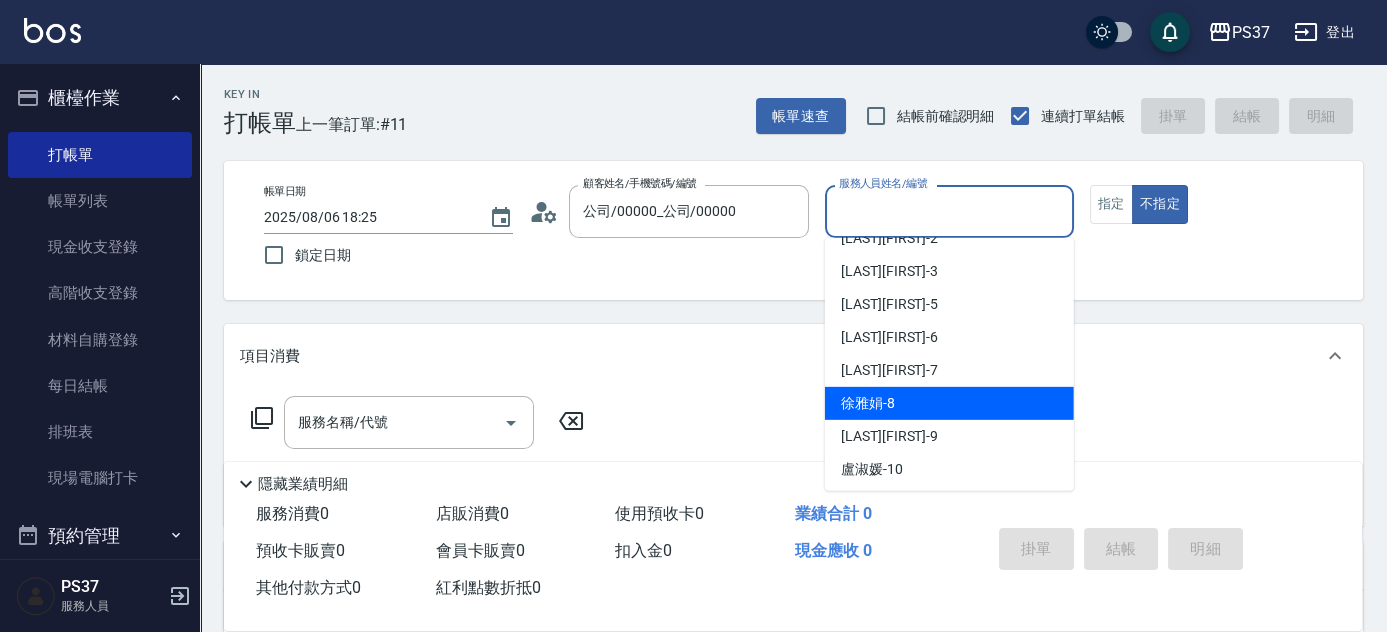drag, startPoint x: 948, startPoint y: 412, endPoint x: 949, endPoint y: 399, distance: 13.038404 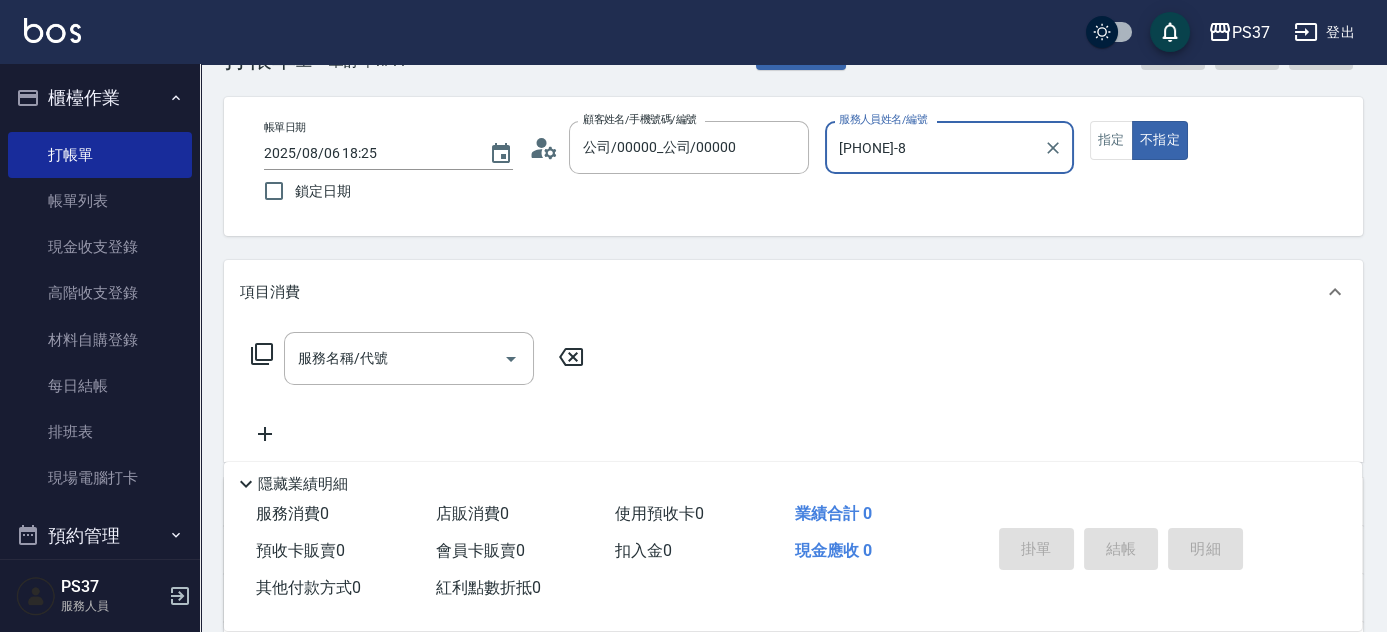 scroll, scrollTop: 90, scrollLeft: 0, axis: vertical 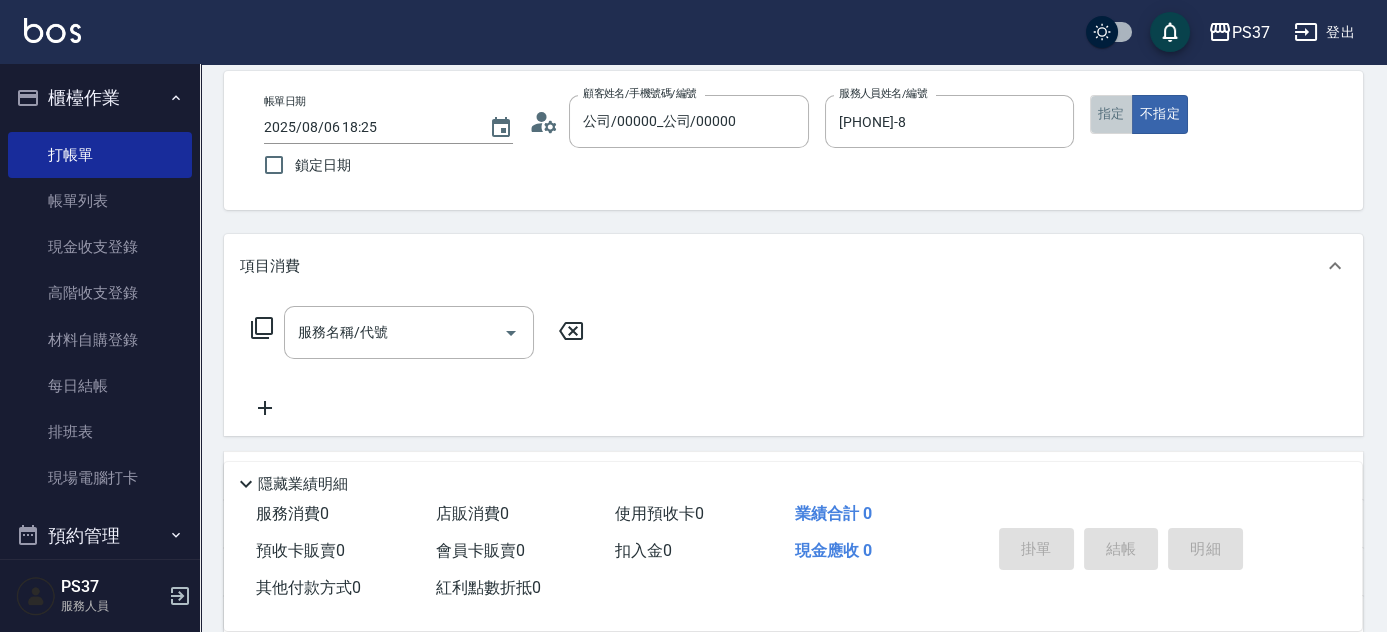 click on "指定" at bounding box center [1111, 114] 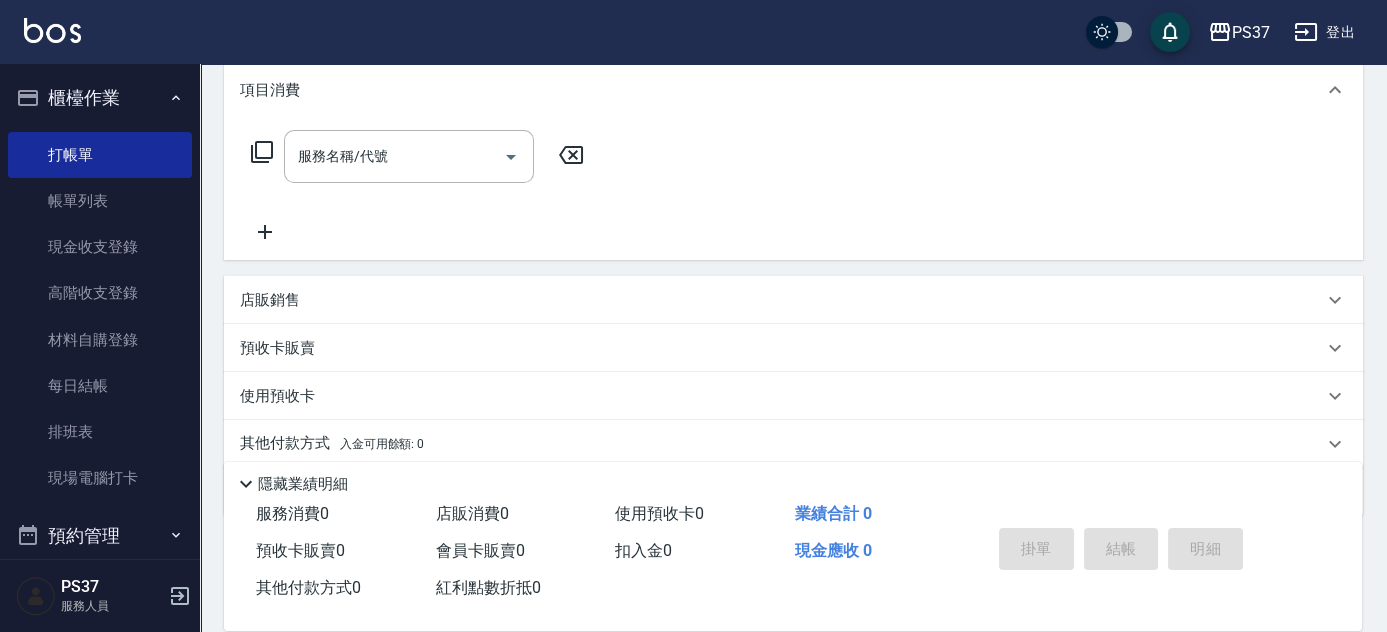 scroll, scrollTop: 272, scrollLeft: 0, axis: vertical 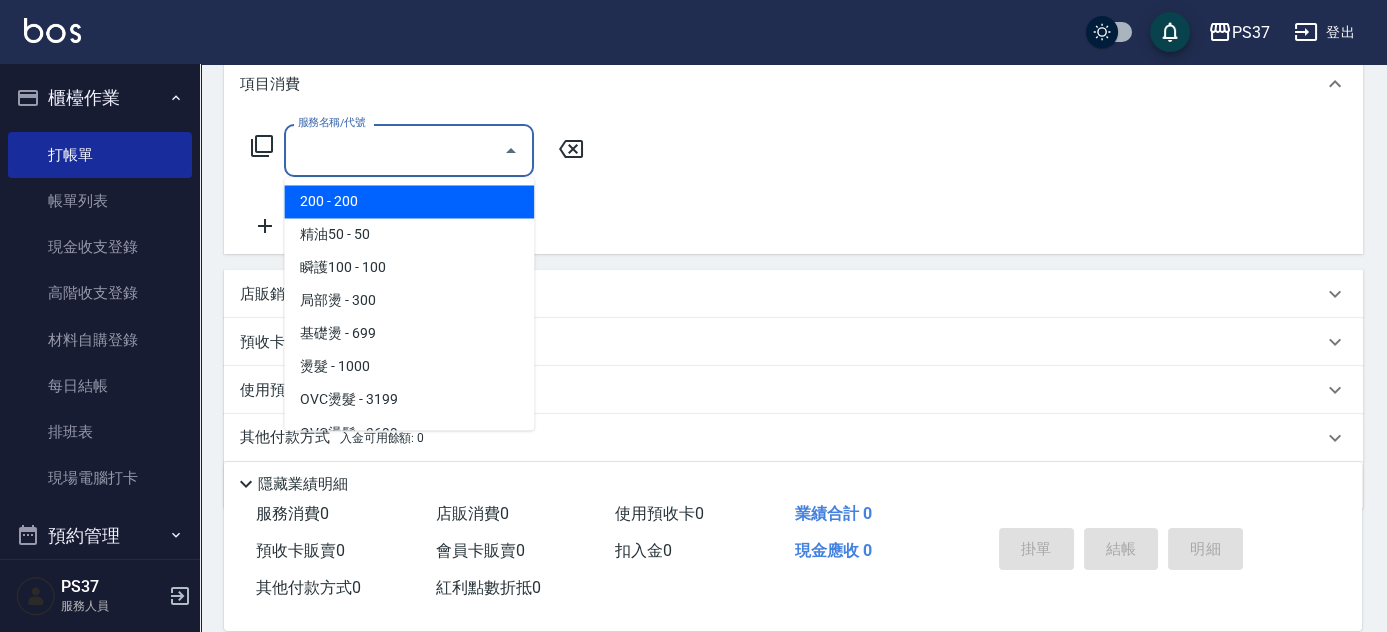 click on "服務名稱/代號" at bounding box center [394, 150] 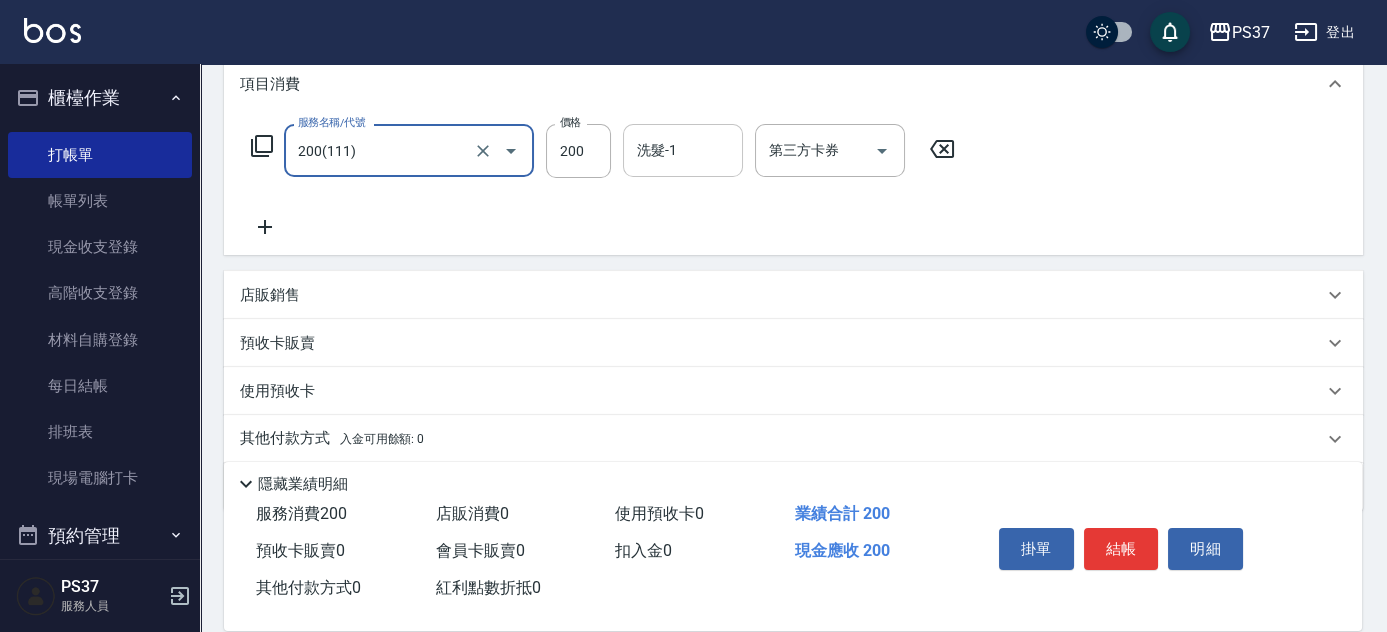click on "洗髮-1" at bounding box center (683, 150) 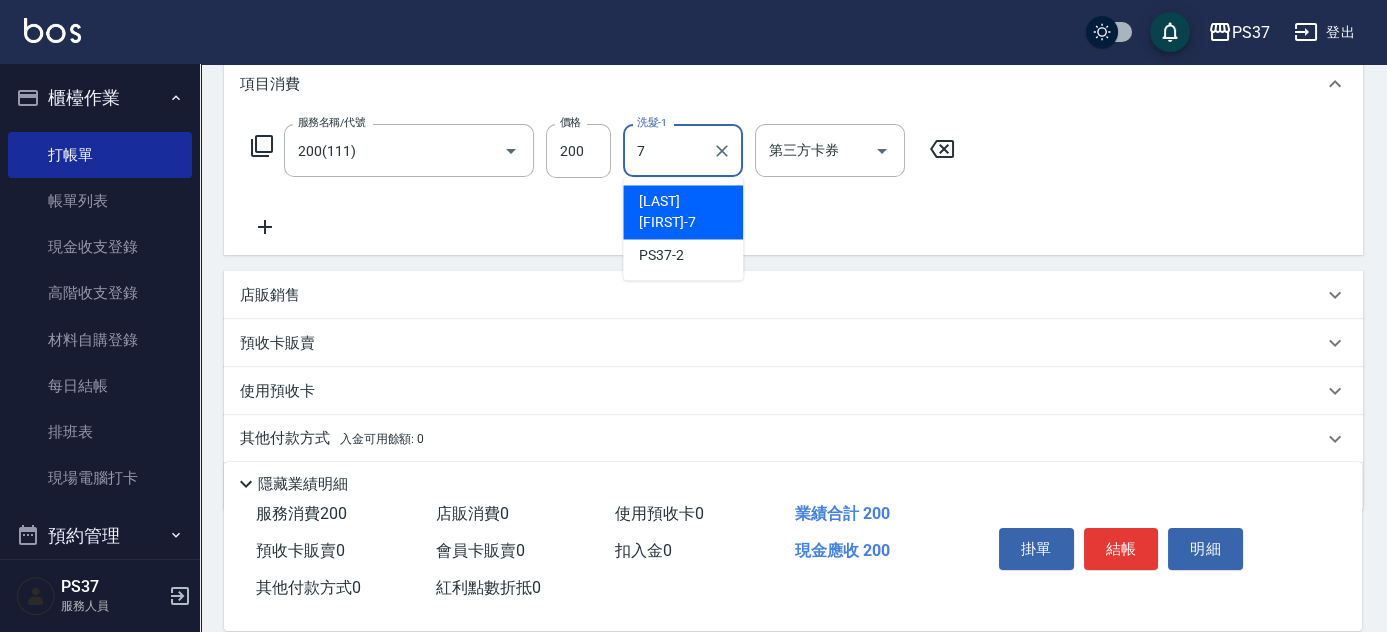 type on "[PHONE]-7" 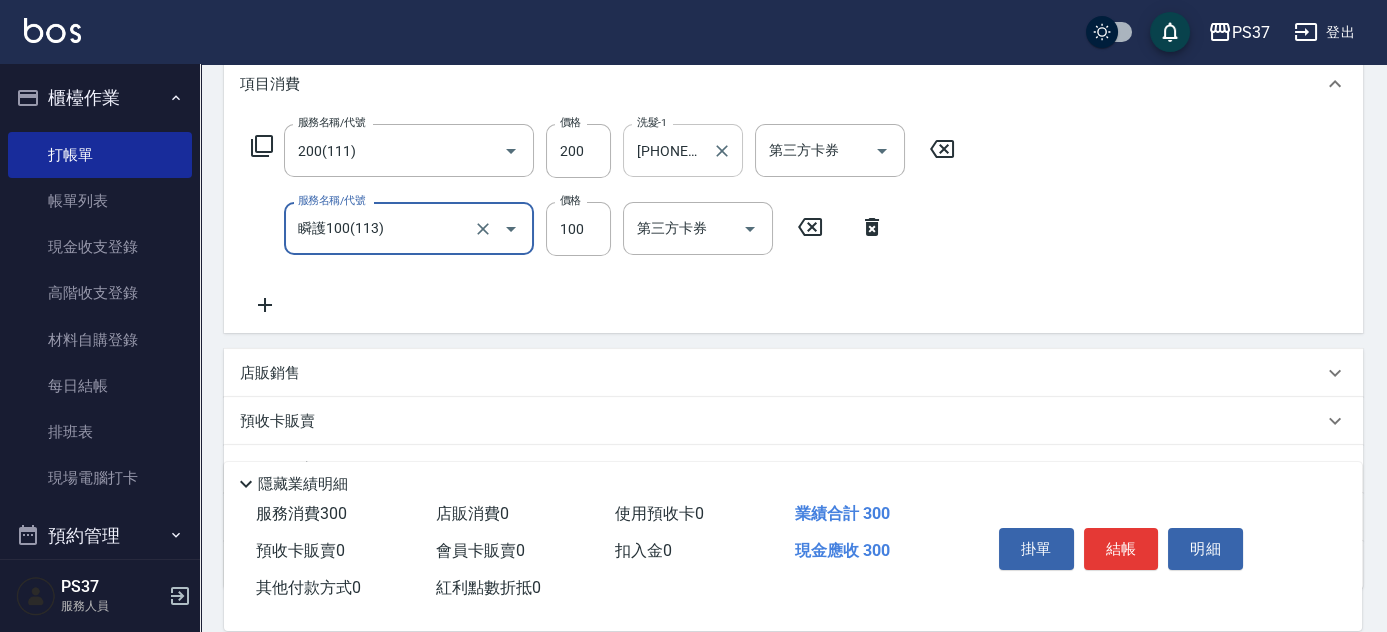 type on "瞬護100(113)" 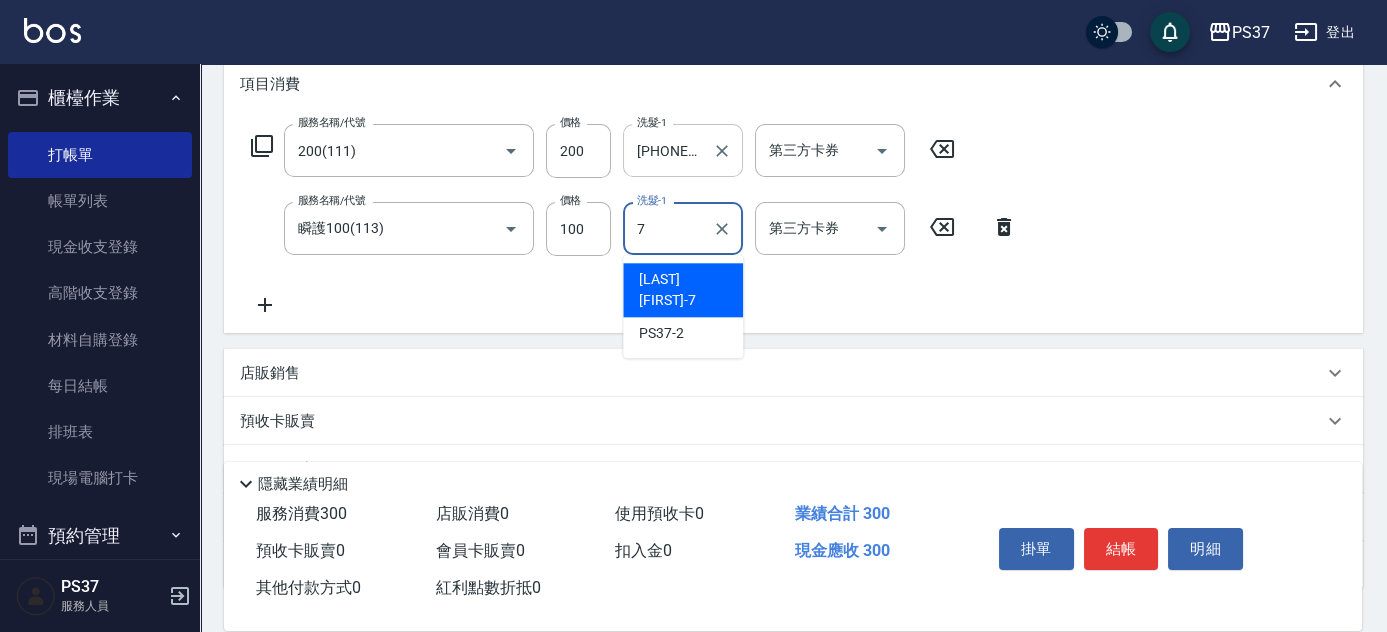 type on "[PHONE]-7" 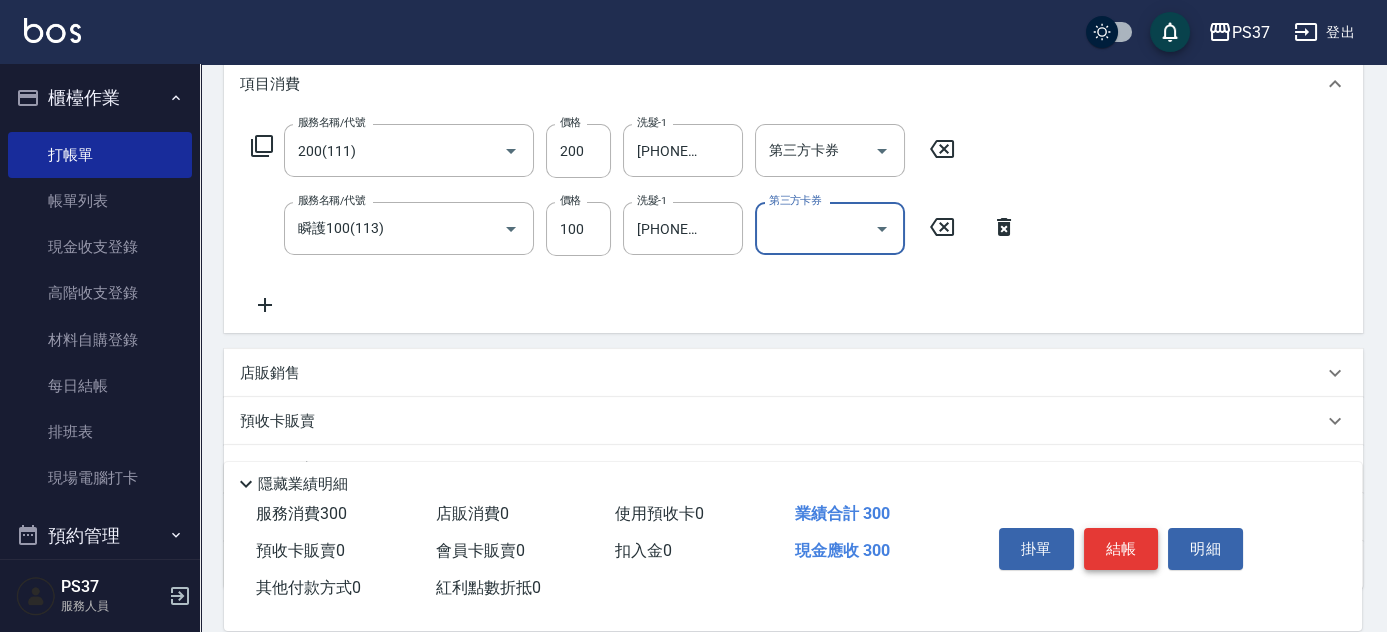 click on "結帳" at bounding box center [1121, 549] 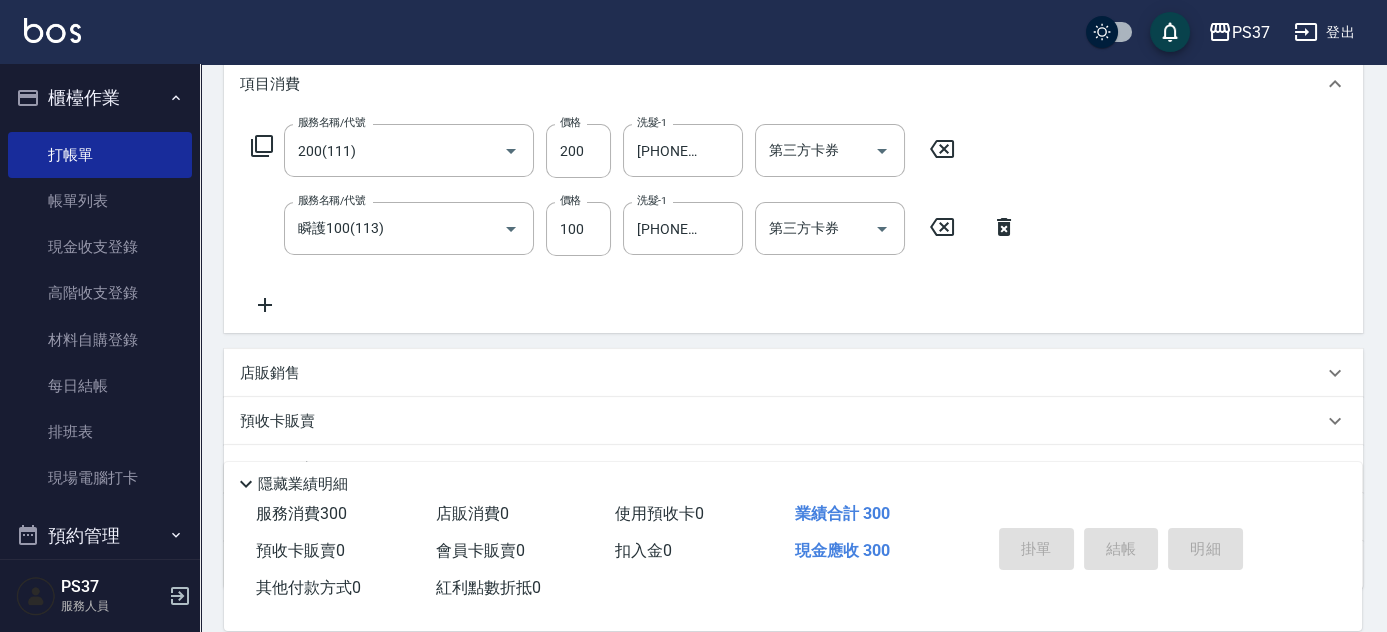 type on "2025/08/06 18:26" 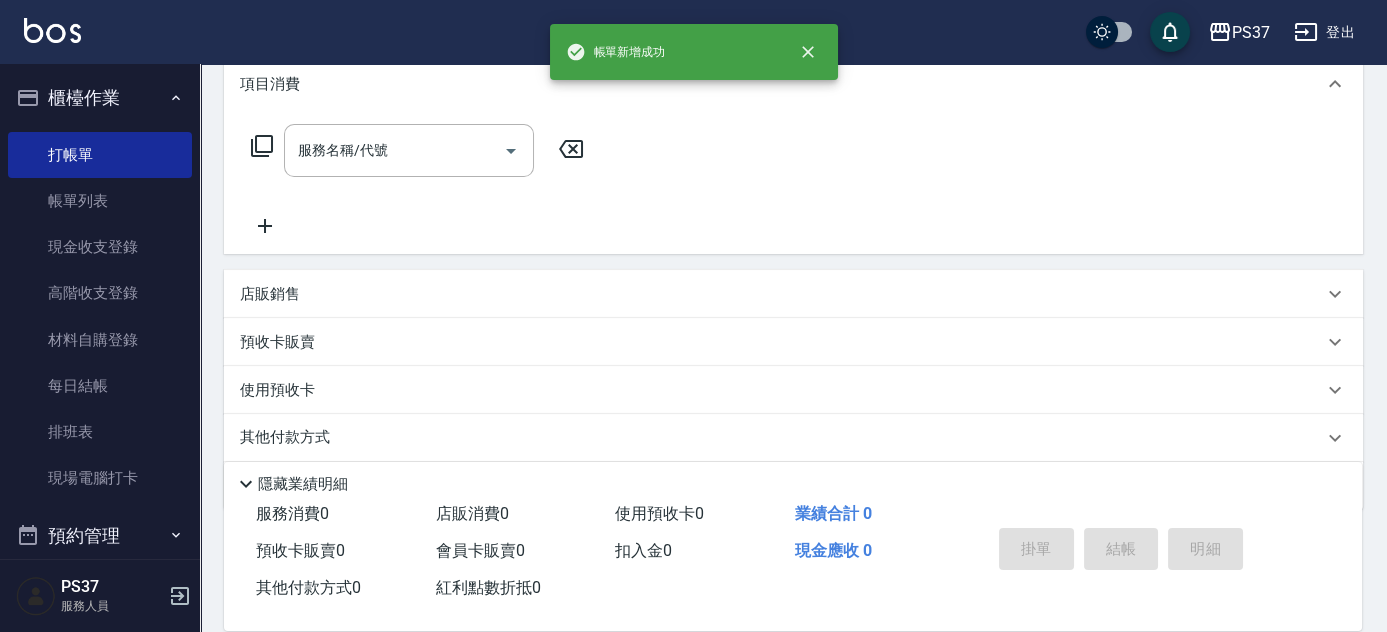 scroll, scrollTop: 0, scrollLeft: 0, axis: both 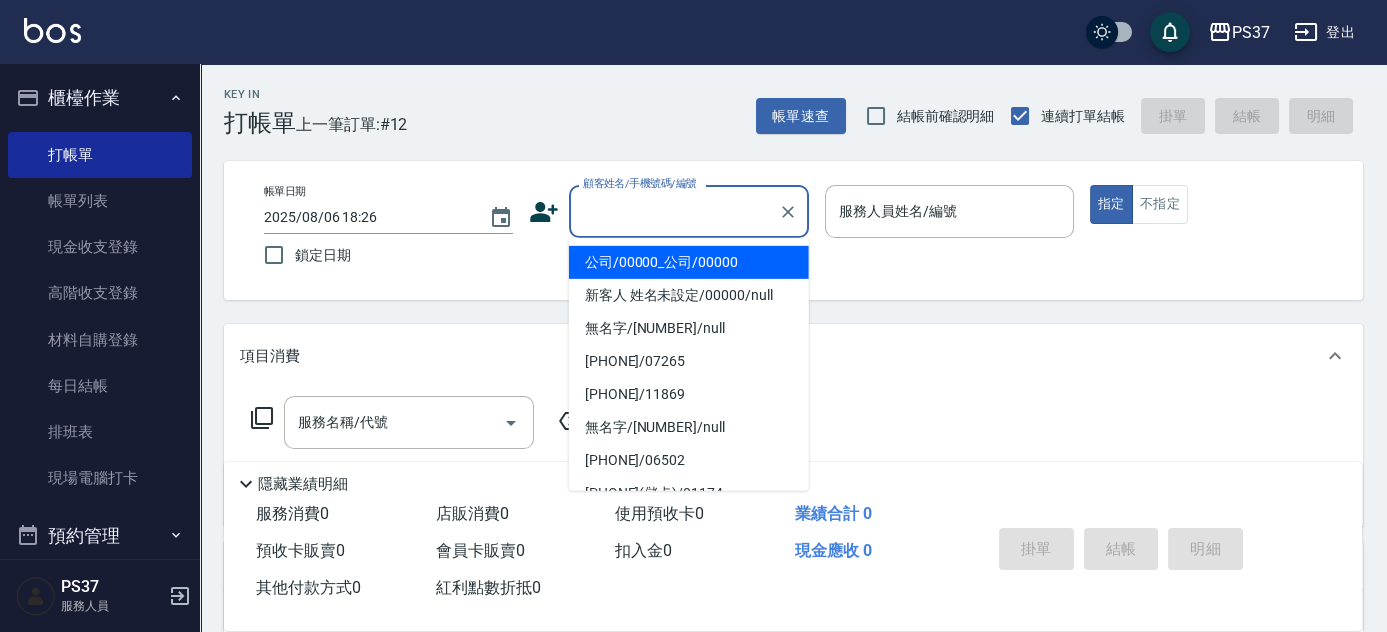 click on "顧客姓名/手機號碼/編號" at bounding box center [674, 211] 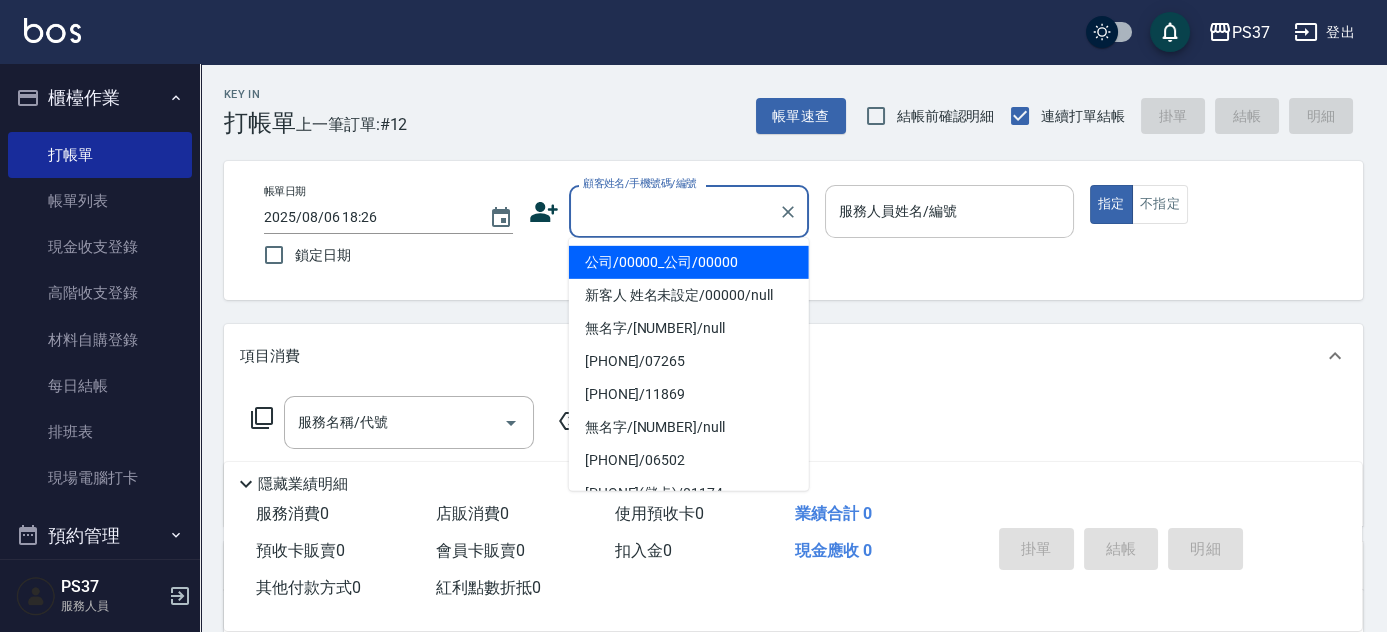 type on "公司/00000_公司/00000" 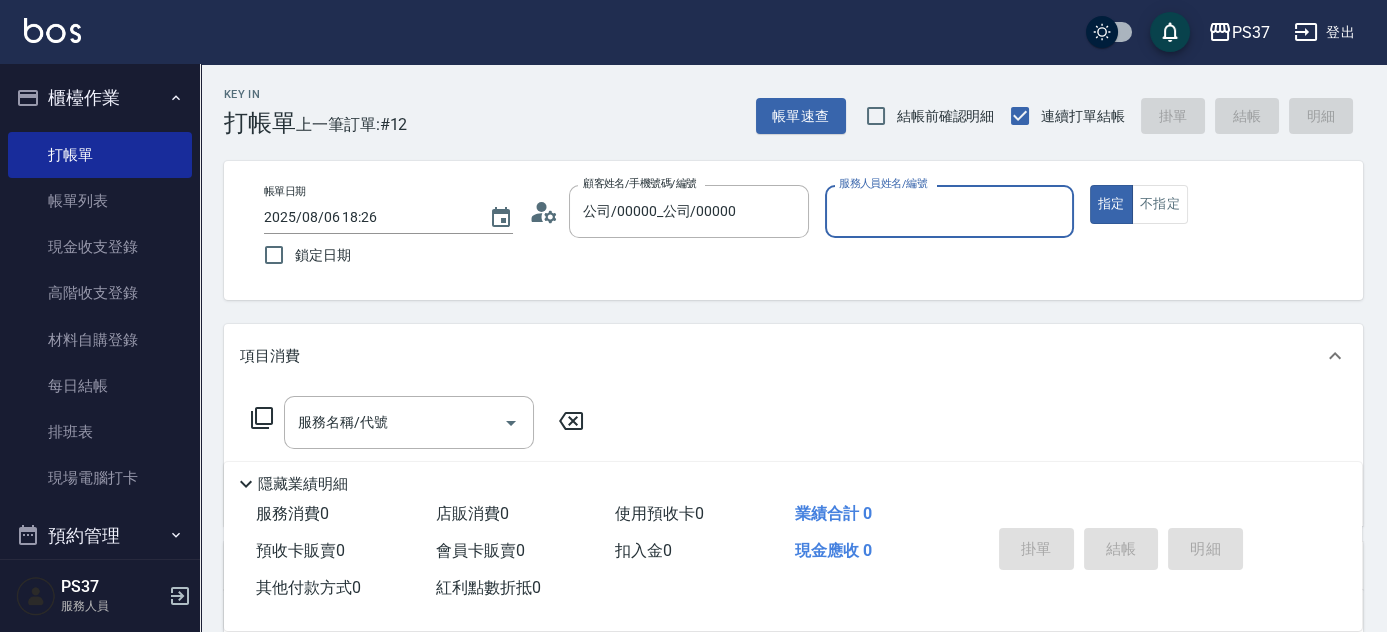 click on "服務人員姓名/編號" at bounding box center [949, 211] 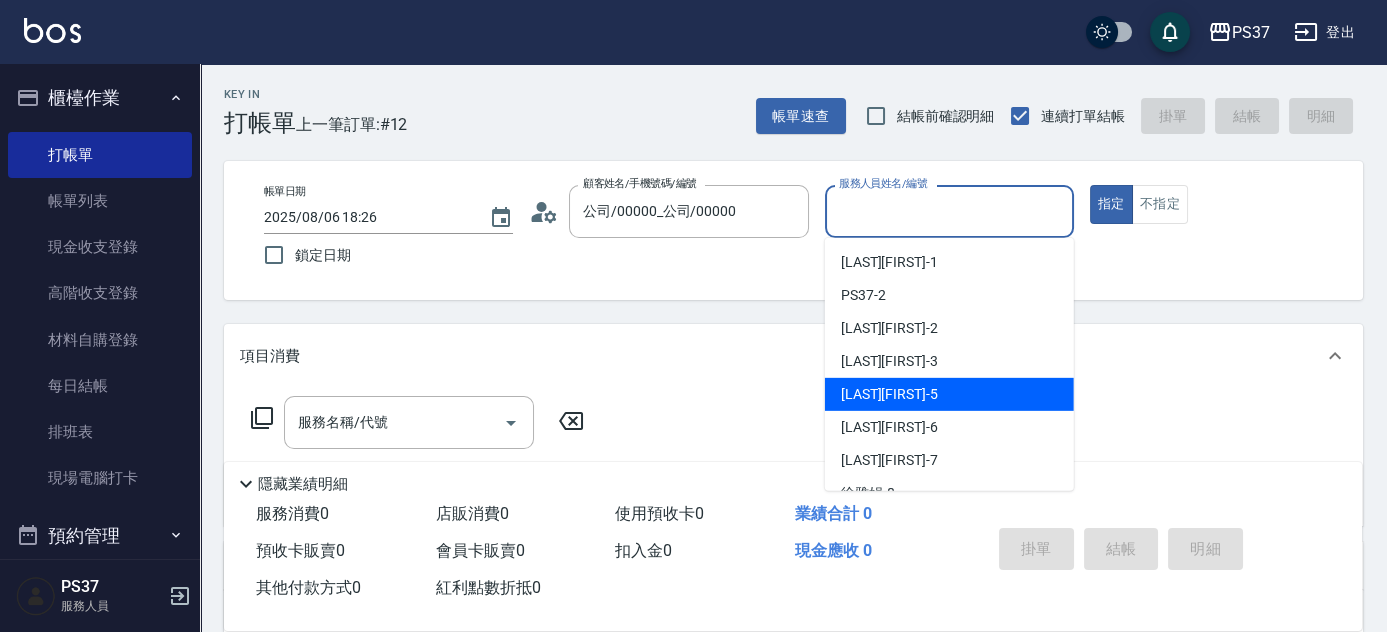 click on "[PHONE] -5" at bounding box center [949, 394] 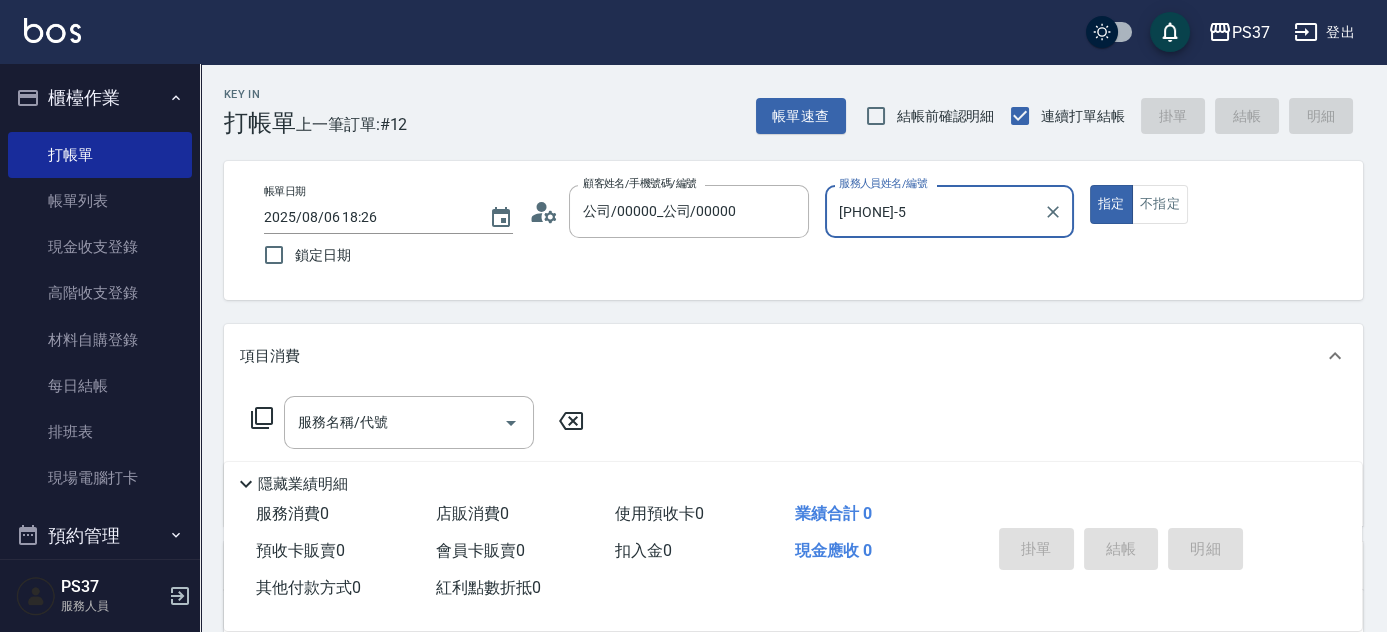 drag, startPoint x: 1176, startPoint y: 201, endPoint x: 949, endPoint y: 267, distance: 236.40009 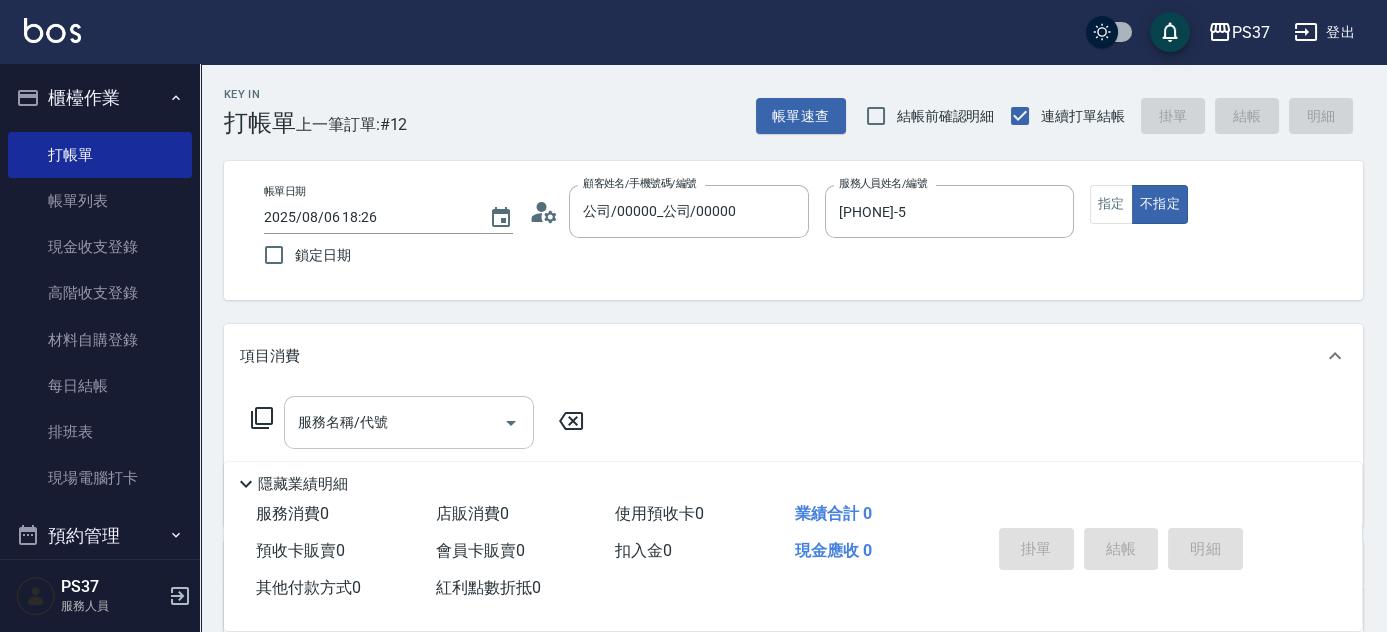 click on "服務名稱/代號" at bounding box center [394, 422] 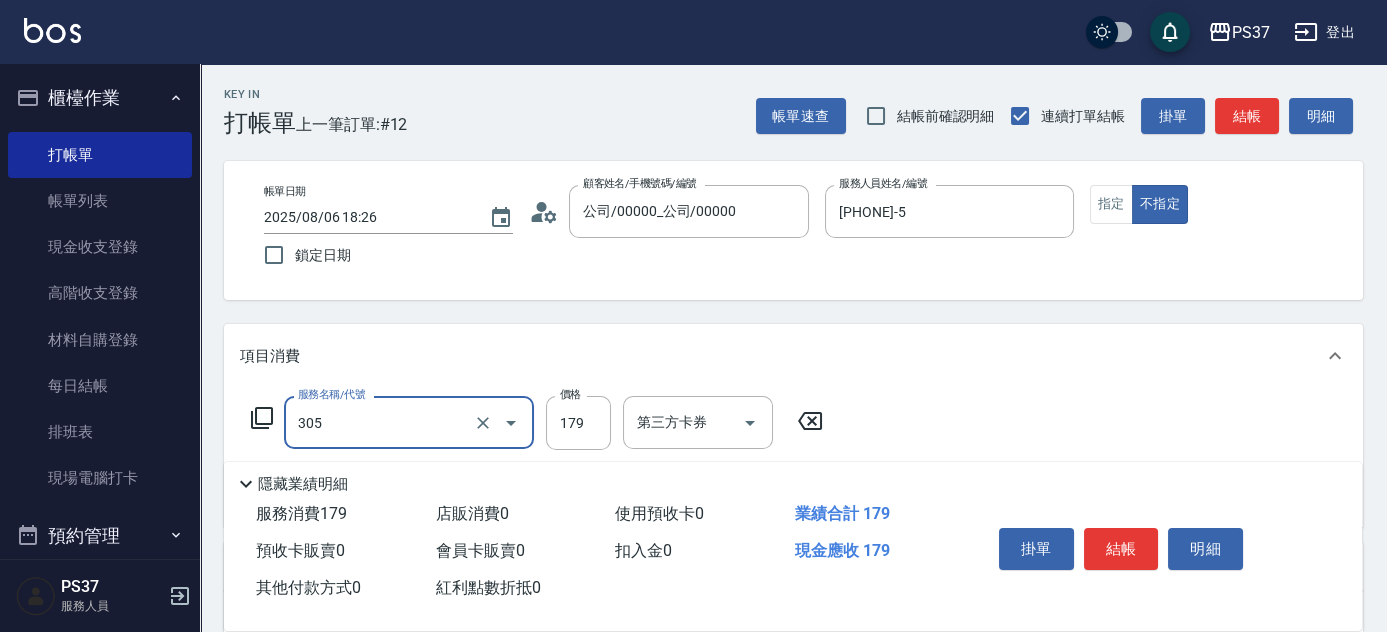 type on "剪髮(305)" 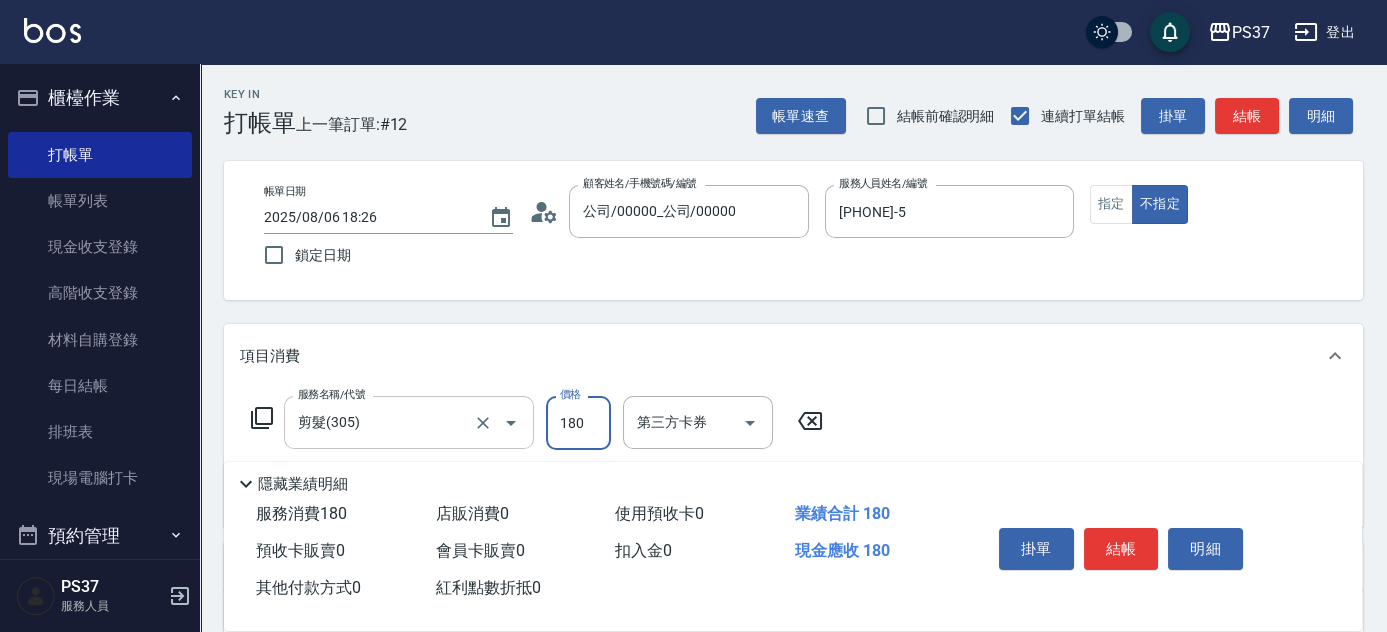 type on "180" 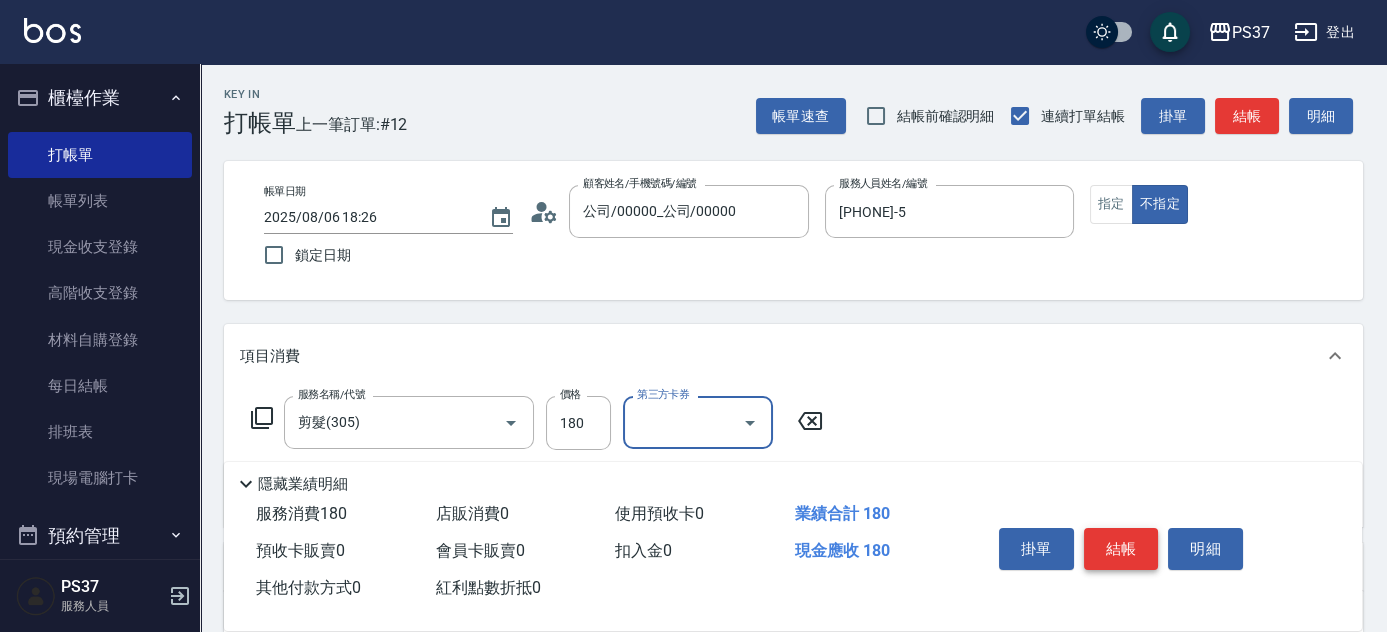 click on "結帳" at bounding box center (1121, 549) 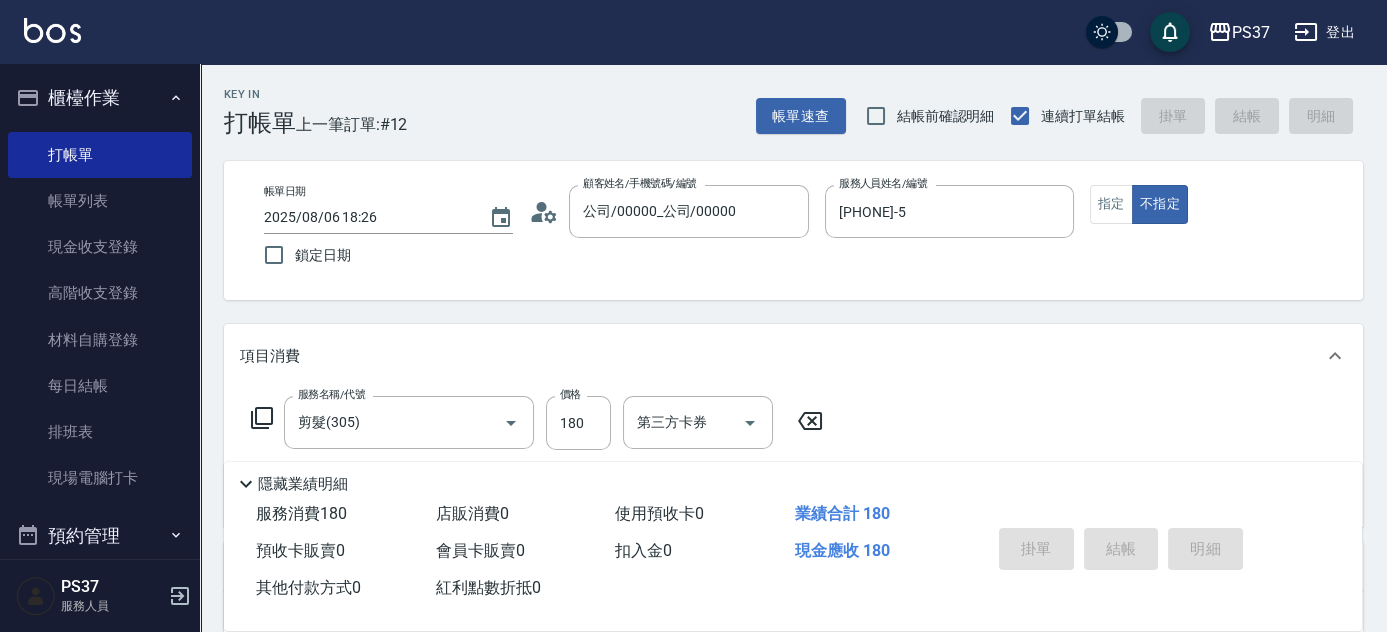 type 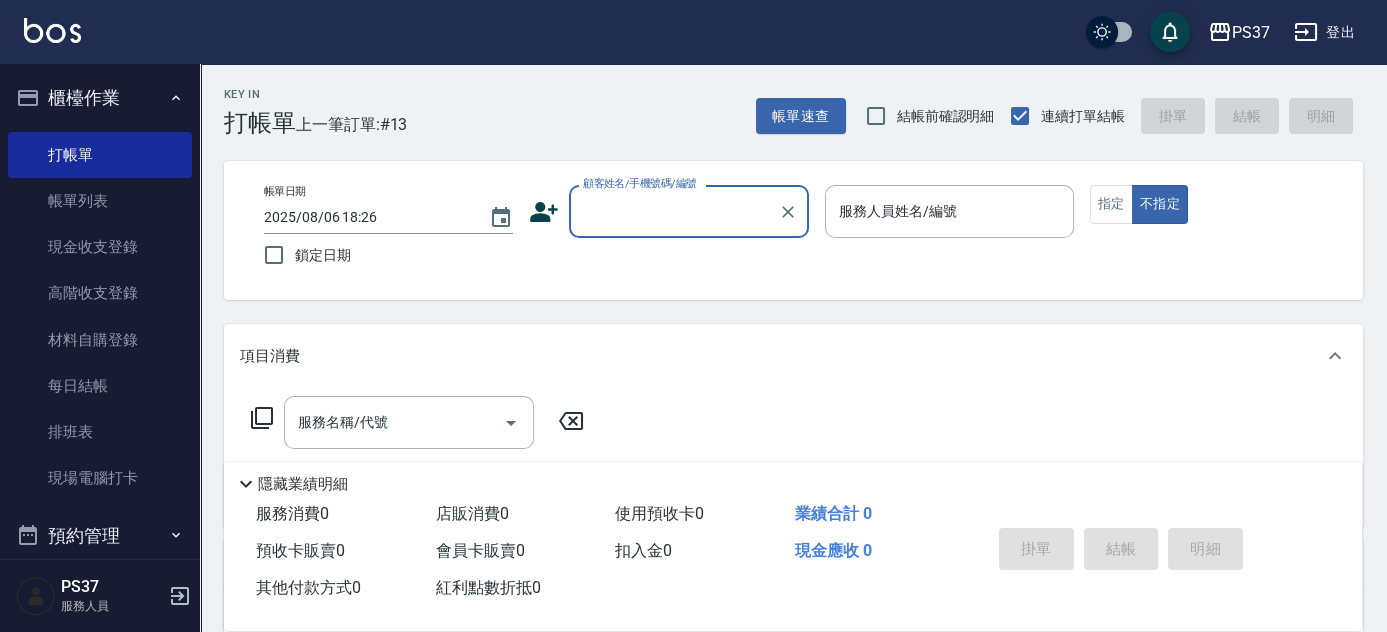 click on "顧客姓名/手機號碼/編號" at bounding box center [674, 211] 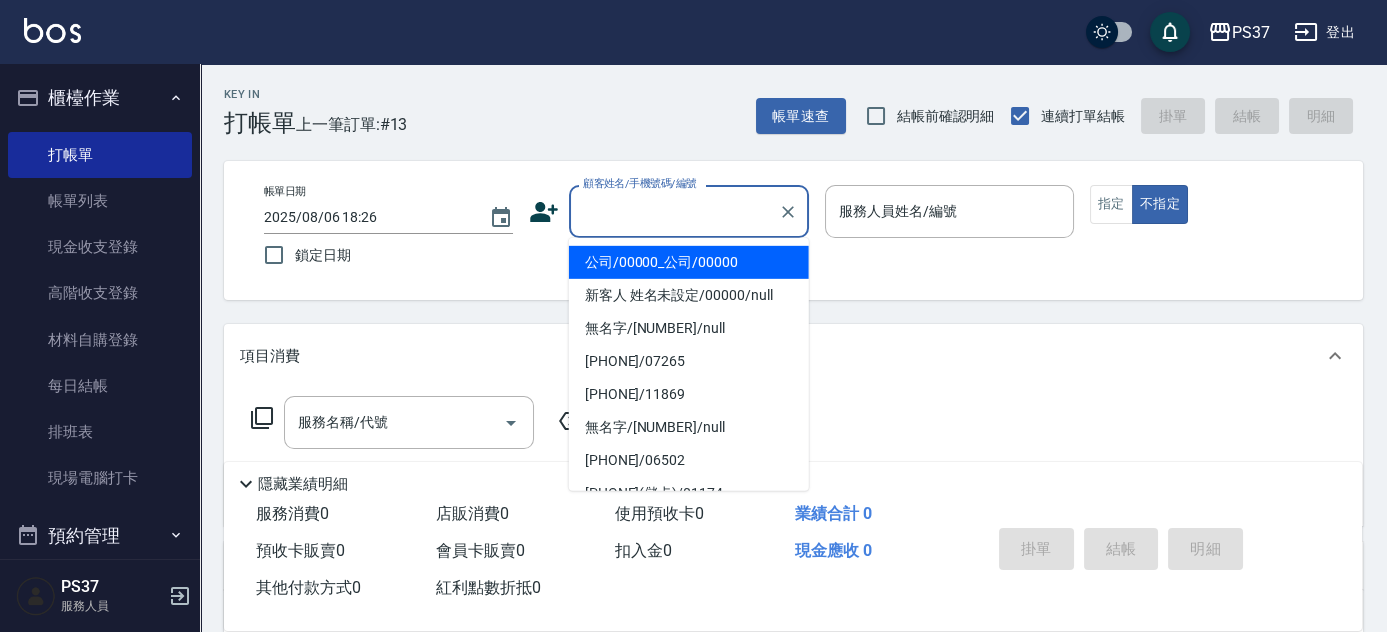 click on "公司/00000_公司/00000" at bounding box center (689, 262) 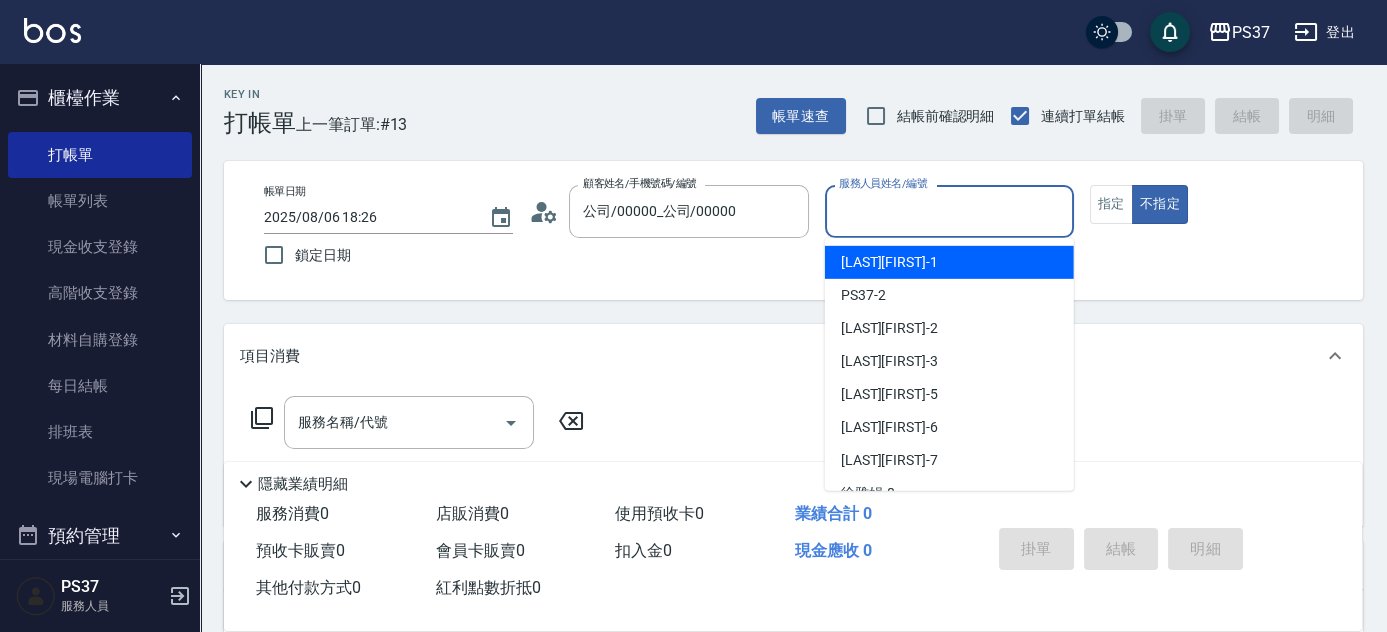 drag, startPoint x: 1037, startPoint y: 218, endPoint x: 1017, endPoint y: 268, distance: 53.851646 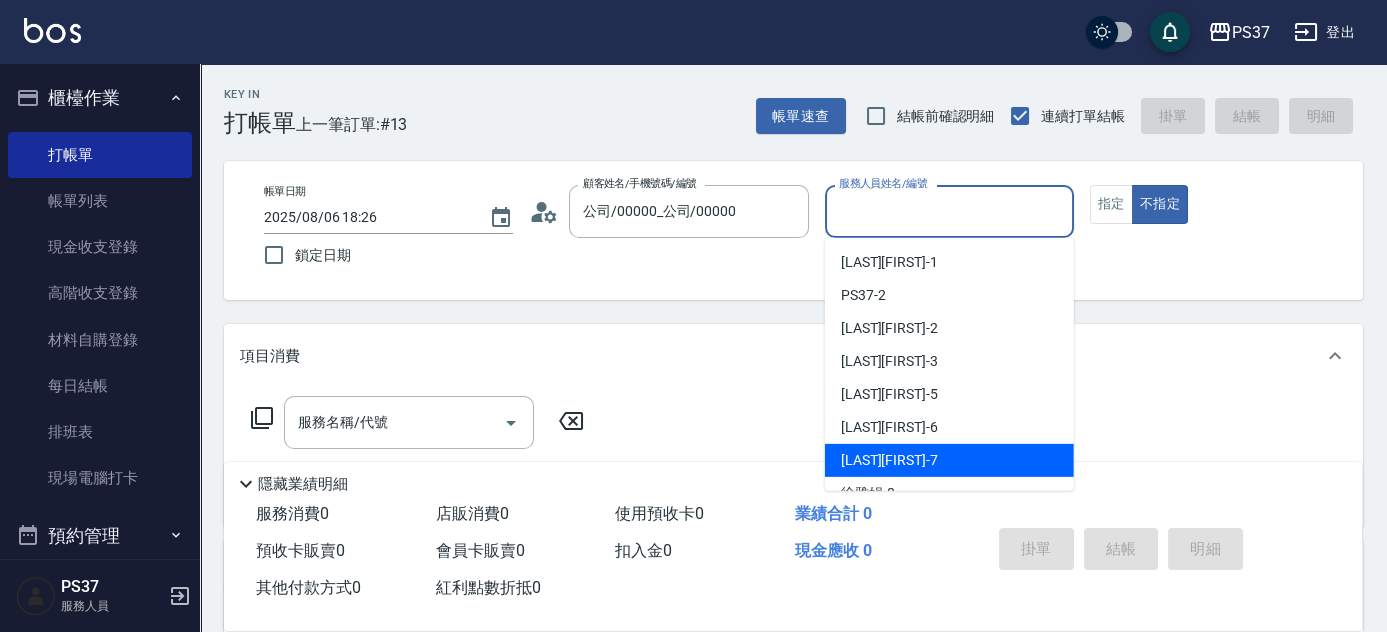 click on "[PHONE]-7" at bounding box center [949, 460] 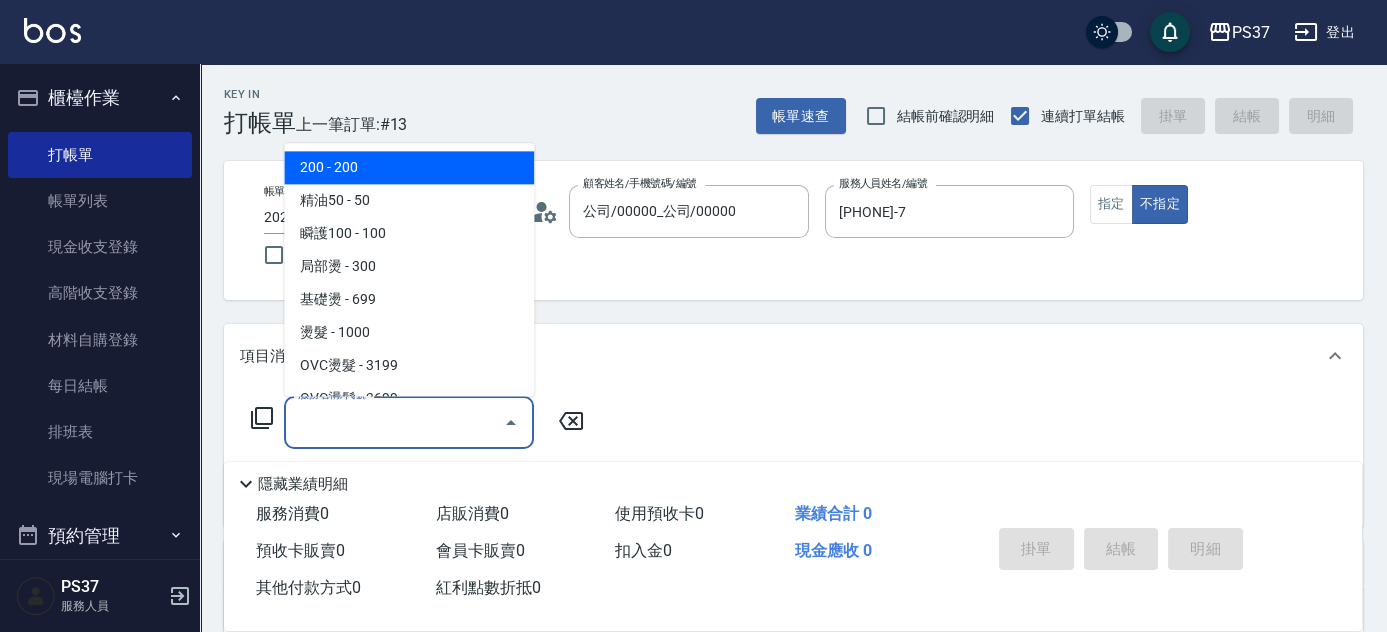 click on "服務名稱/代號" at bounding box center [394, 422] 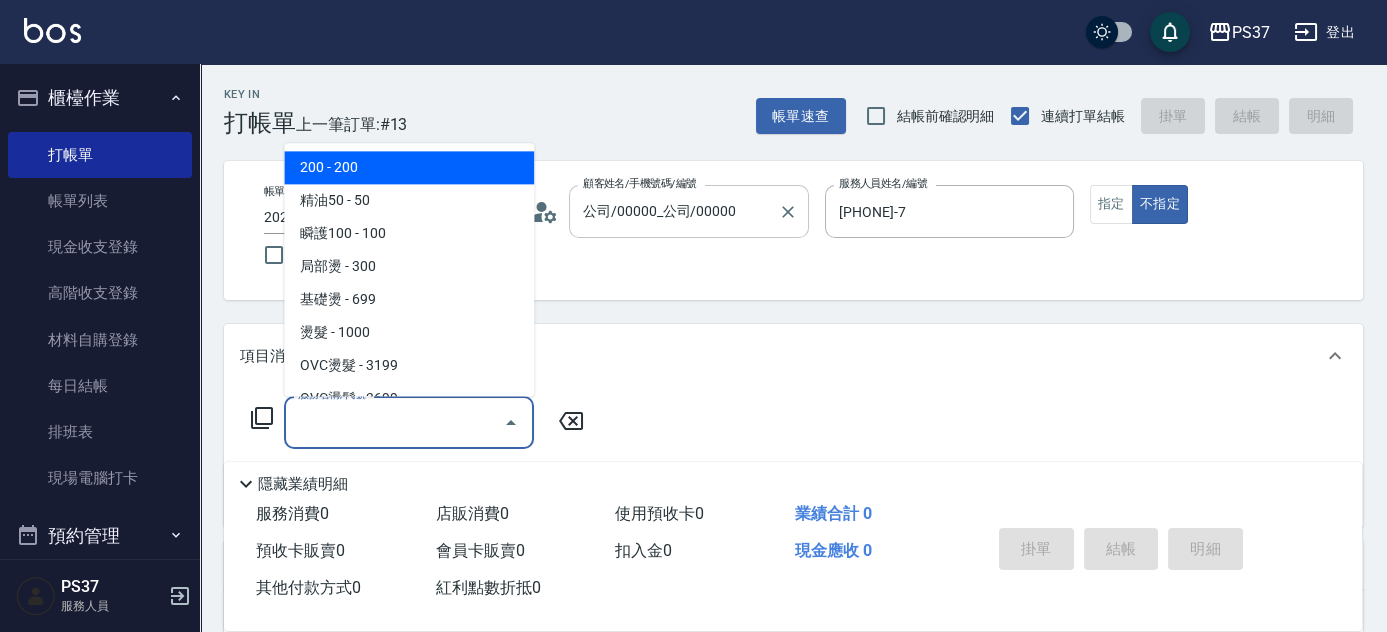 type on "200(111)" 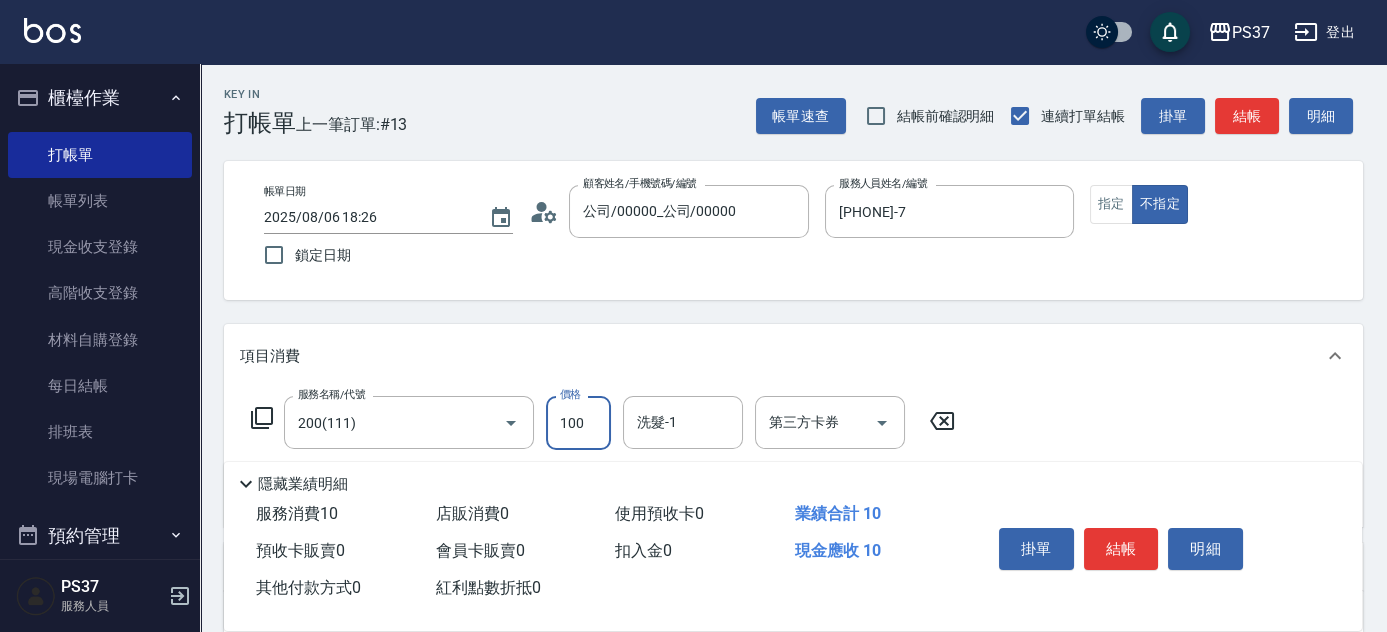 type on "100" 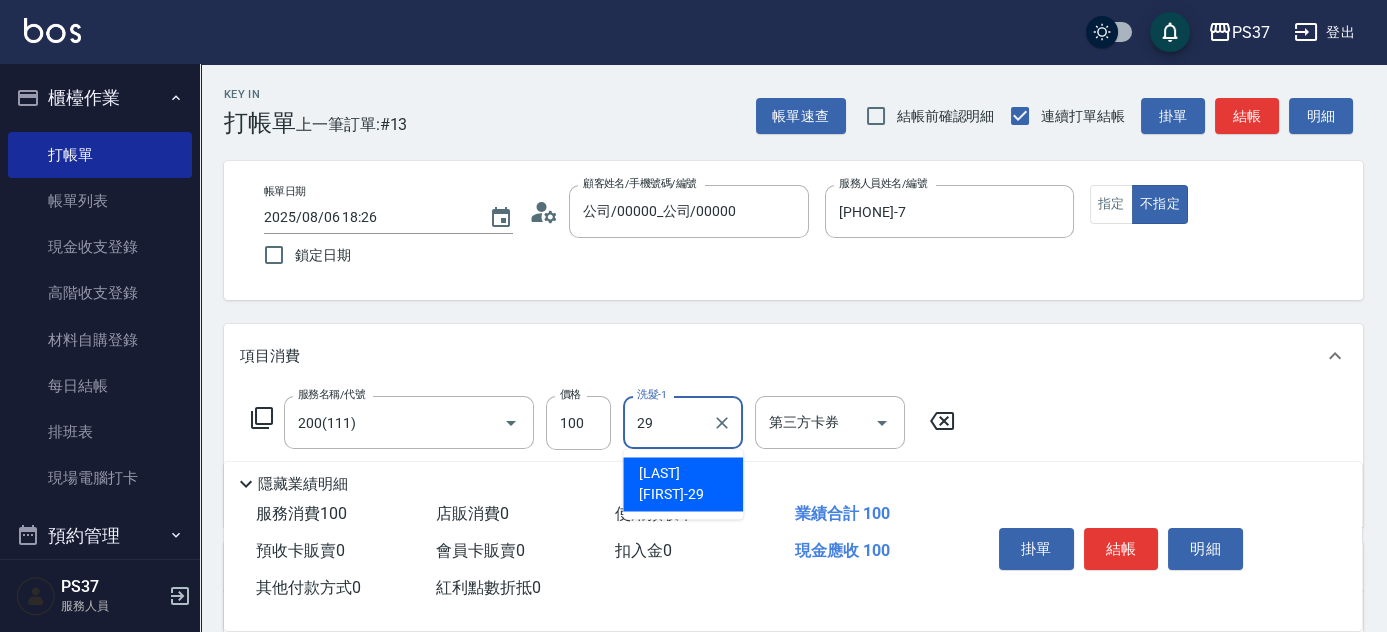 type on "[PHONE]-29" 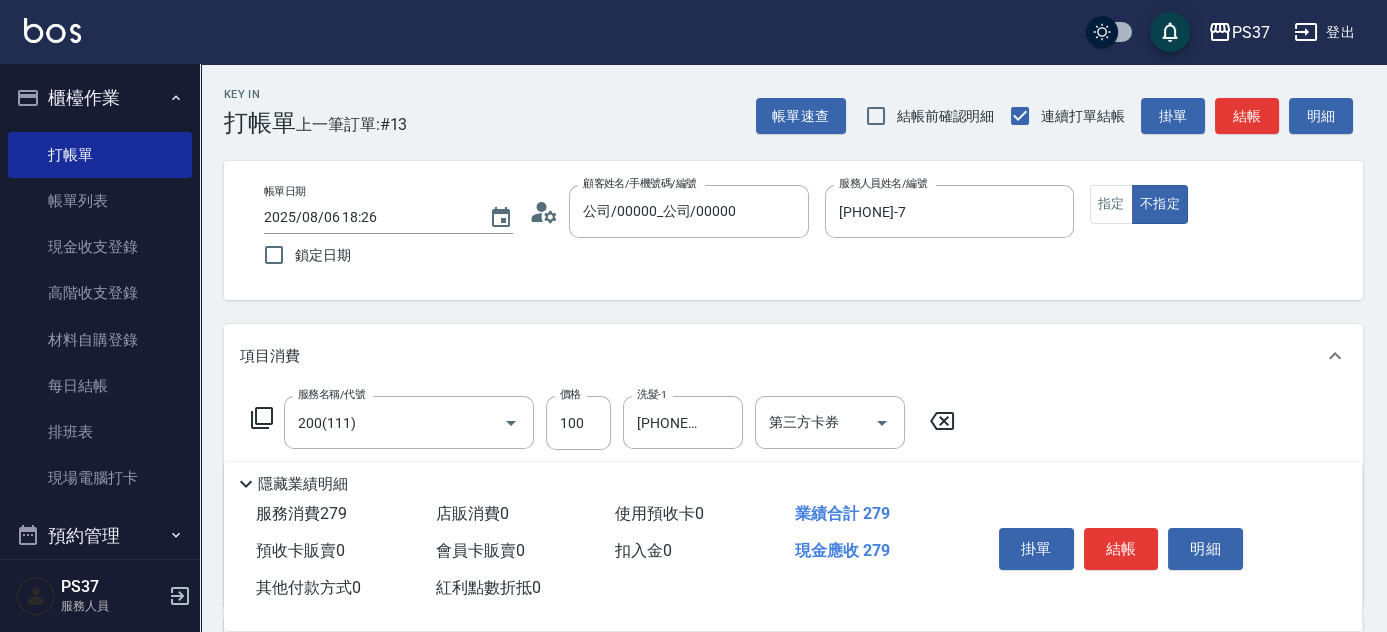 type on "剪髮(305)" 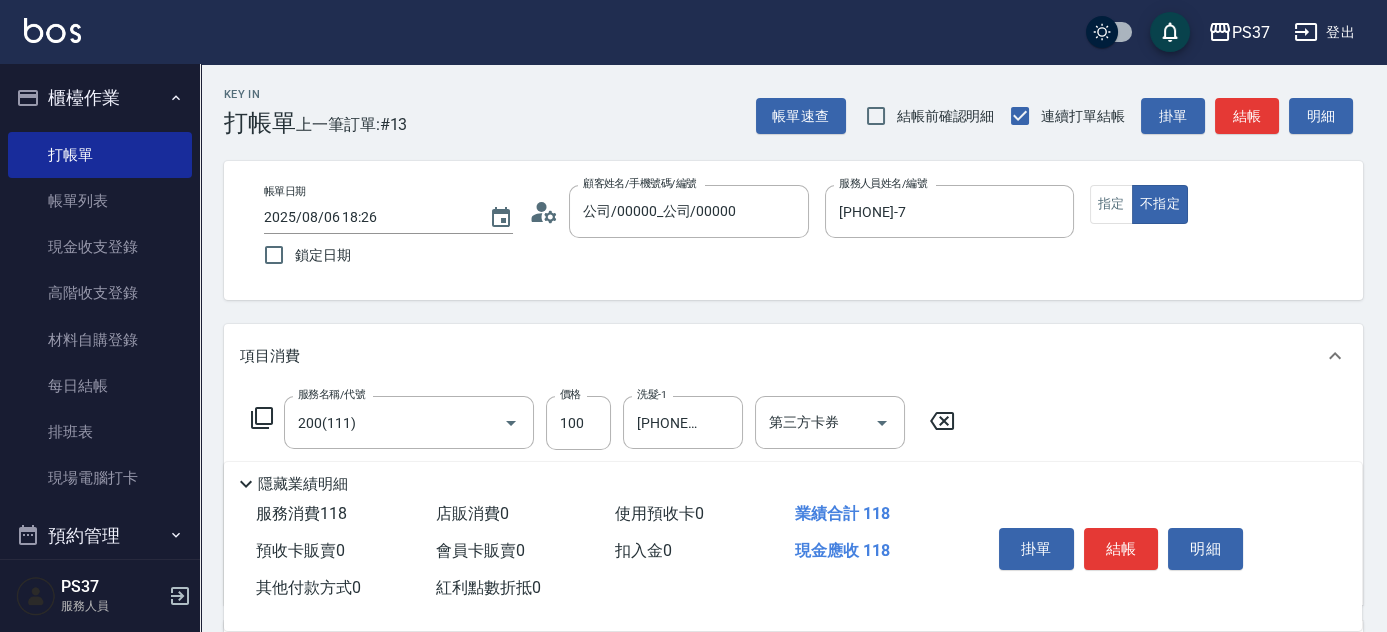 type on "180" 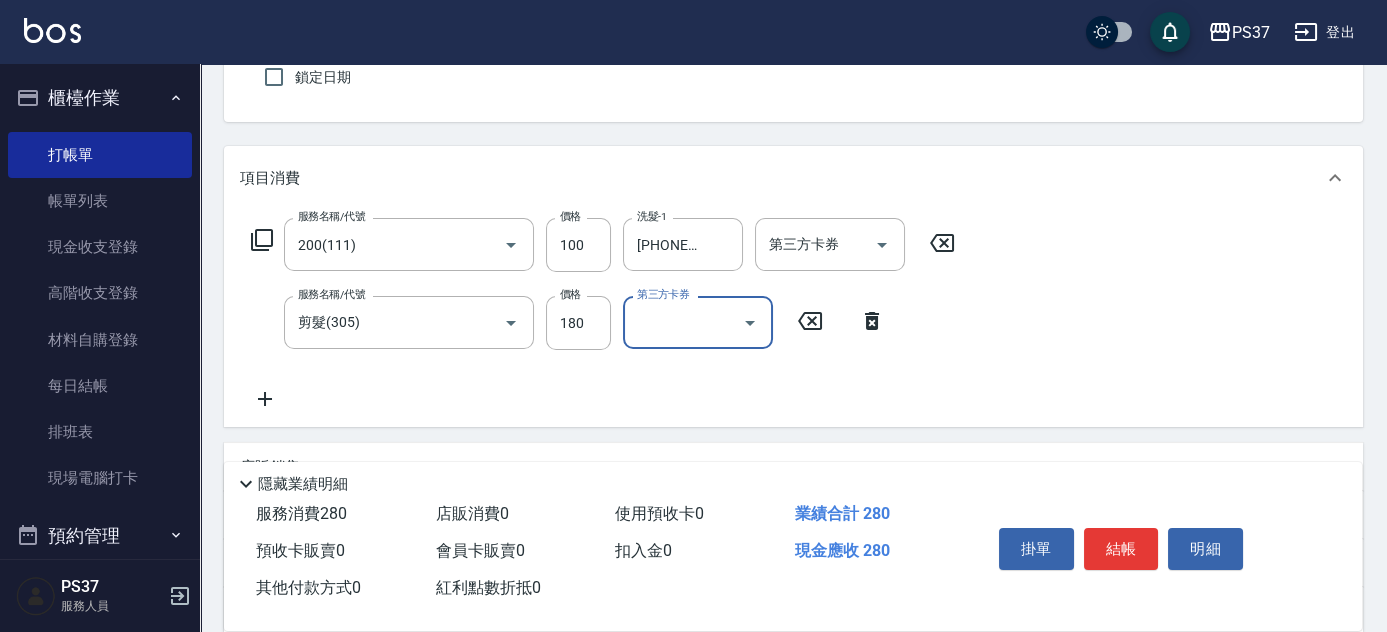 scroll, scrollTop: 181, scrollLeft: 0, axis: vertical 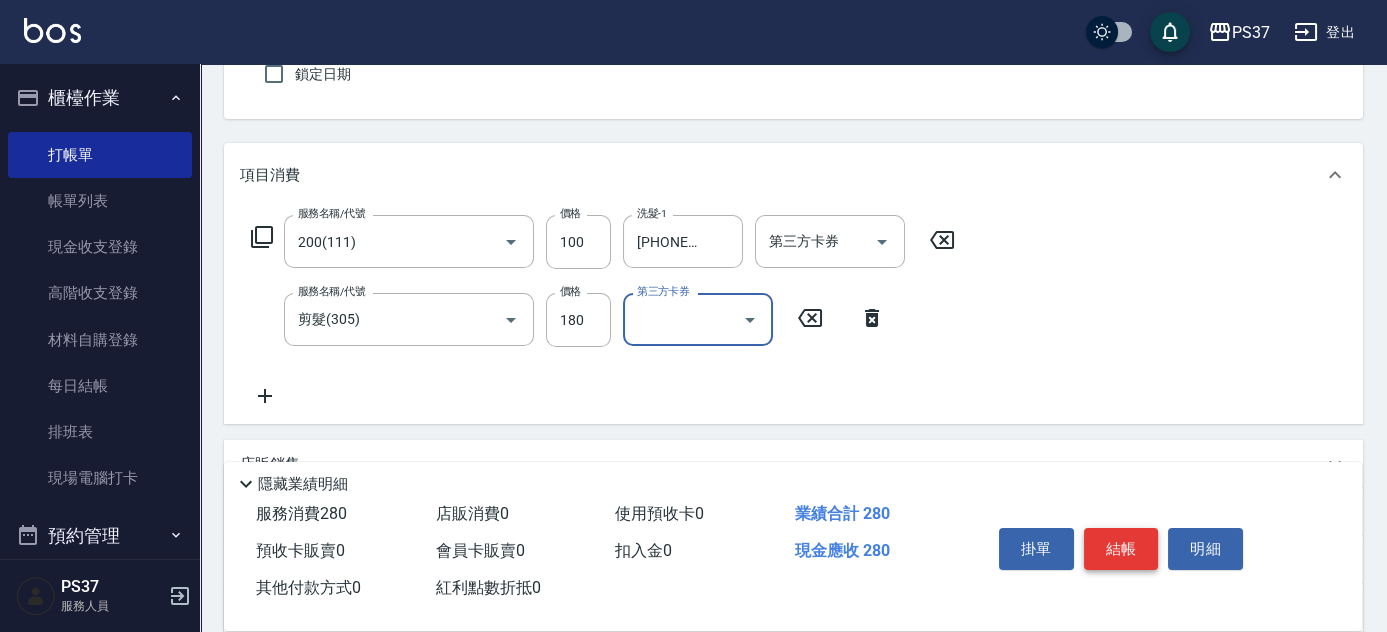 click on "結帳" at bounding box center [1121, 549] 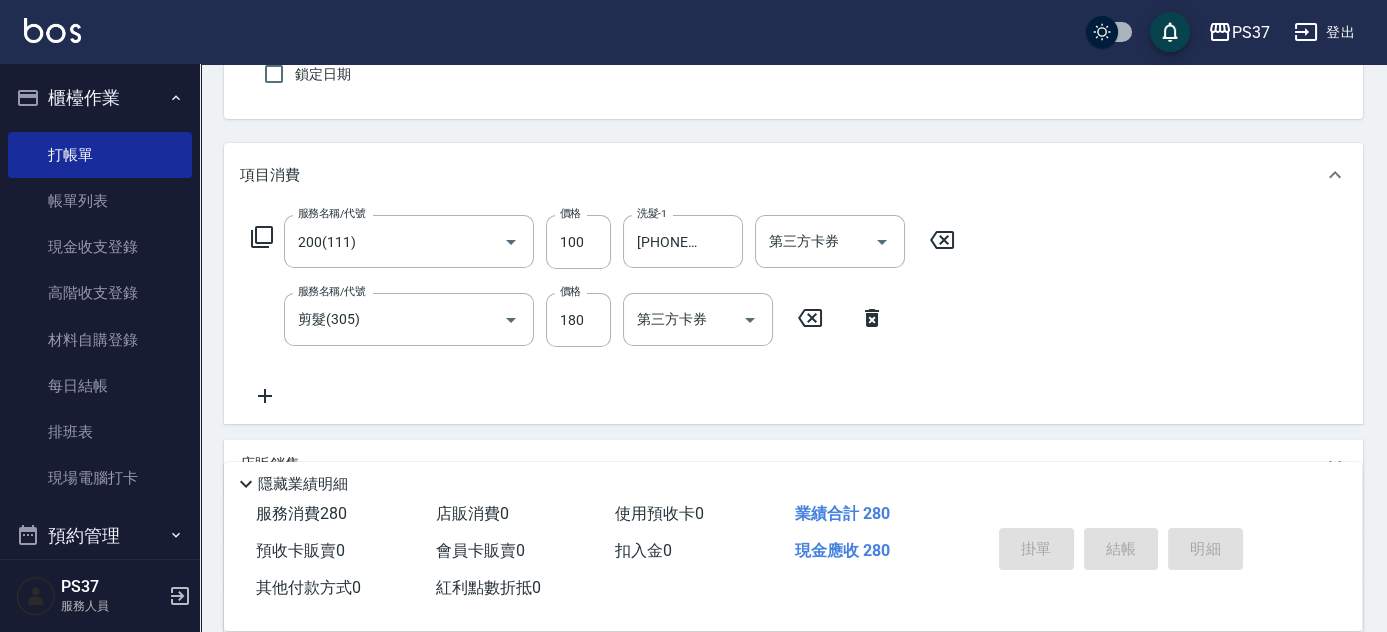 type on "2025/08/06 18:27" 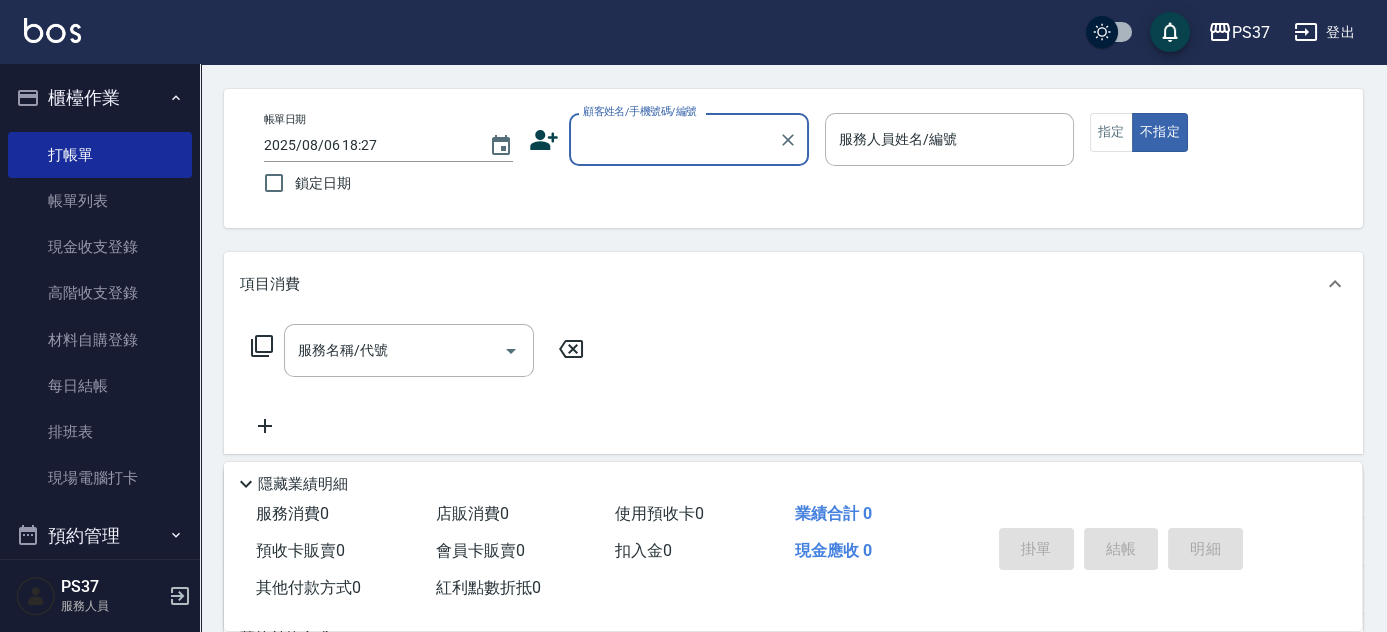 scroll, scrollTop: 0, scrollLeft: 0, axis: both 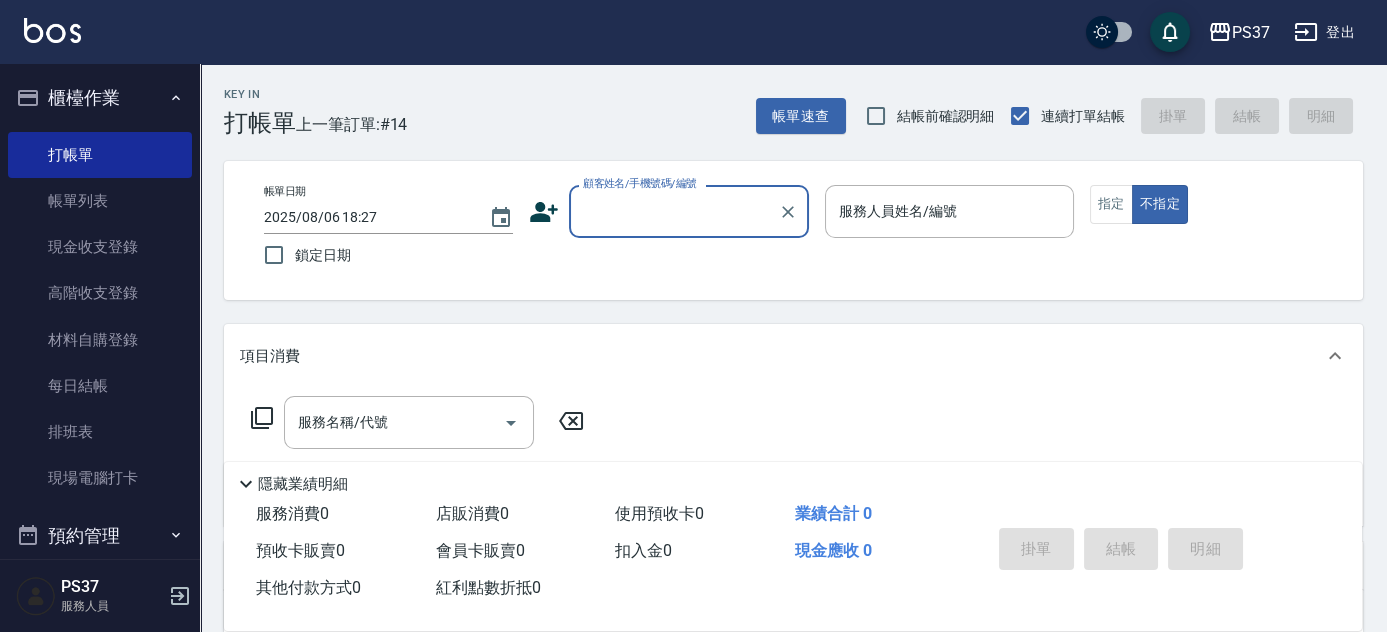 click on "顧客姓名/手機號碼/編號" at bounding box center [689, 211] 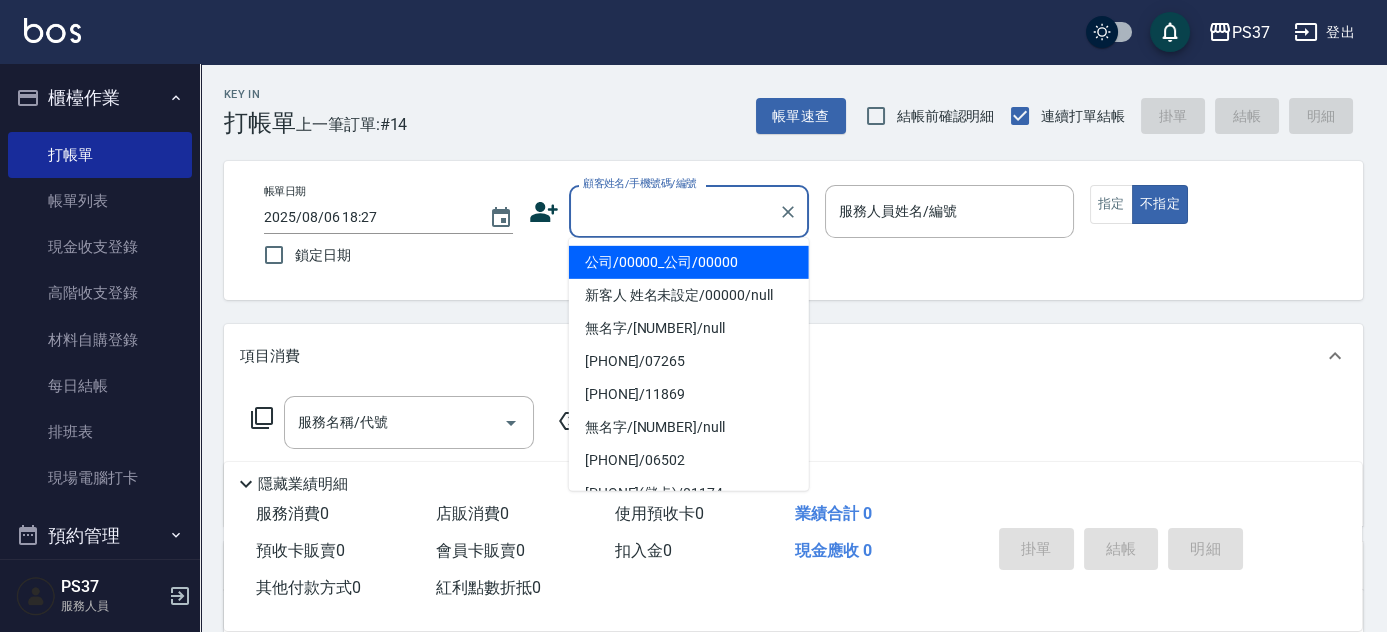 click on "公司/00000_公司/00000" at bounding box center (689, 262) 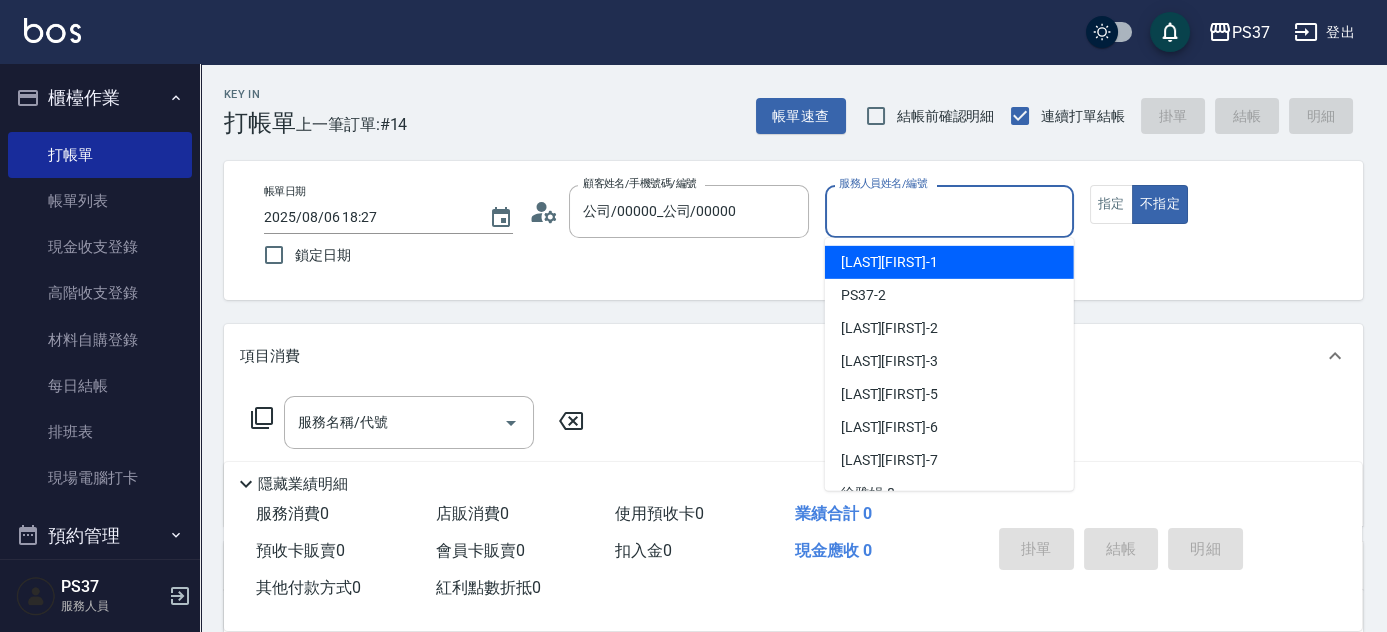 click on "服務人員姓名/編號" at bounding box center (949, 211) 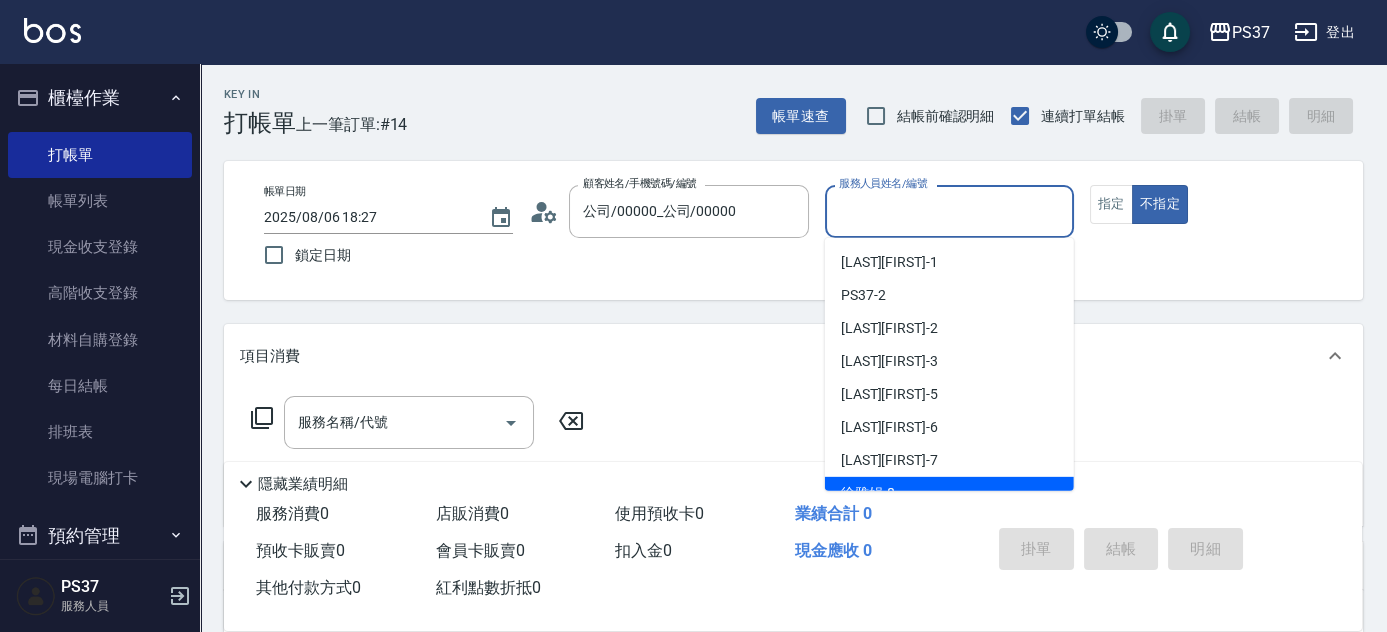 click on "[PHONE] -8" at bounding box center [868, 493] 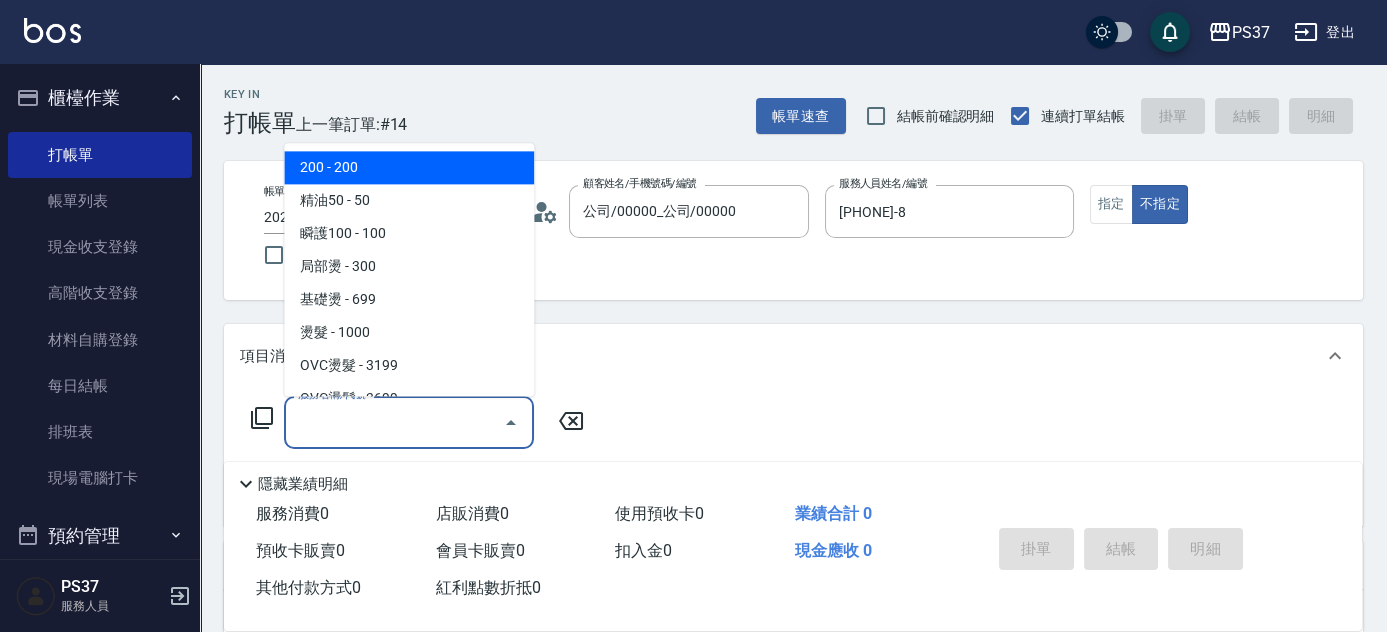 click on "服務名稱/代號" at bounding box center [394, 422] 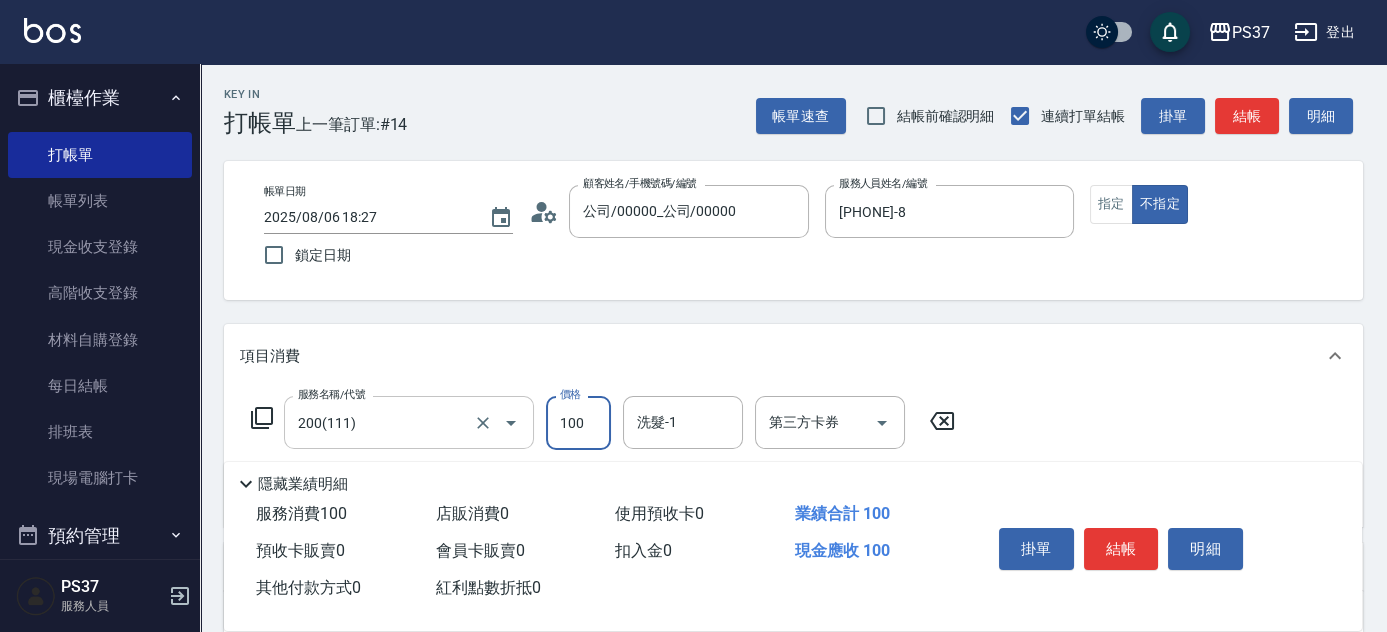 type on "100" 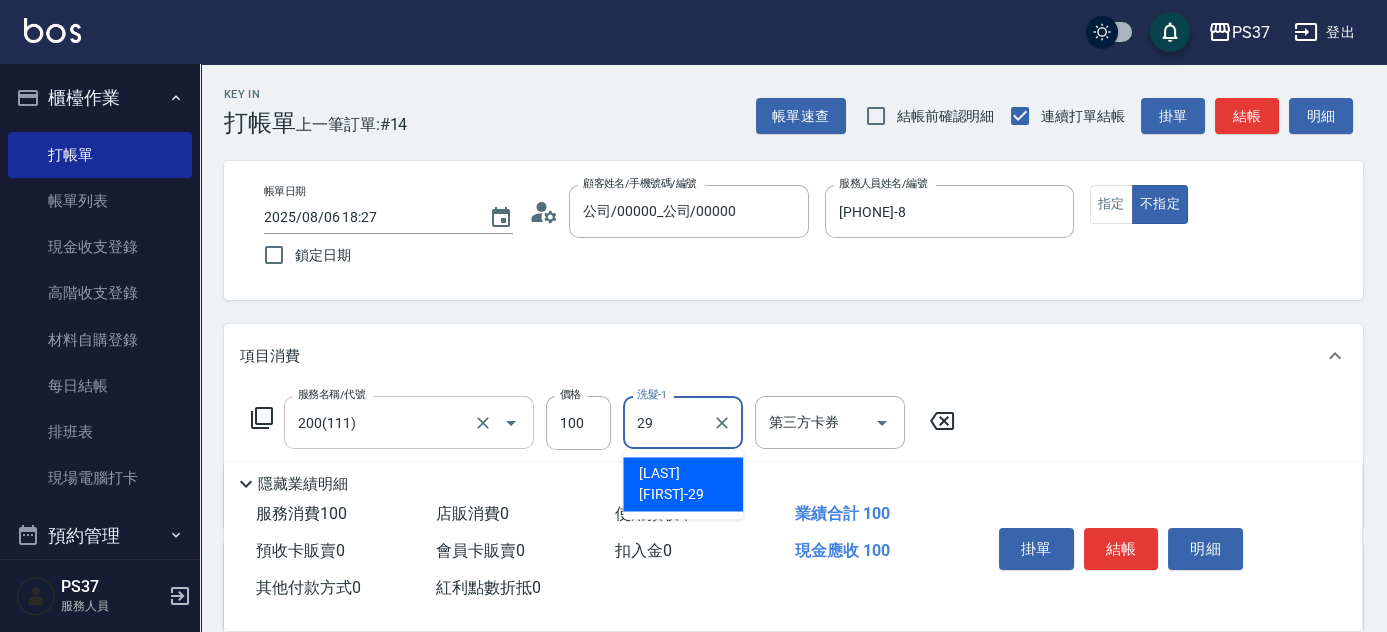 type on "[PHONE]-29" 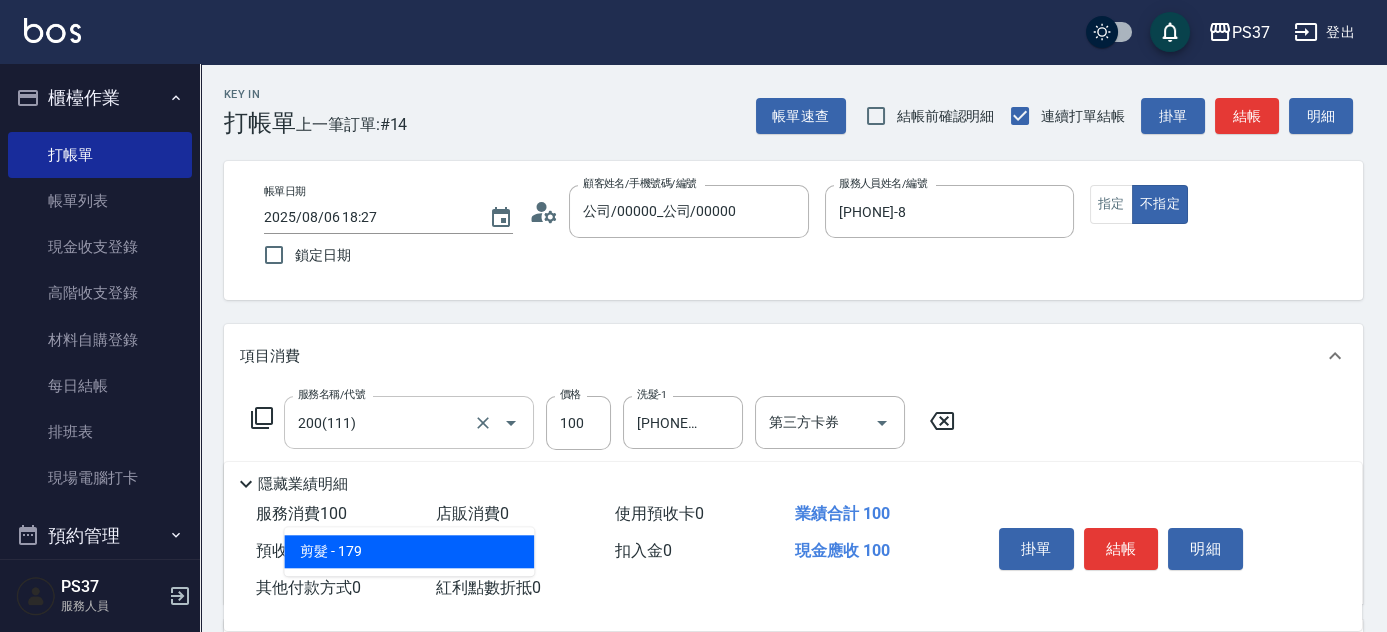 type on "剪髮(305)" 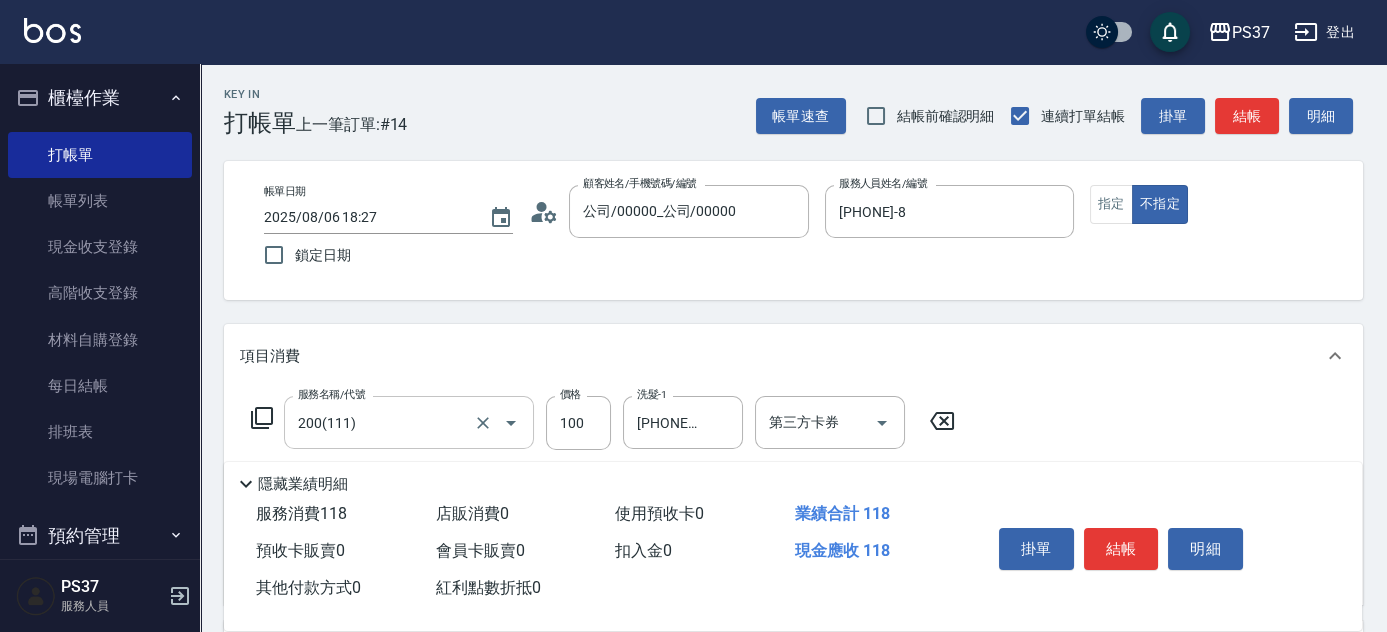 type on "180" 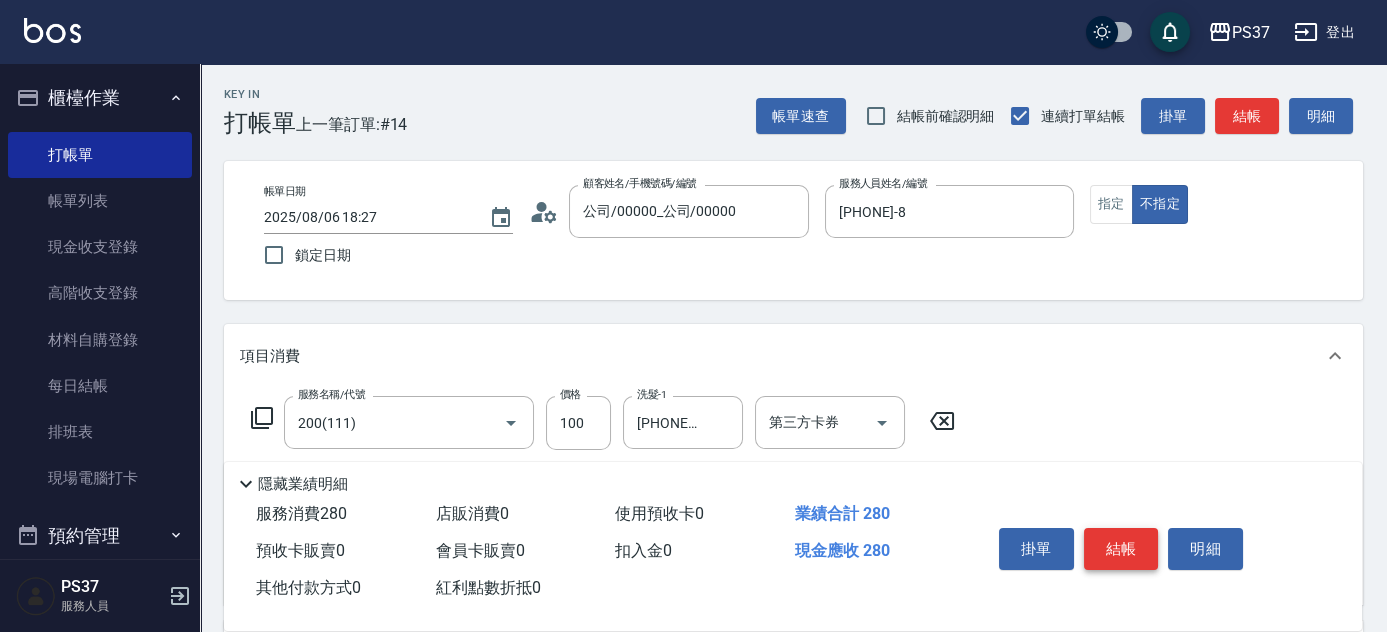 click on "結帳" at bounding box center [1121, 549] 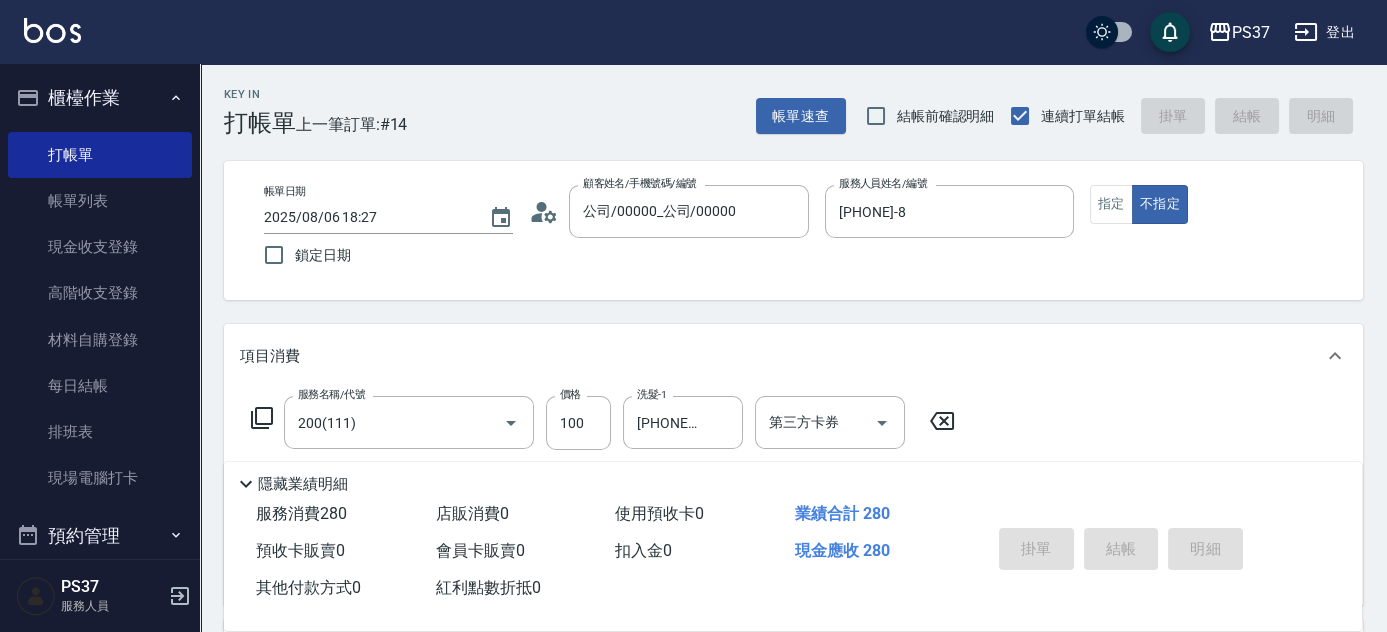type 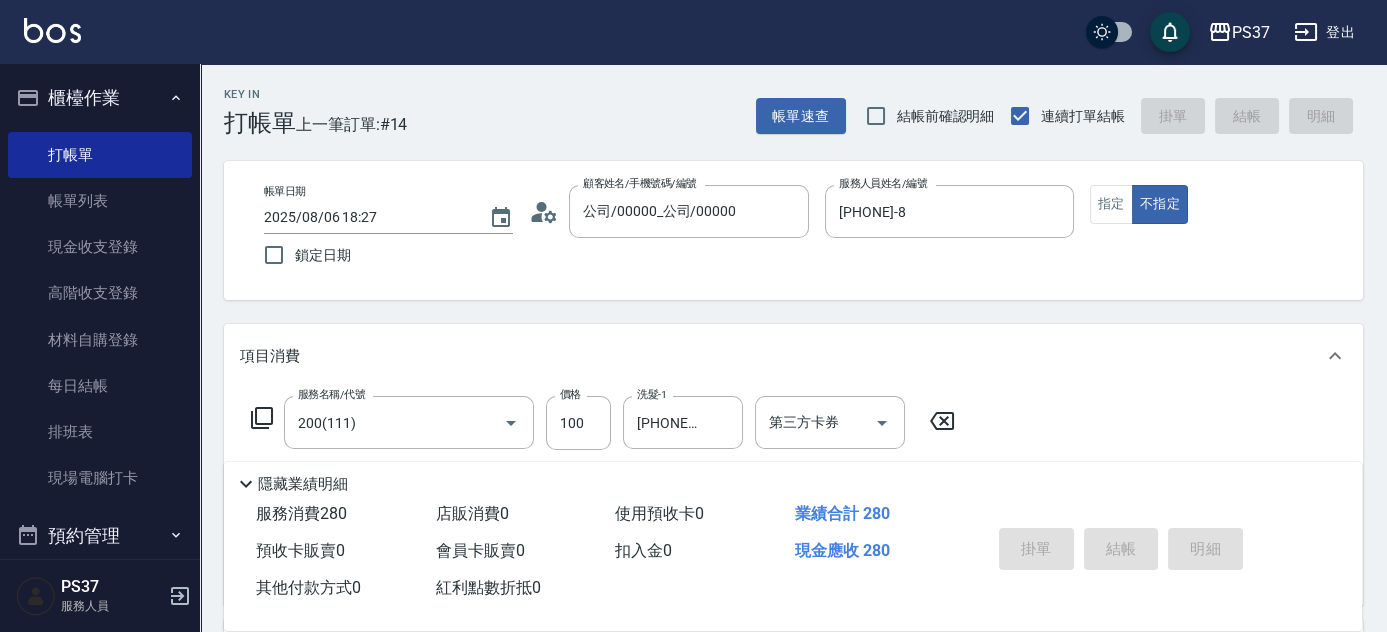 type 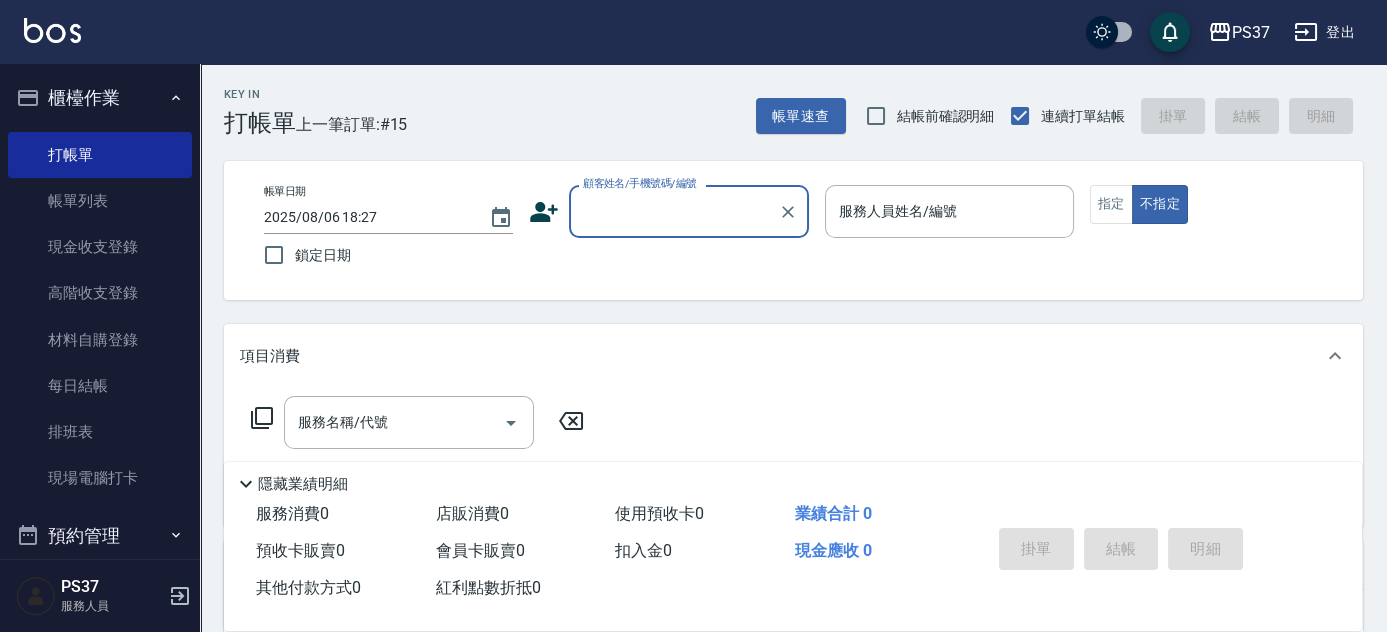 click on "顧客姓名/手機號碼/編號" at bounding box center [674, 211] 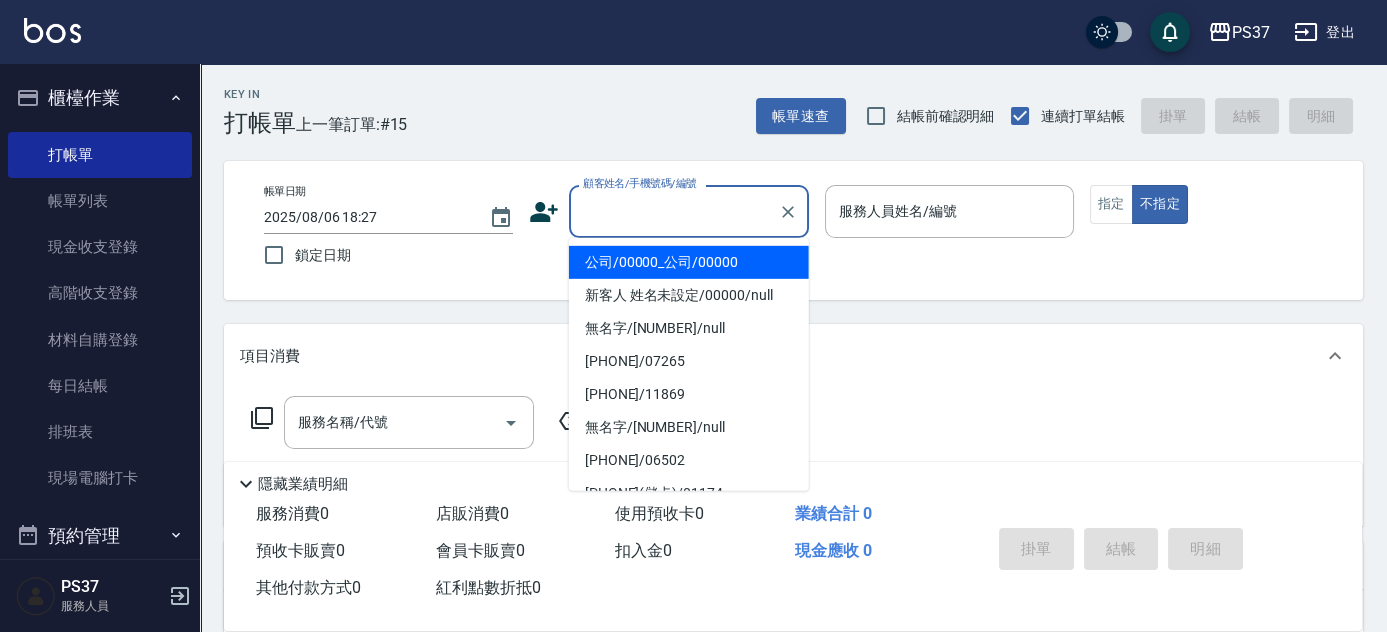 click on "公司/00000_公司/00000" at bounding box center [689, 262] 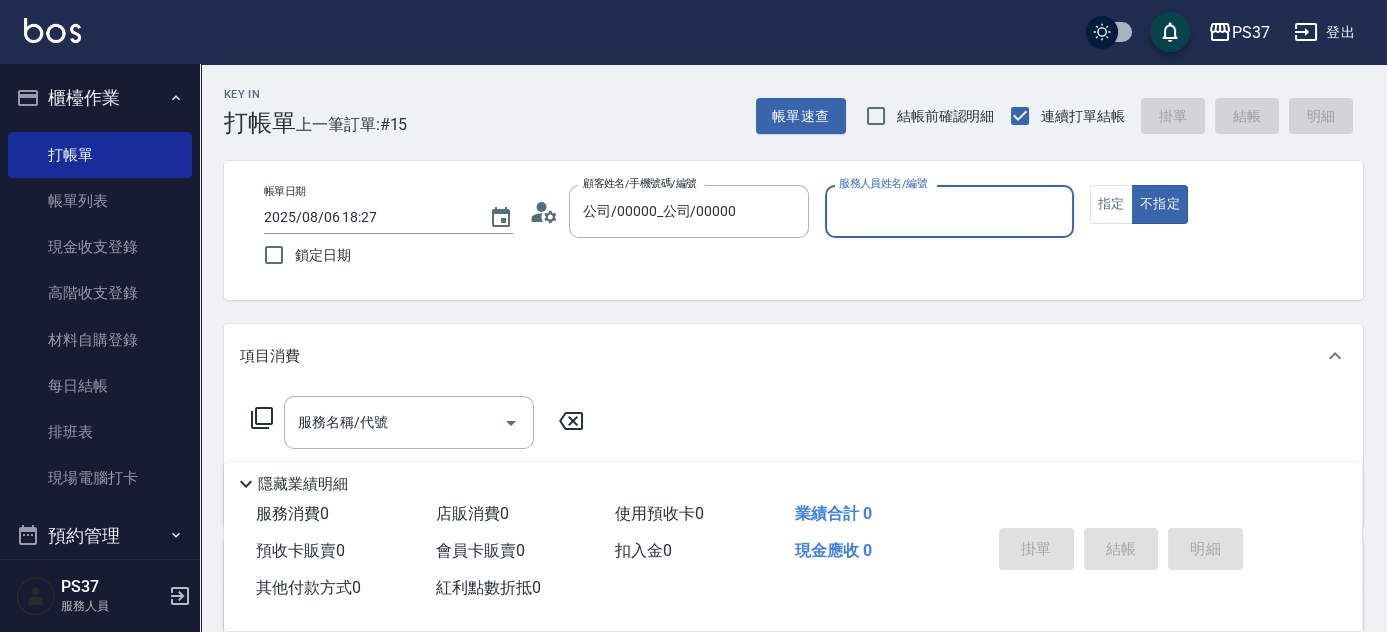 click on "服務人員姓名/編號" at bounding box center [949, 211] 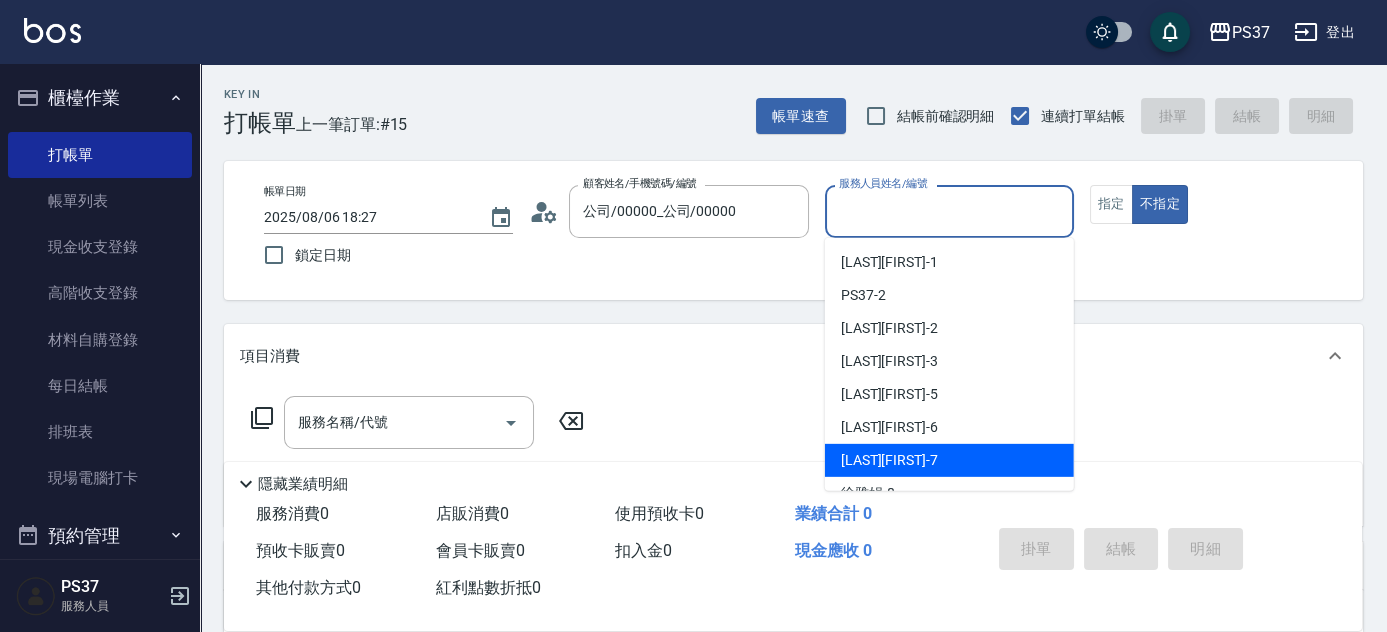 click on "[PHONE]-7" at bounding box center [889, 460] 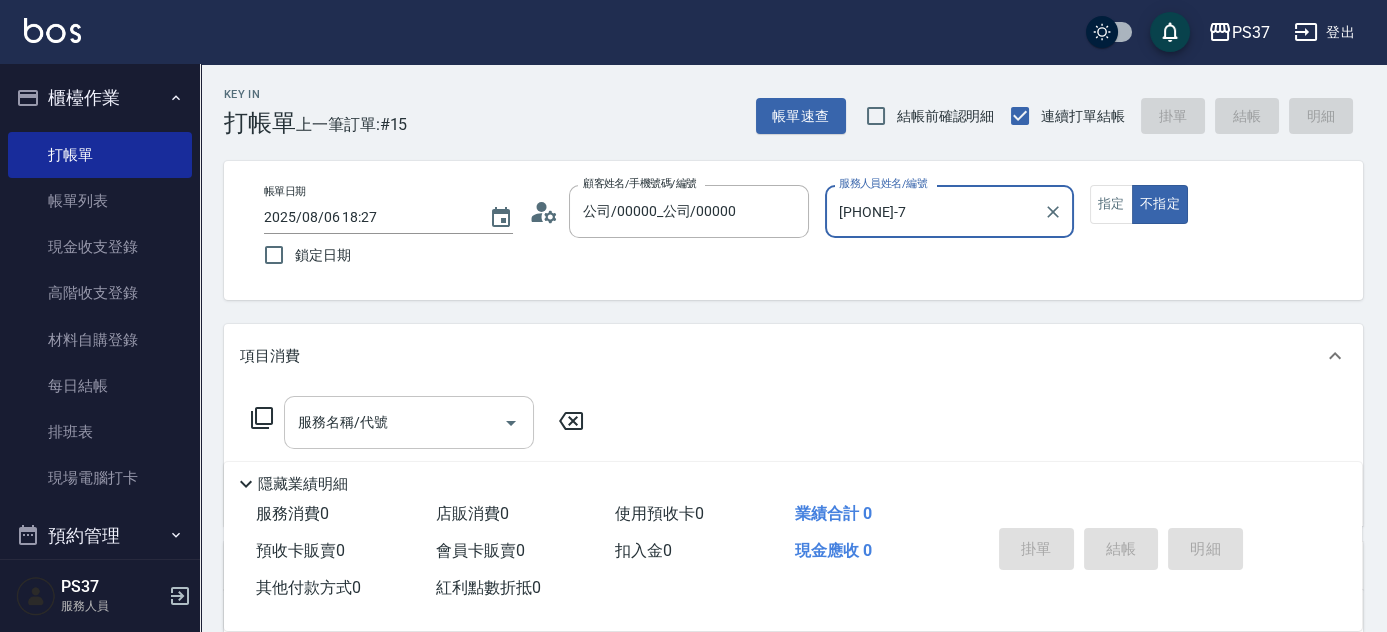 click on "服務名稱/代號" at bounding box center [394, 422] 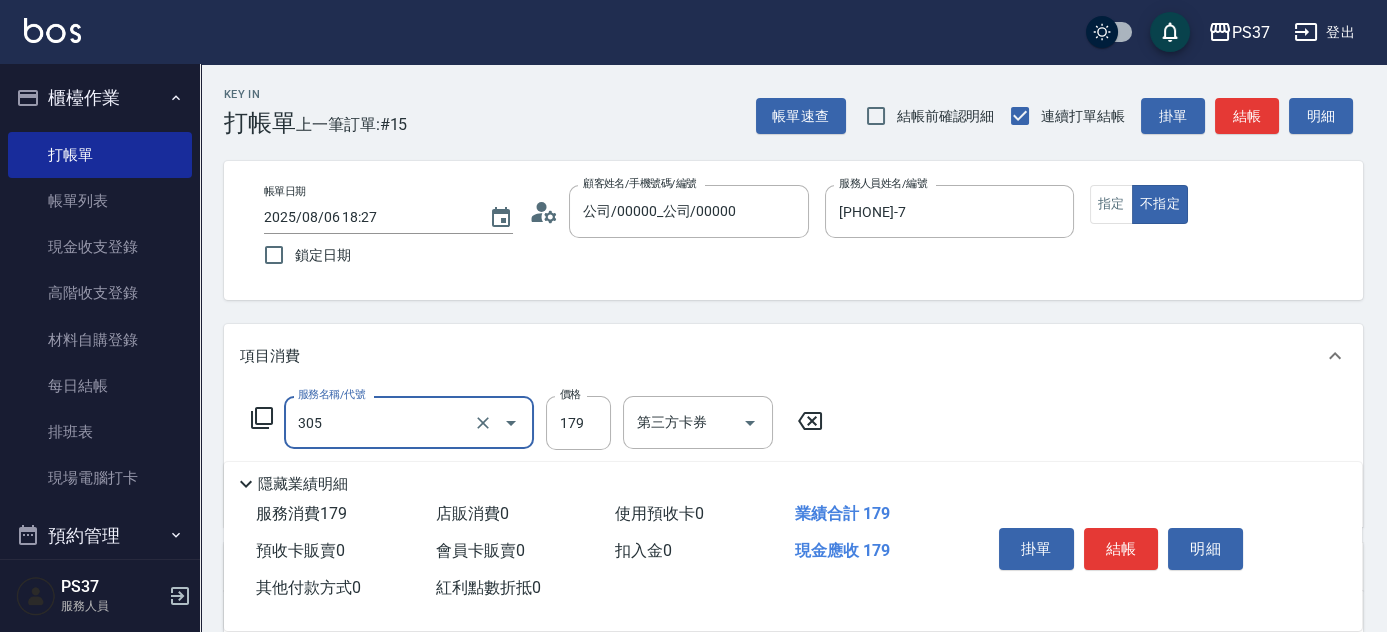 type on "剪髮(305)" 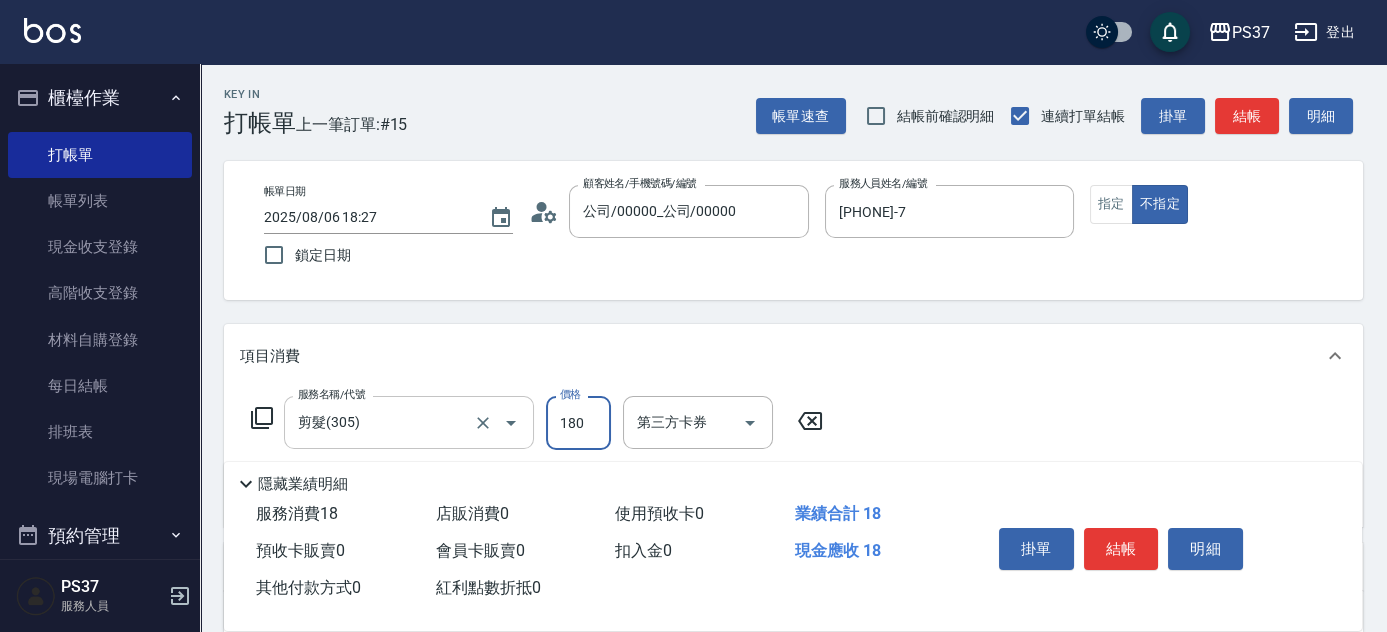 type on "180" 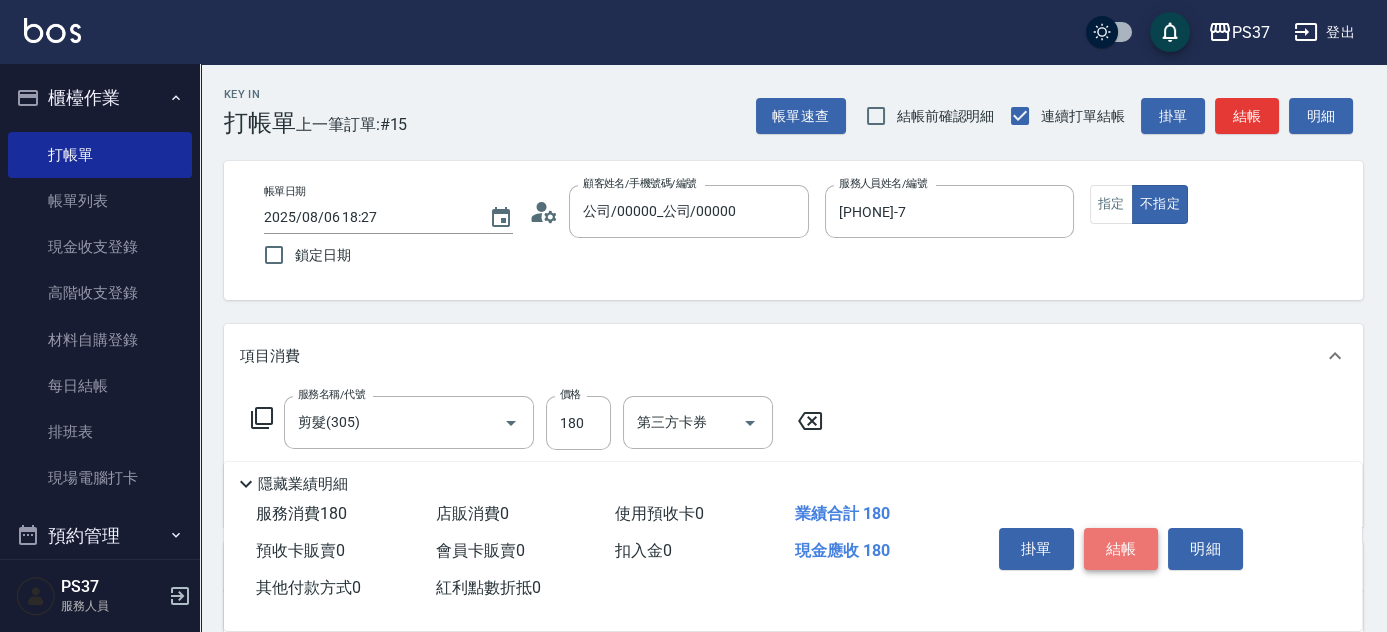 click on "結帳" at bounding box center (1121, 549) 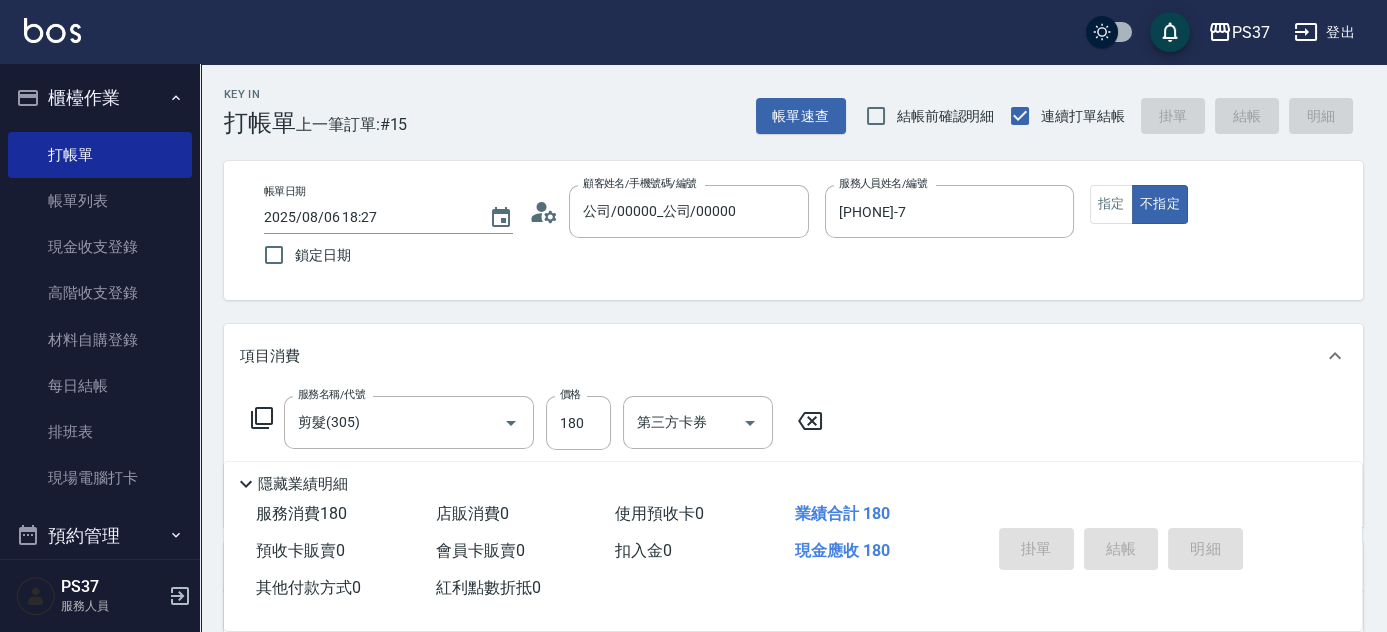 type 